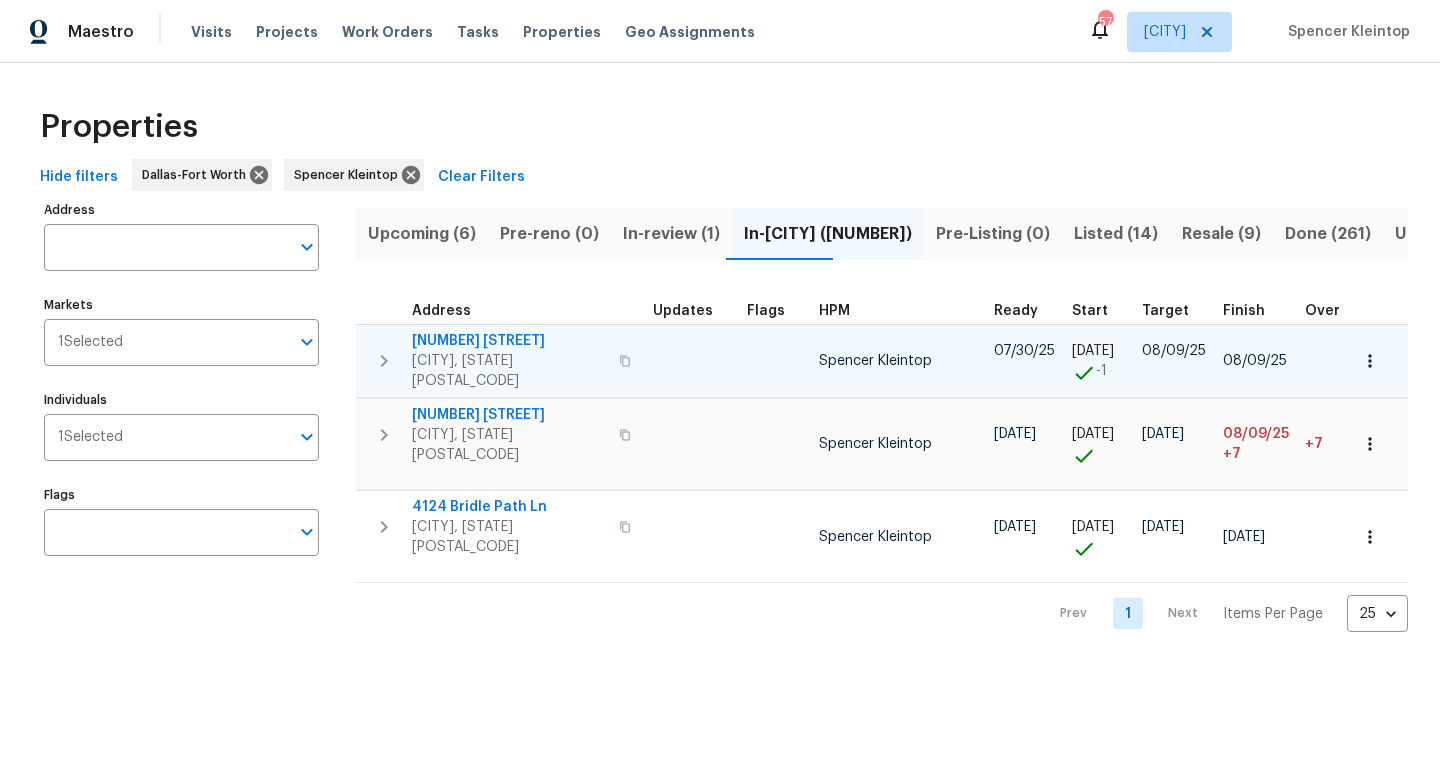 scroll, scrollTop: 0, scrollLeft: 0, axis: both 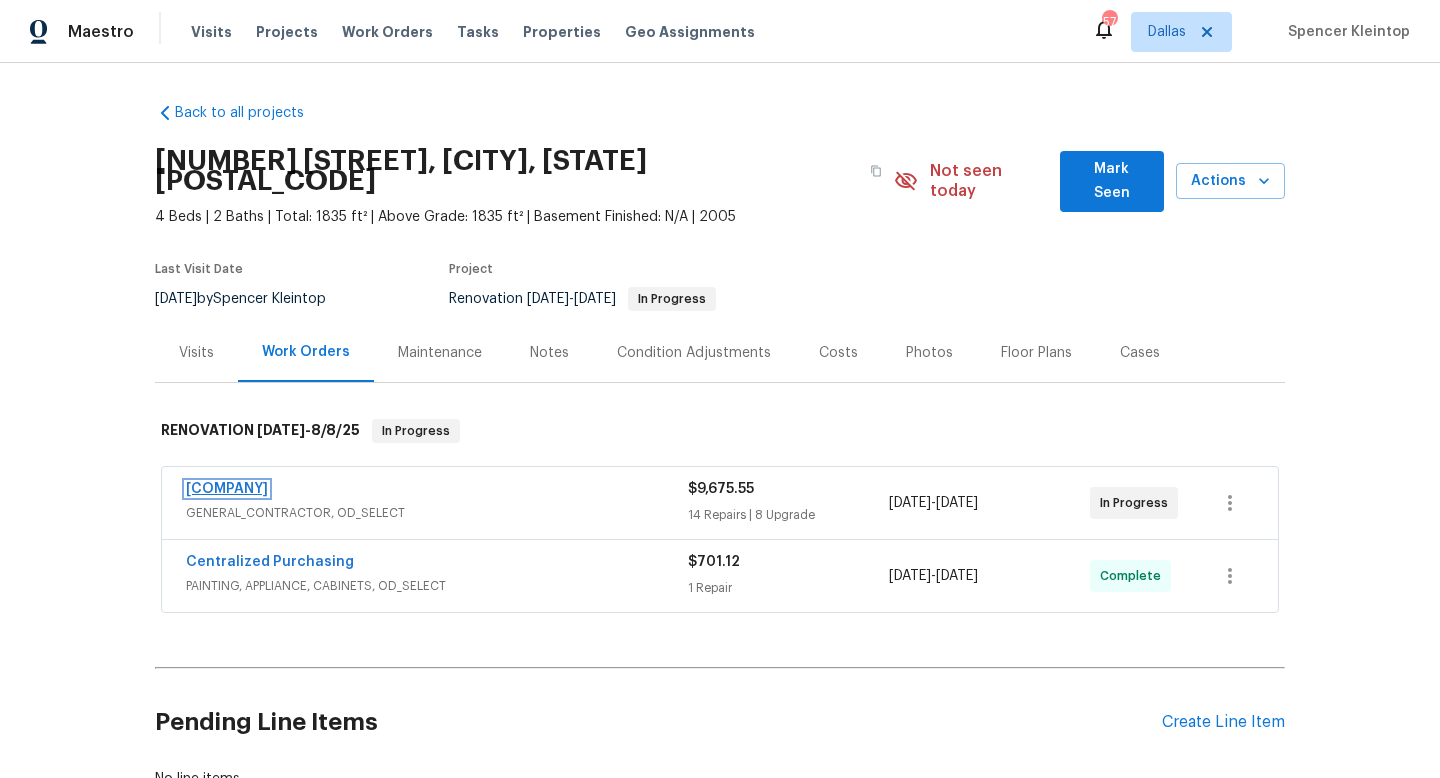 click on "[COMPANY]" at bounding box center [227, 489] 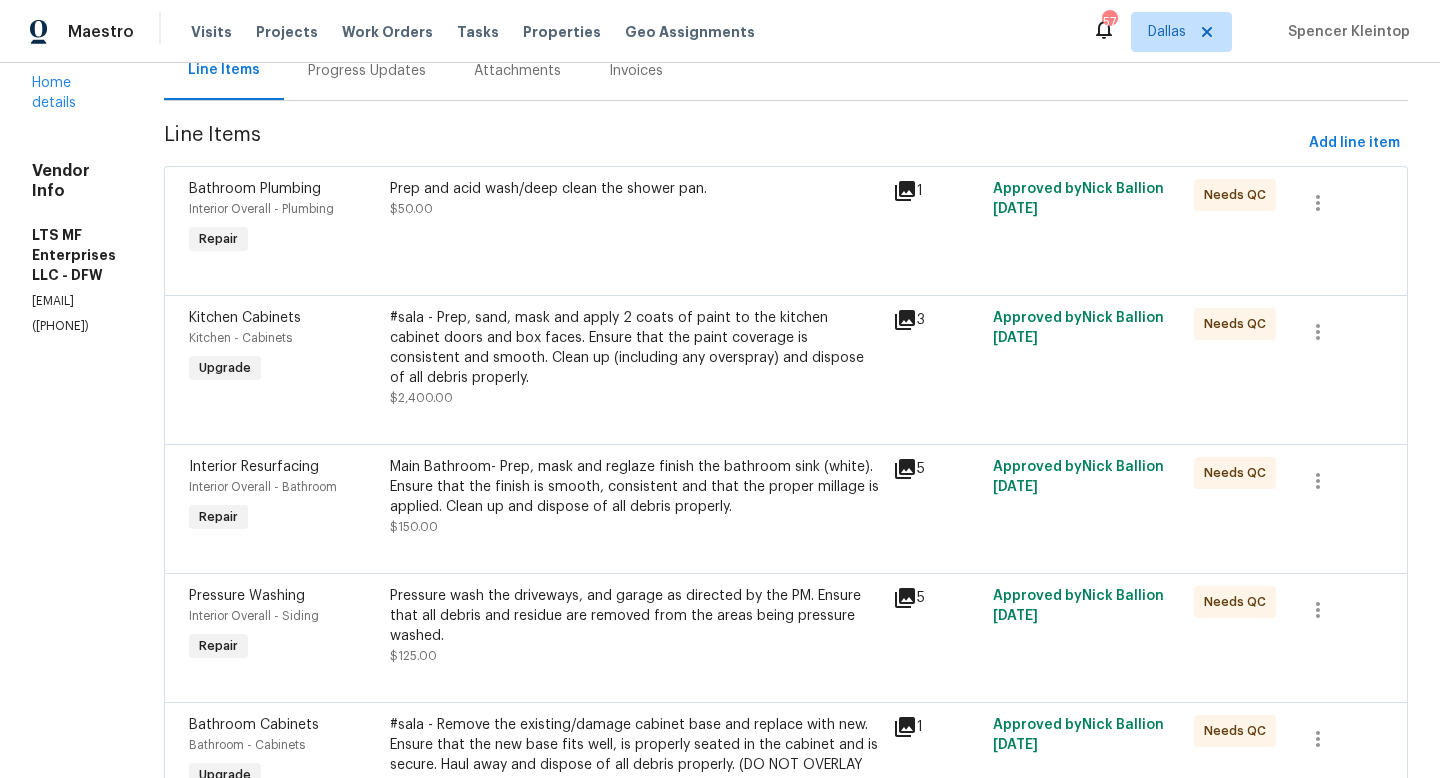 scroll, scrollTop: 225, scrollLeft: 0, axis: vertical 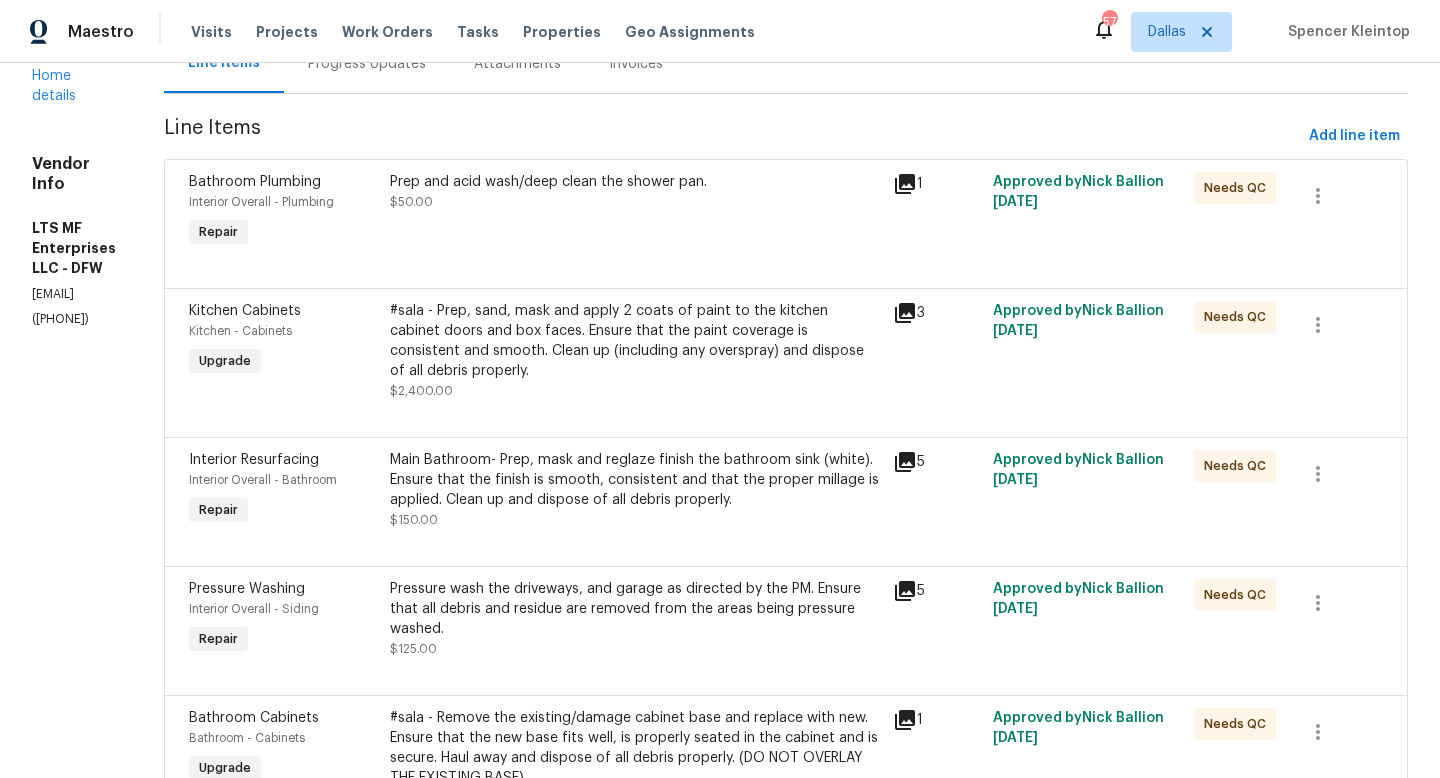 click 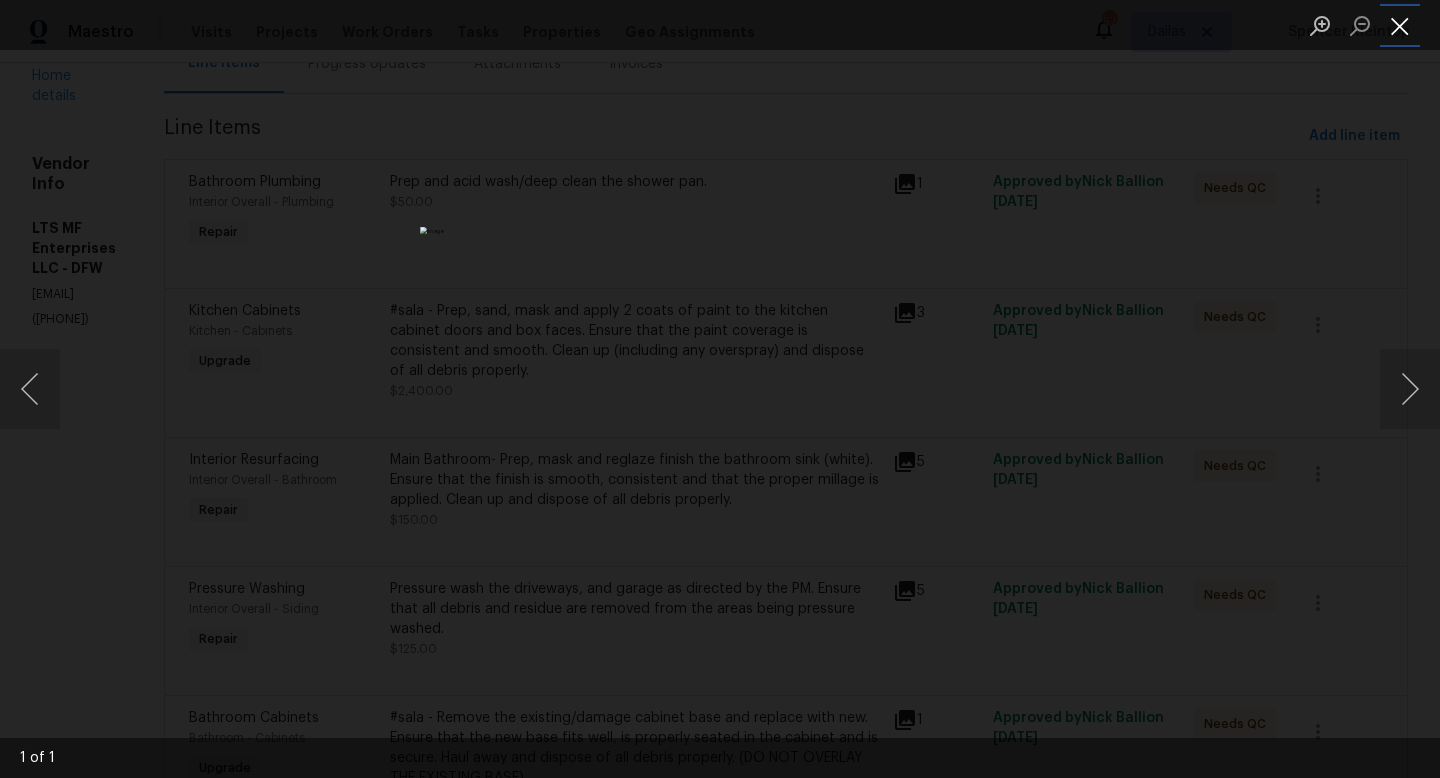 click at bounding box center [1400, 25] 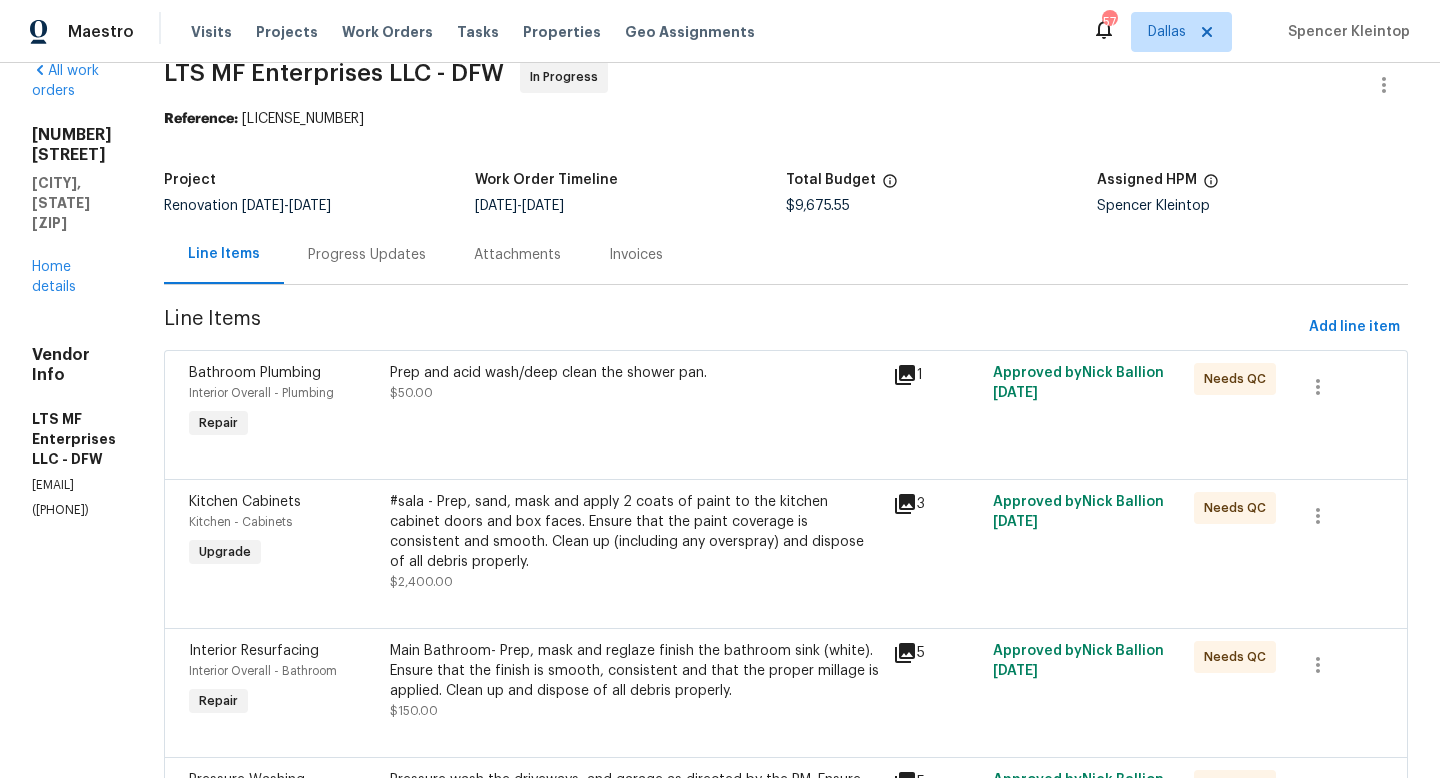 scroll, scrollTop: 0, scrollLeft: 0, axis: both 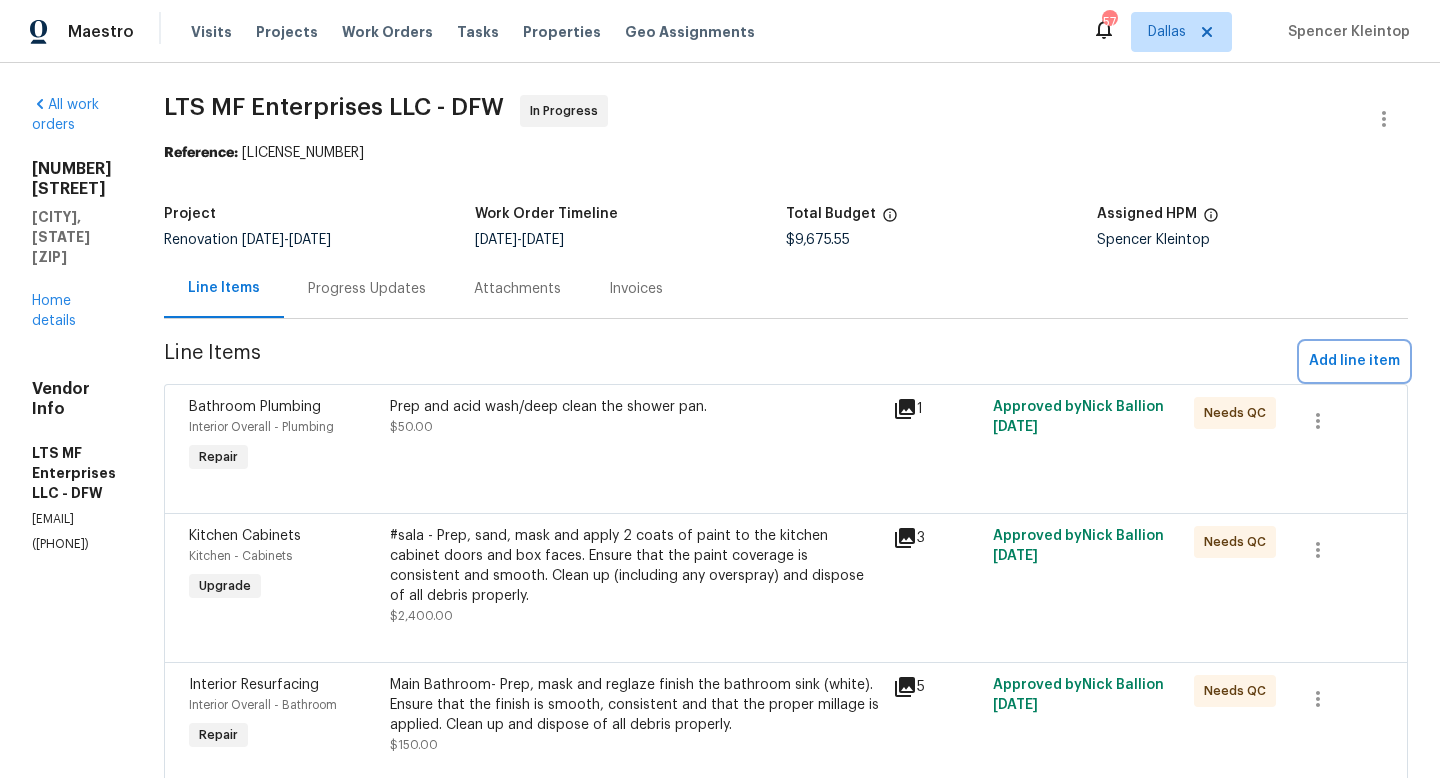 click on "Add line item" at bounding box center (1354, 361) 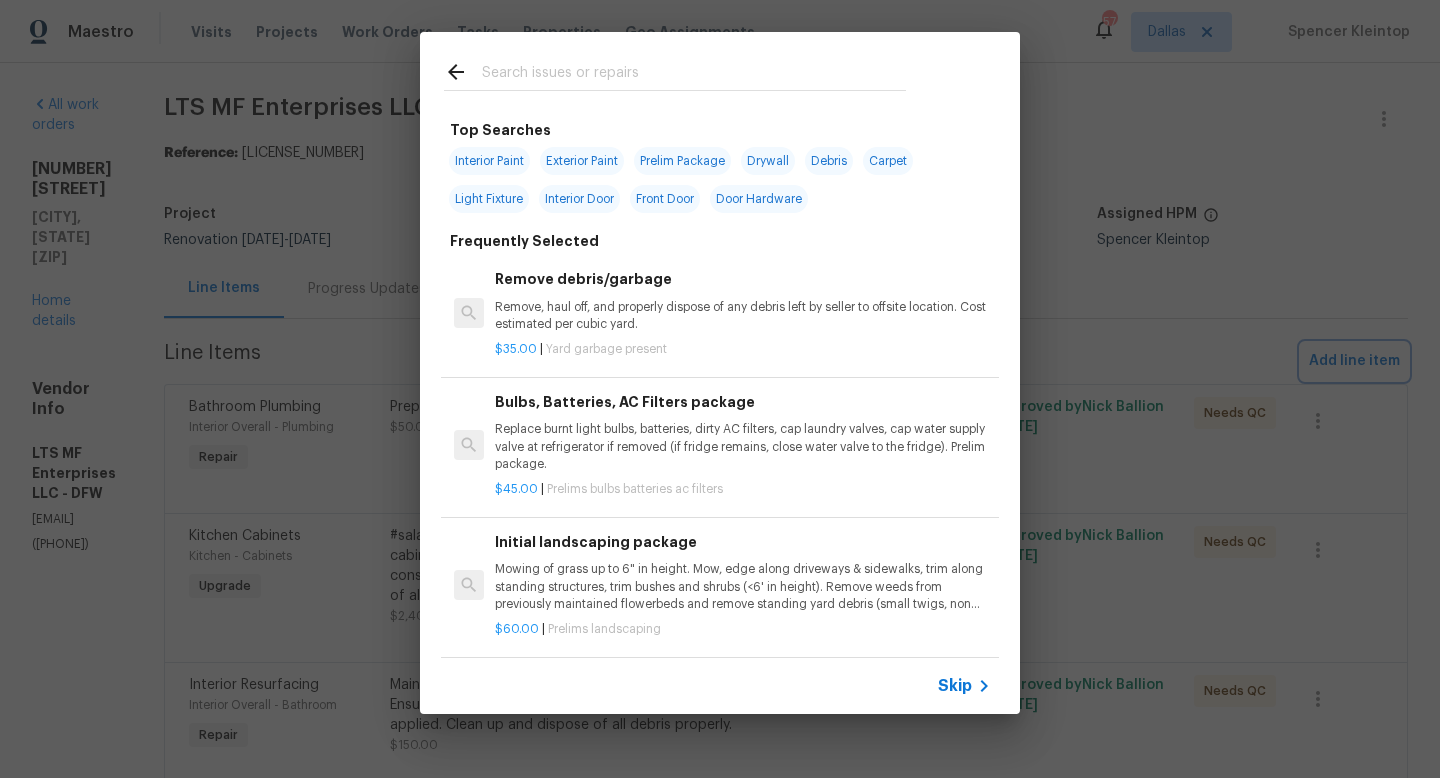 click on "Top Searches Interior Paint Exterior Paint Prelim Package Drywall Debris Carpet Light Fixture Interior Door Front Door Door Hardware Frequently Selected Remove debris/garbage Remove, haul off, and properly dispose of any debris left by seller to offsite location. Cost estimated per cubic yard. $35.00   |   Yard garbage present Bulbs, Batteries, AC Filters package Replace burnt light bulbs, batteries, dirty AC filters, cap laundry valves, cap water supply valve at refrigerator if removed (if fridge remains, close water valve to the fridge). Prelim package. $45.00   |   Prelims bulbs batteries ac filters Initial landscaping package Mowing of grass up to 6" in height. Mow, edge along driveways & sidewalks, trim along standing structures, trim bushes and shrubs (<6' in height). Remove weeds from previously maintained flowerbeds and remove standing yard debris (small twigs, non seasonal falling leaves).  Use leaf blower to remove clippings from hard surfaces." $60.00   |   Prelims landscaping $7.50   |   $75.00" at bounding box center [720, 373] 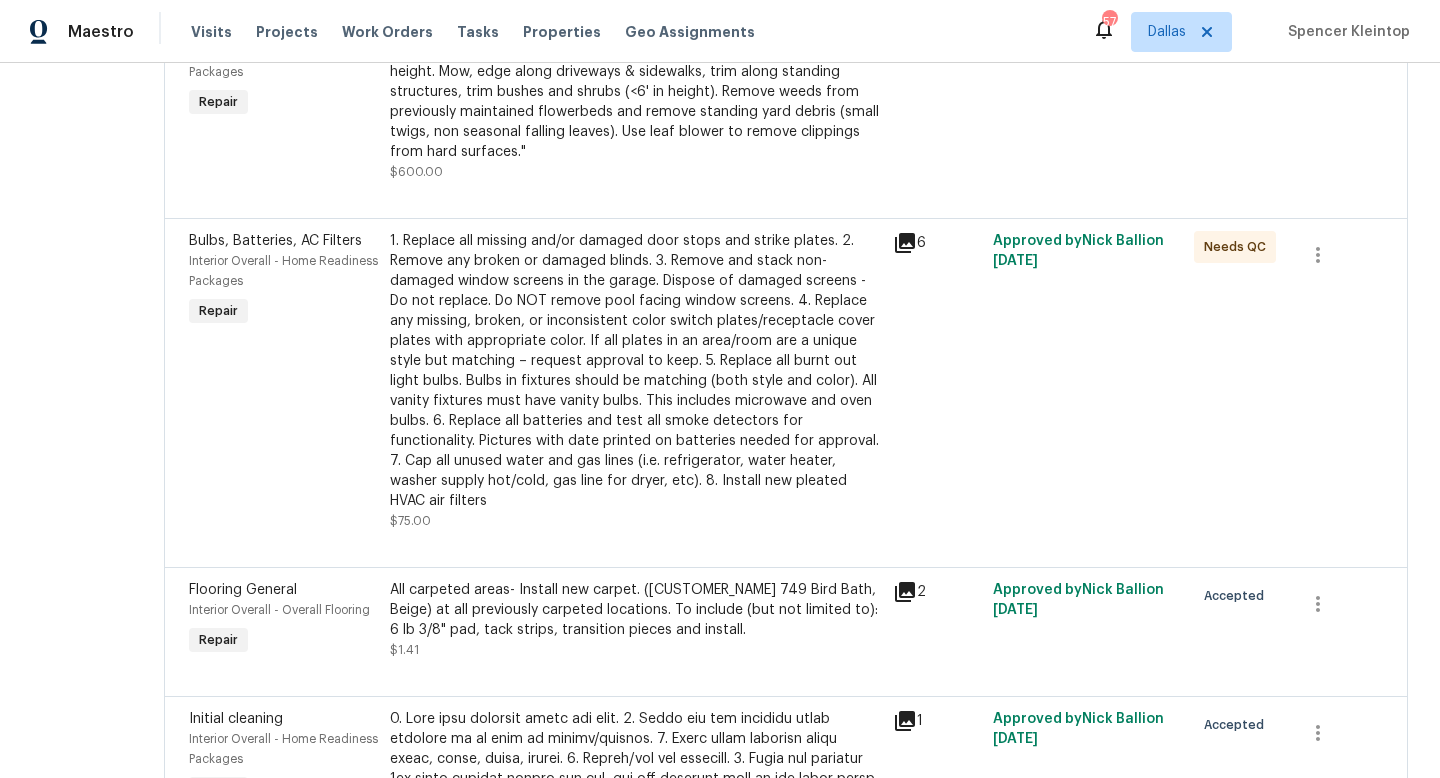 scroll, scrollTop: 3675, scrollLeft: 0, axis: vertical 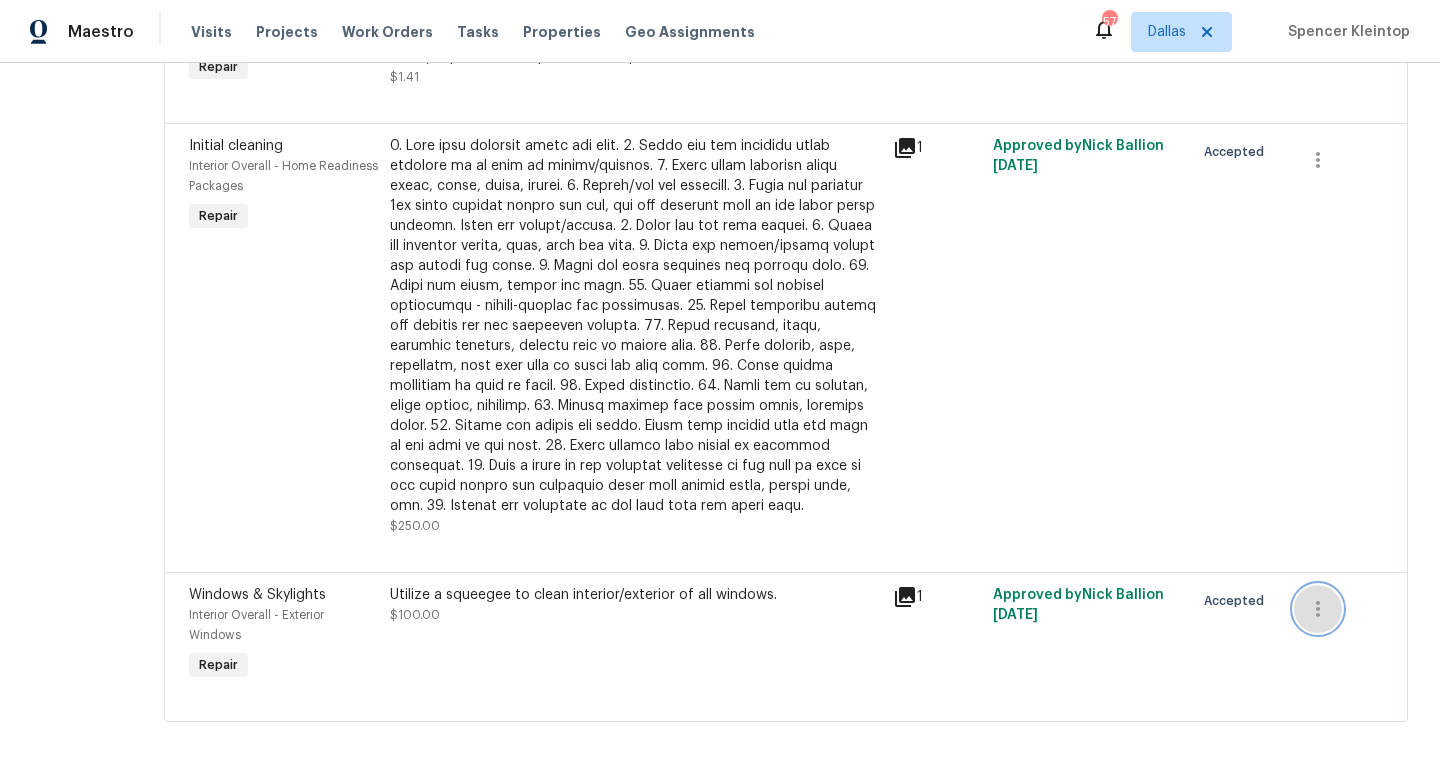 click 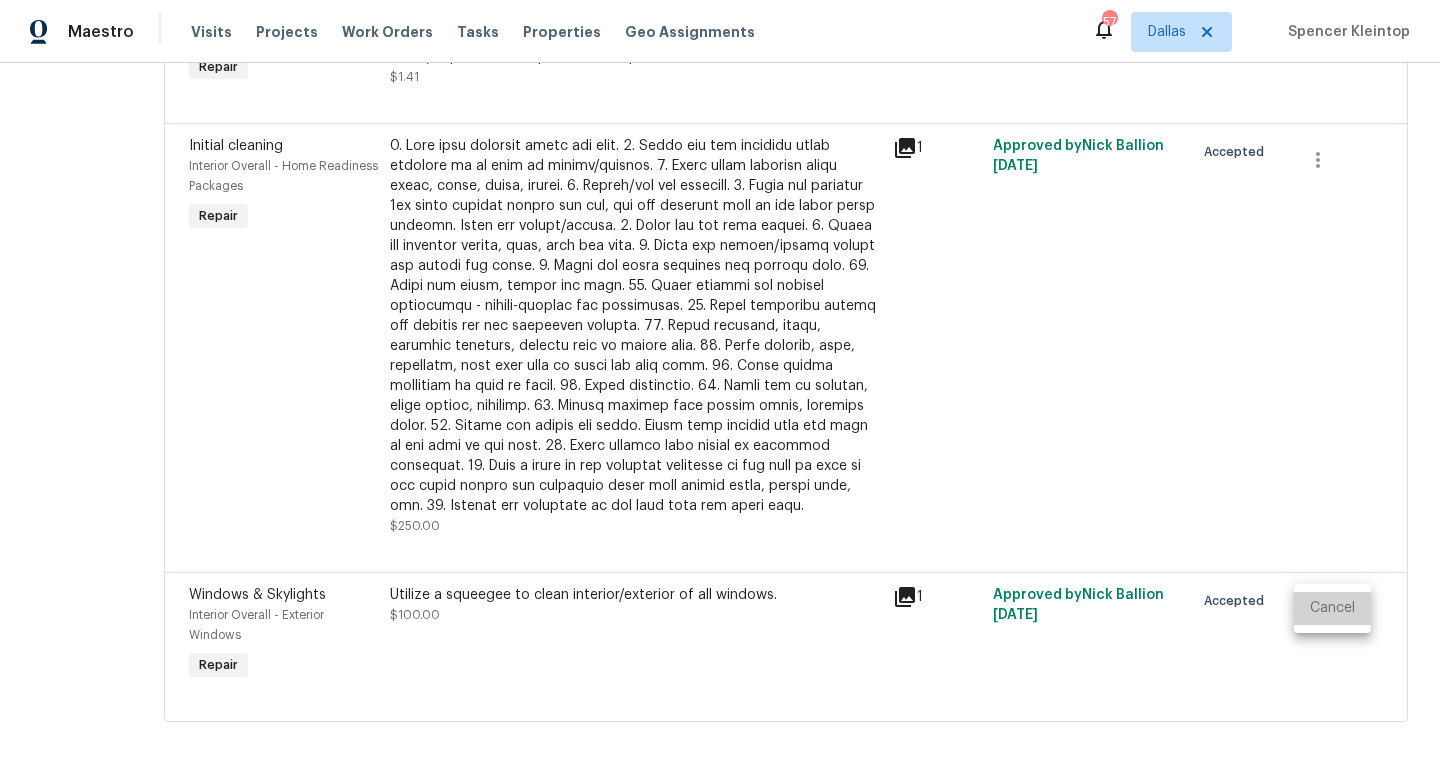 click on "Cancel" at bounding box center (1332, 608) 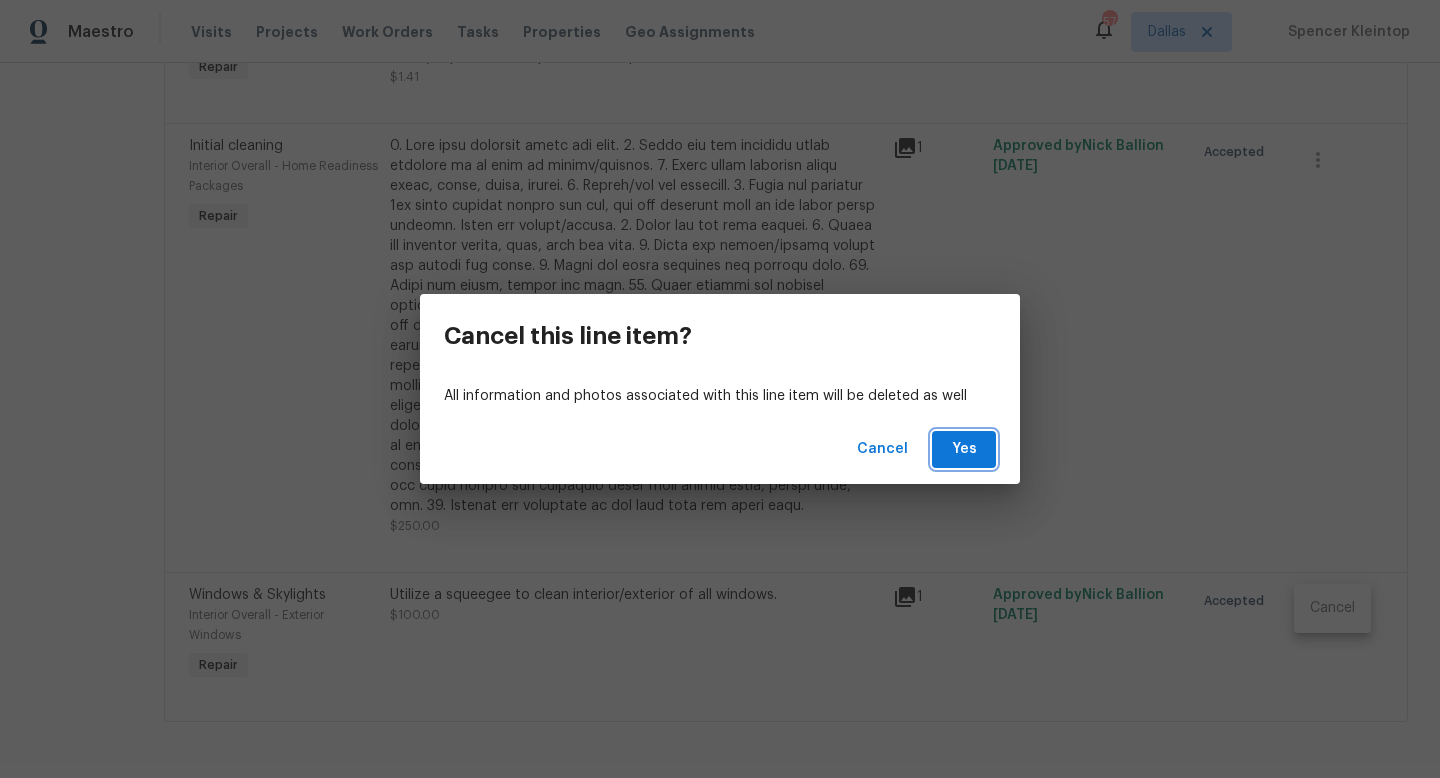 click on "Yes" at bounding box center (964, 449) 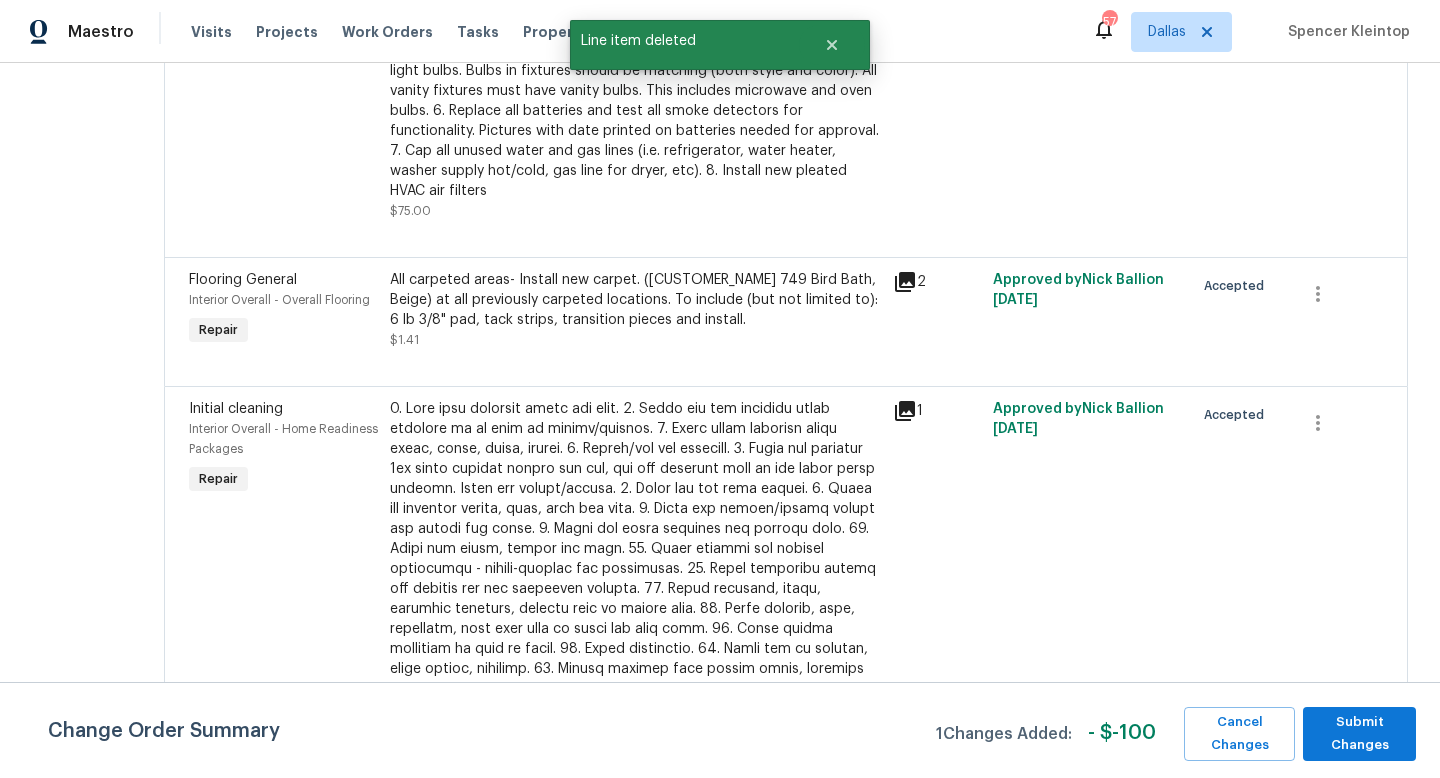 scroll, scrollTop: 3525, scrollLeft: 0, axis: vertical 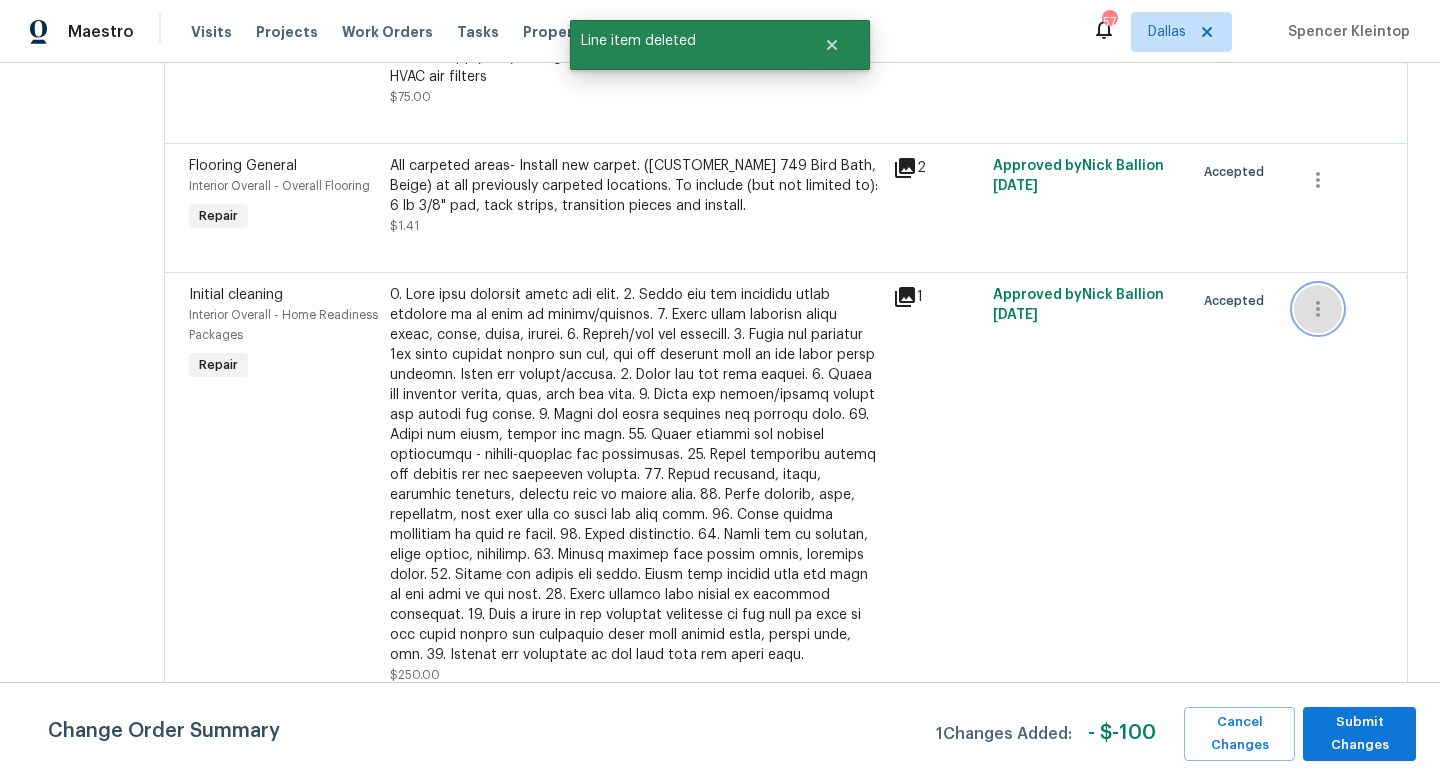 click 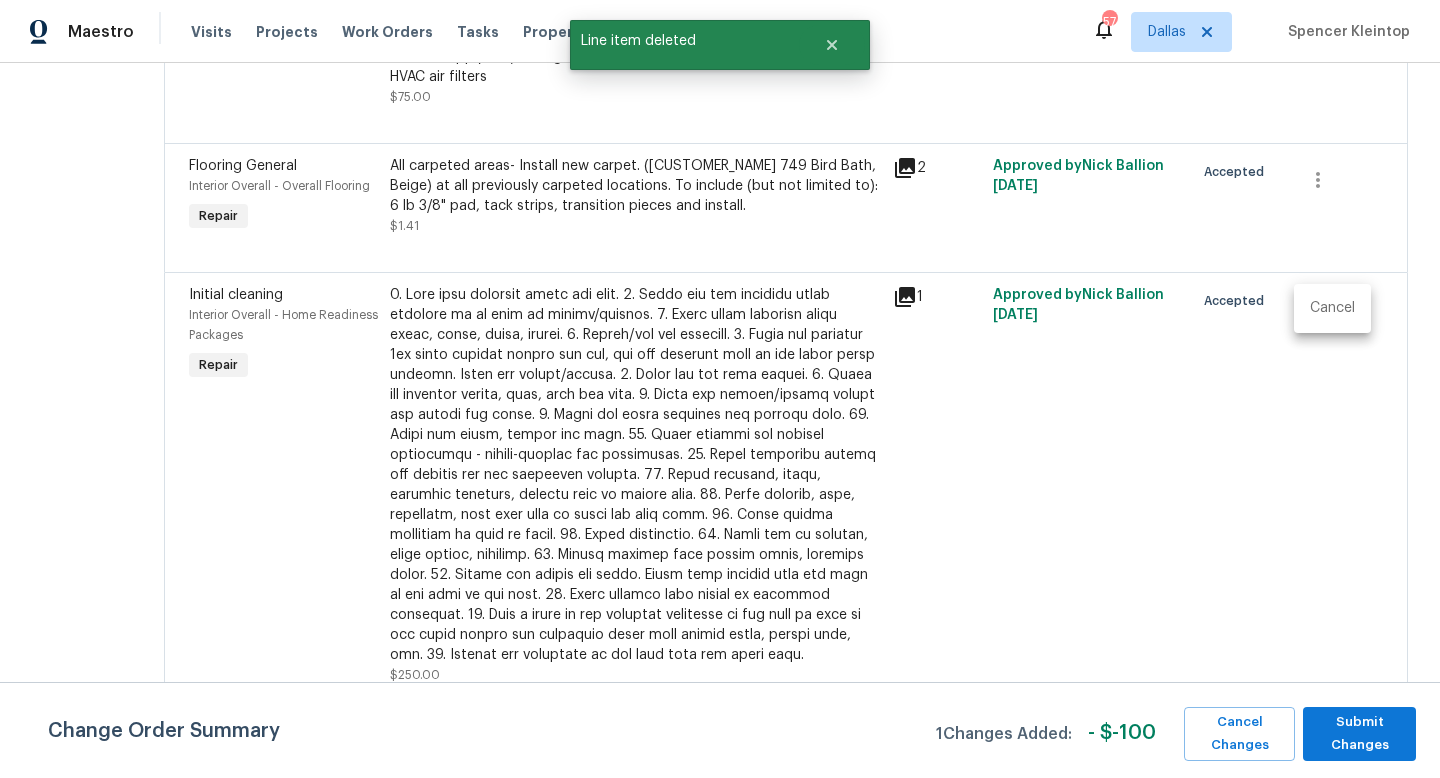 click on "Cancel" at bounding box center (1332, 308) 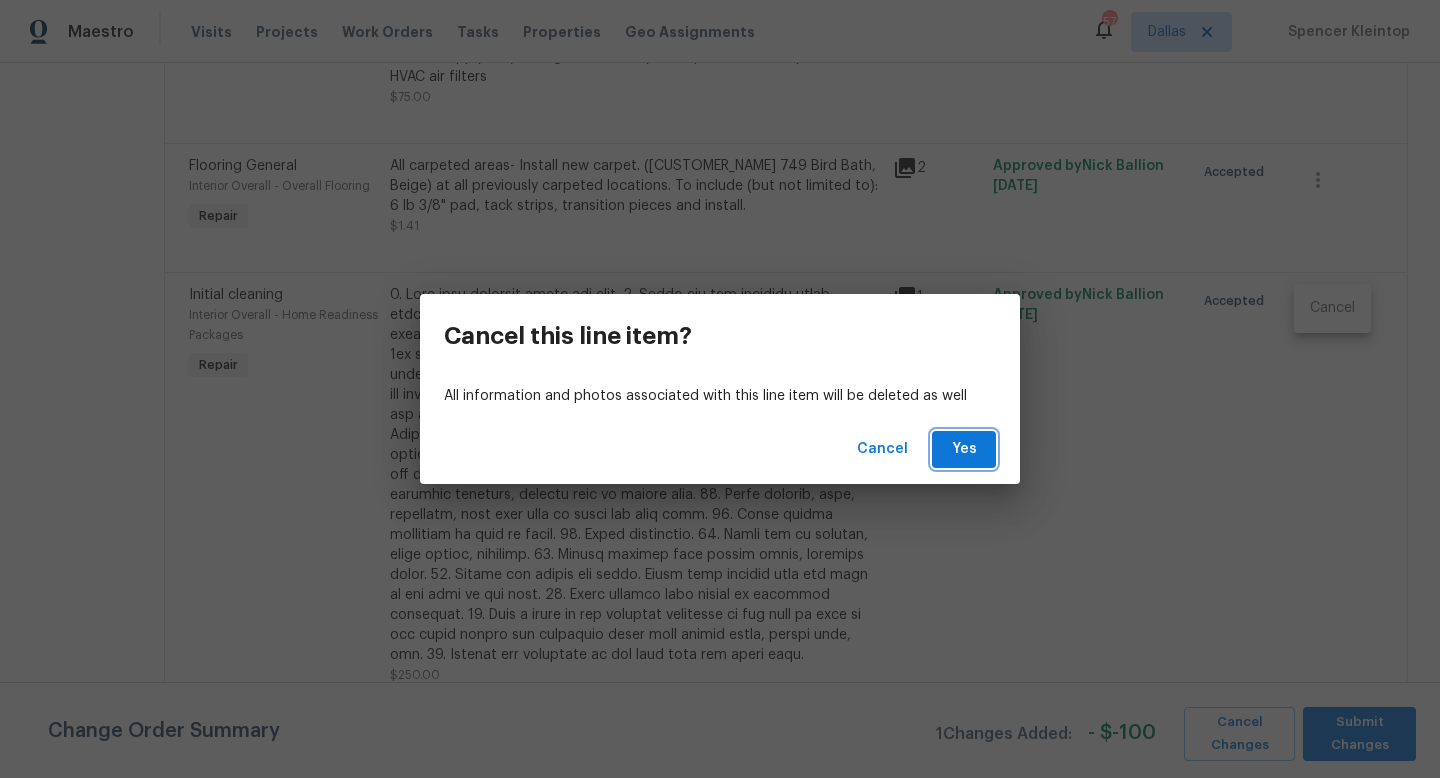 click on "Yes" at bounding box center [964, 449] 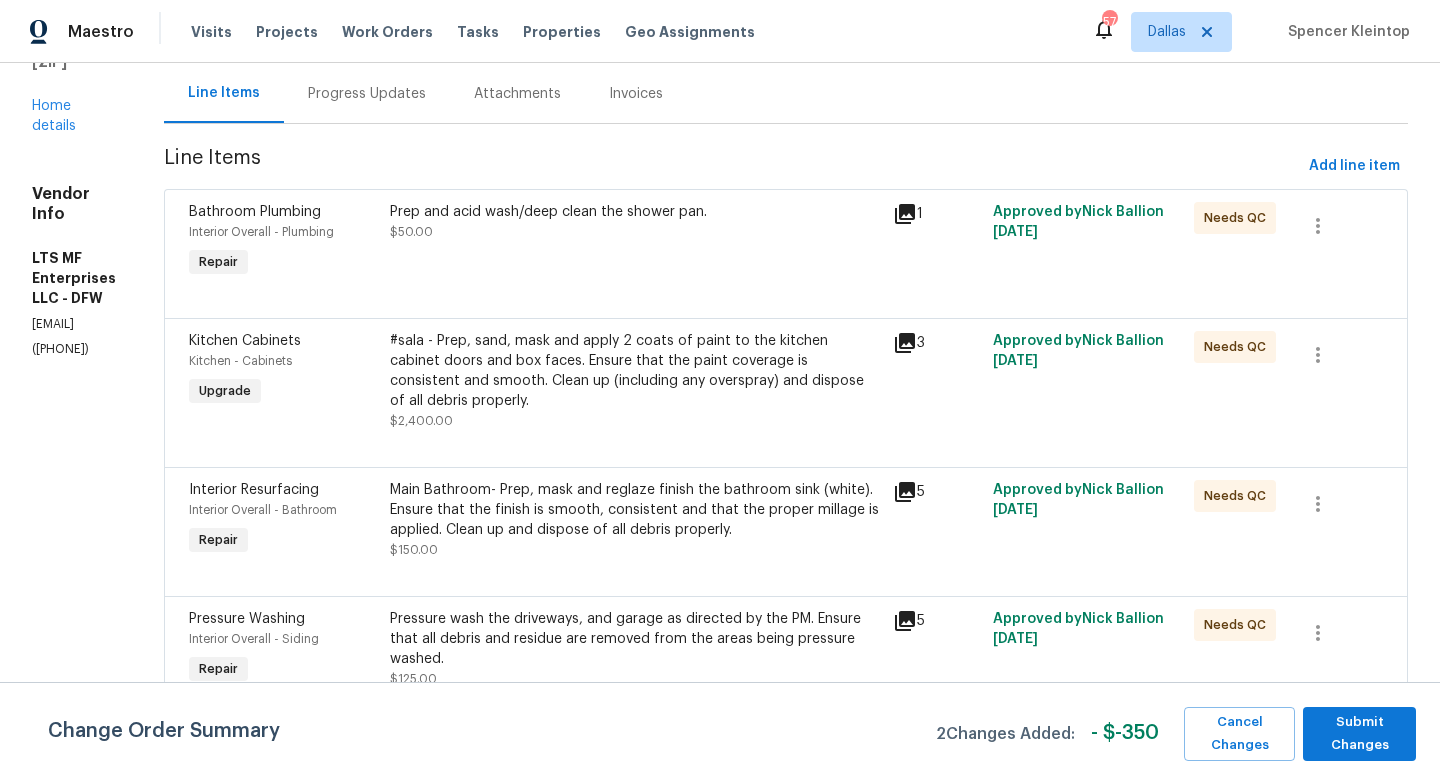 scroll, scrollTop: 196, scrollLeft: 0, axis: vertical 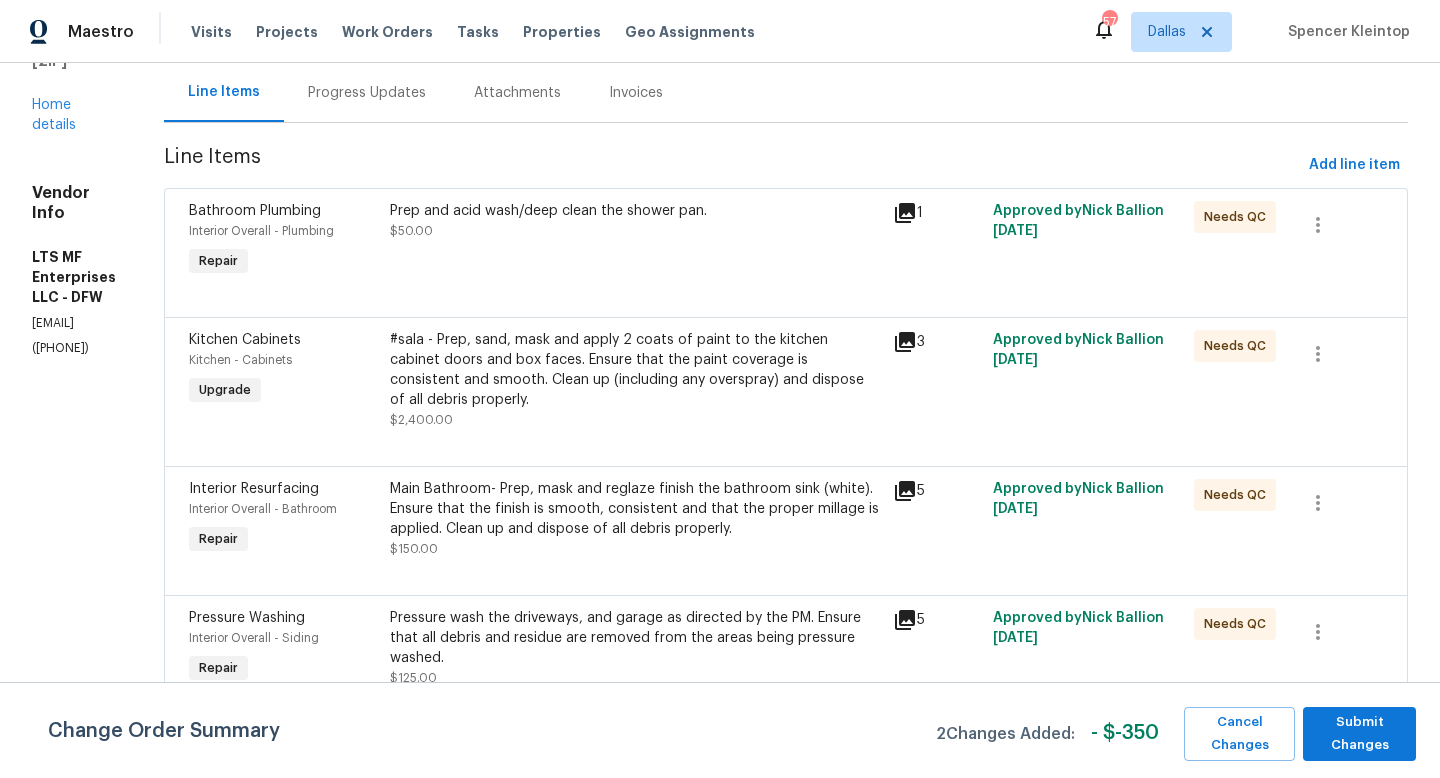 click on "Main Bathroom- Prep, mask and reglaze finish the bathroom sink (white). Ensure that the finish is smooth, consistent and that the proper millage is applied. Clean up and dispose of all debris properly." at bounding box center (635, 509) 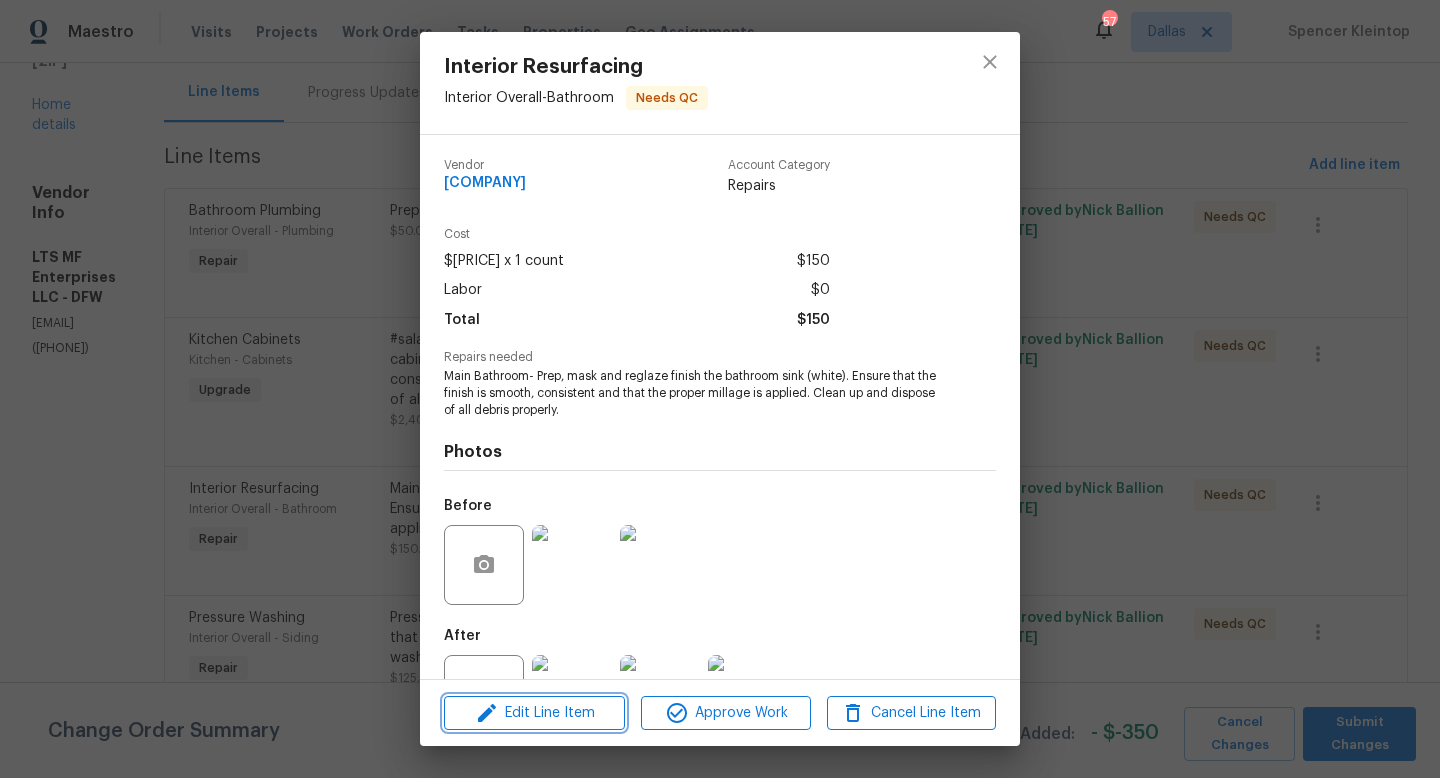 click on "Edit Line Item" at bounding box center (534, 713) 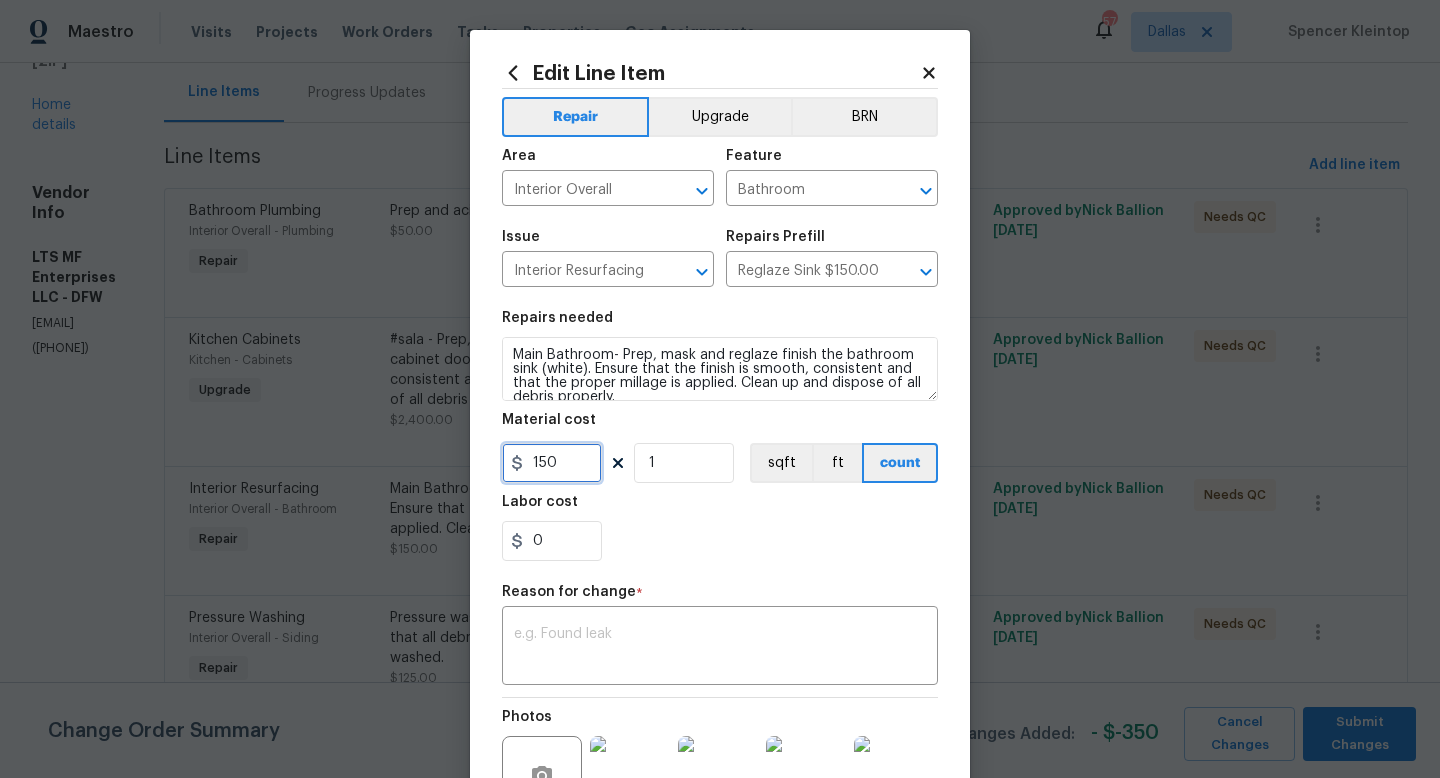 drag, startPoint x: 570, startPoint y: 460, endPoint x: 458, endPoint y: 451, distance: 112.36102 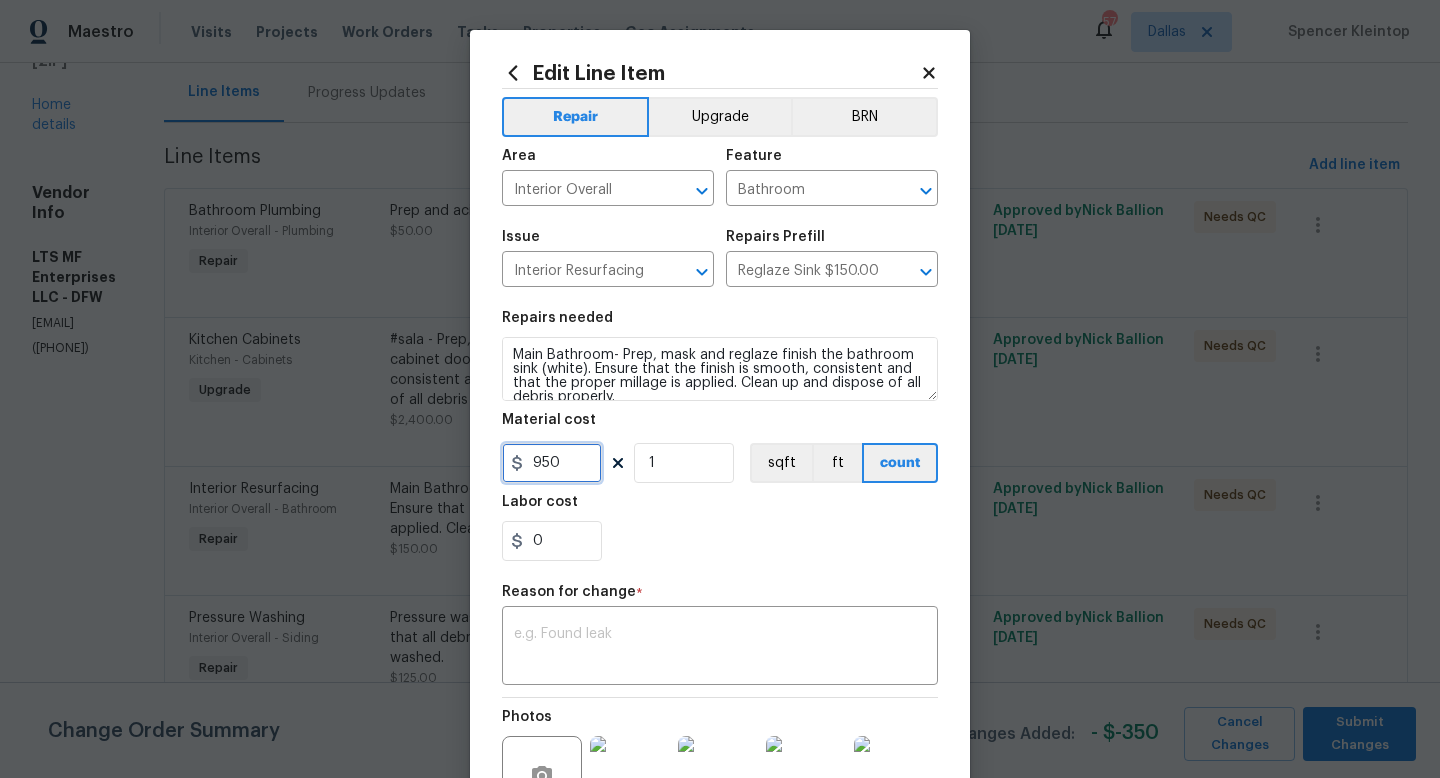 type on "950" 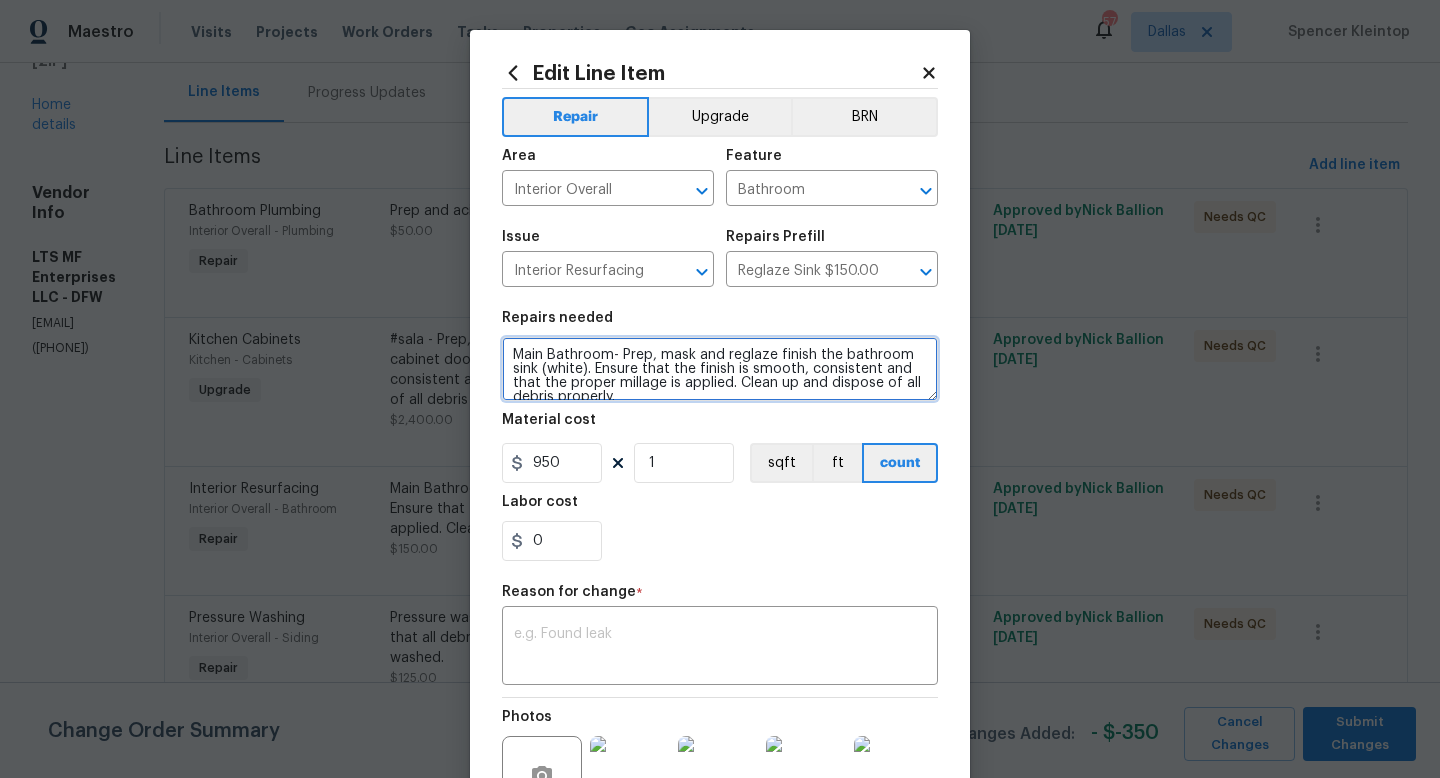 click on "Main Bathroom- Prep, mask and reglaze finish the bathroom sink (white). Ensure that the finish is smooth, consistent and that the proper millage is applied. Clean up and dispose of all debris properly." at bounding box center (720, 369) 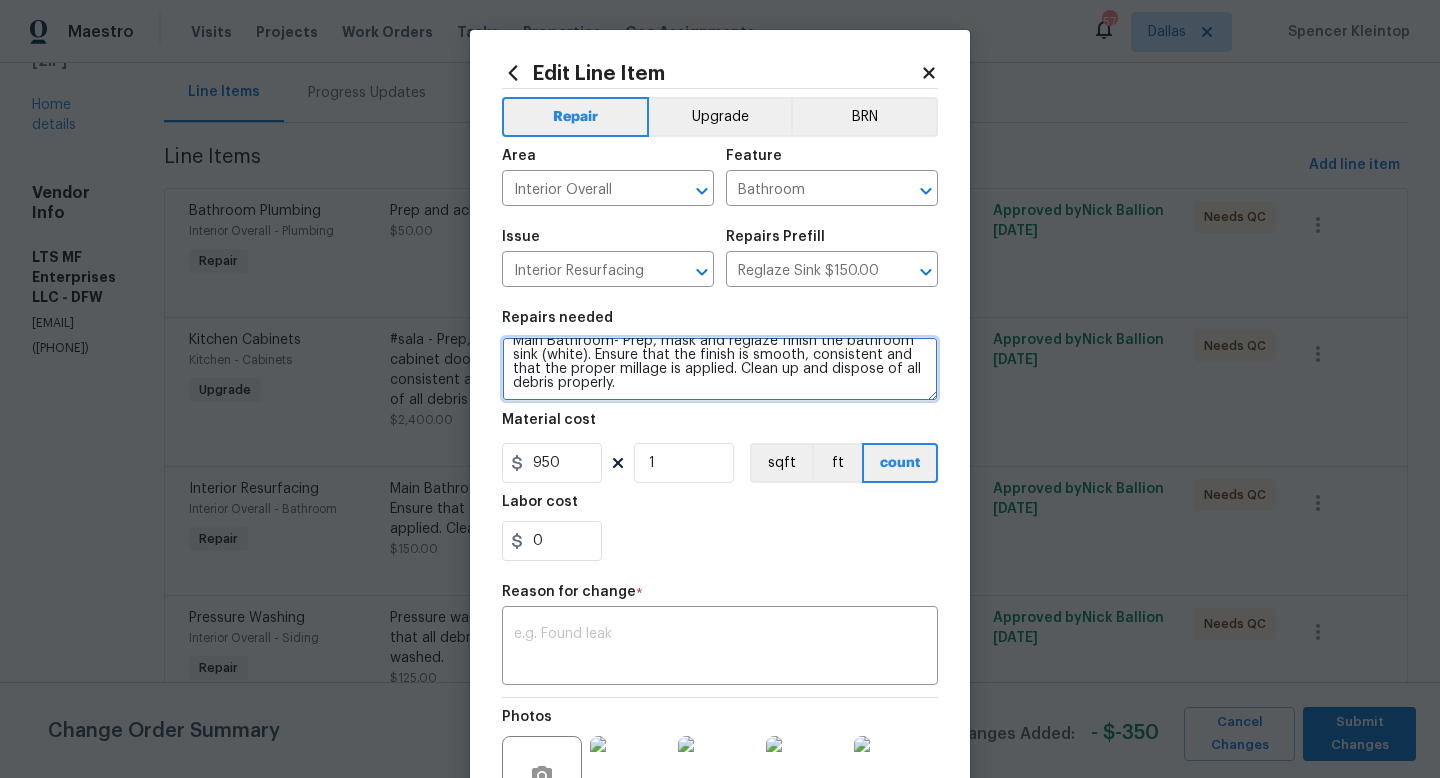 scroll, scrollTop: 32, scrollLeft: 0, axis: vertical 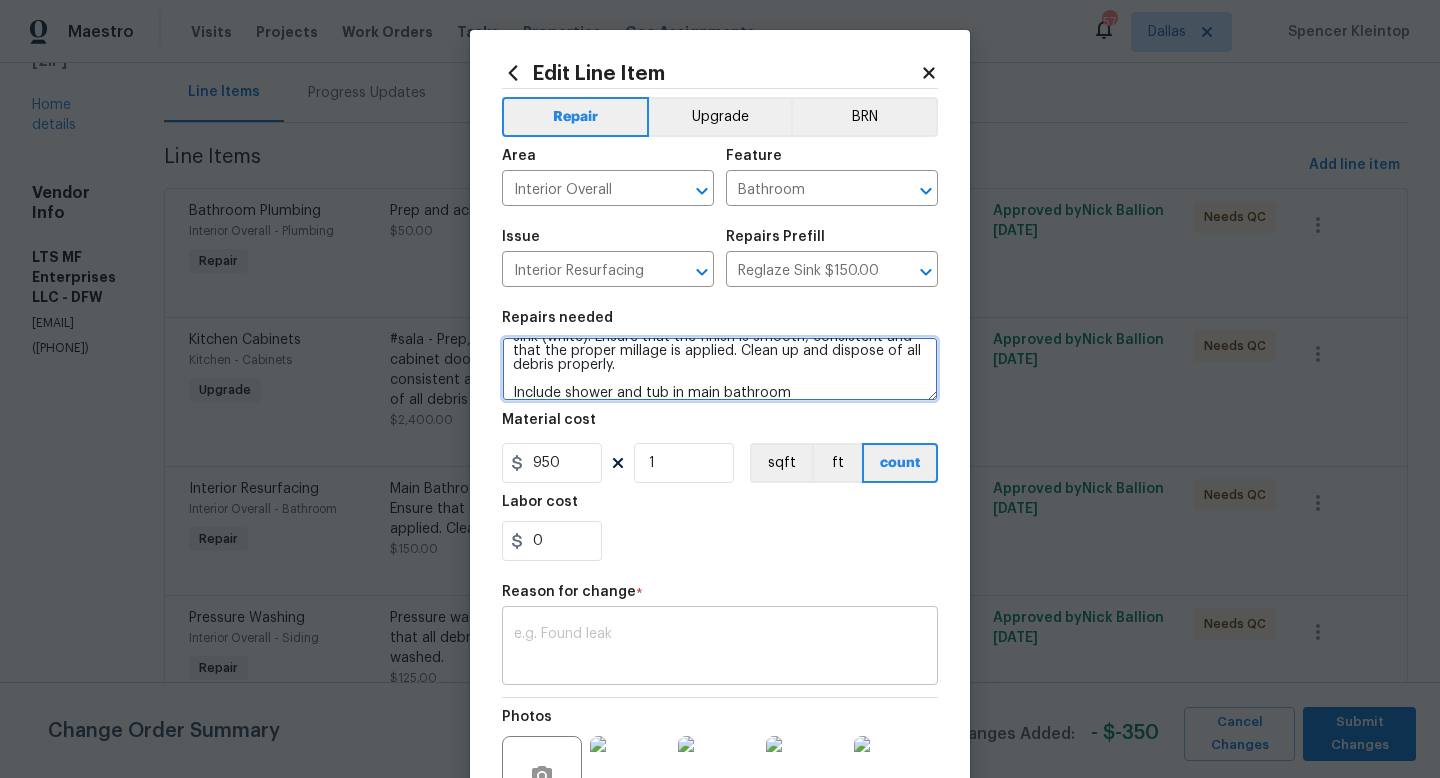 type on "Main Bathroom- Prep, mask and reglaze finish the bathroom sink (white). Ensure that the finish is smooth, consistent and that the proper millage is applied. Clean up and dispose of all debris properly.
Include shower and tub in main bathroom" 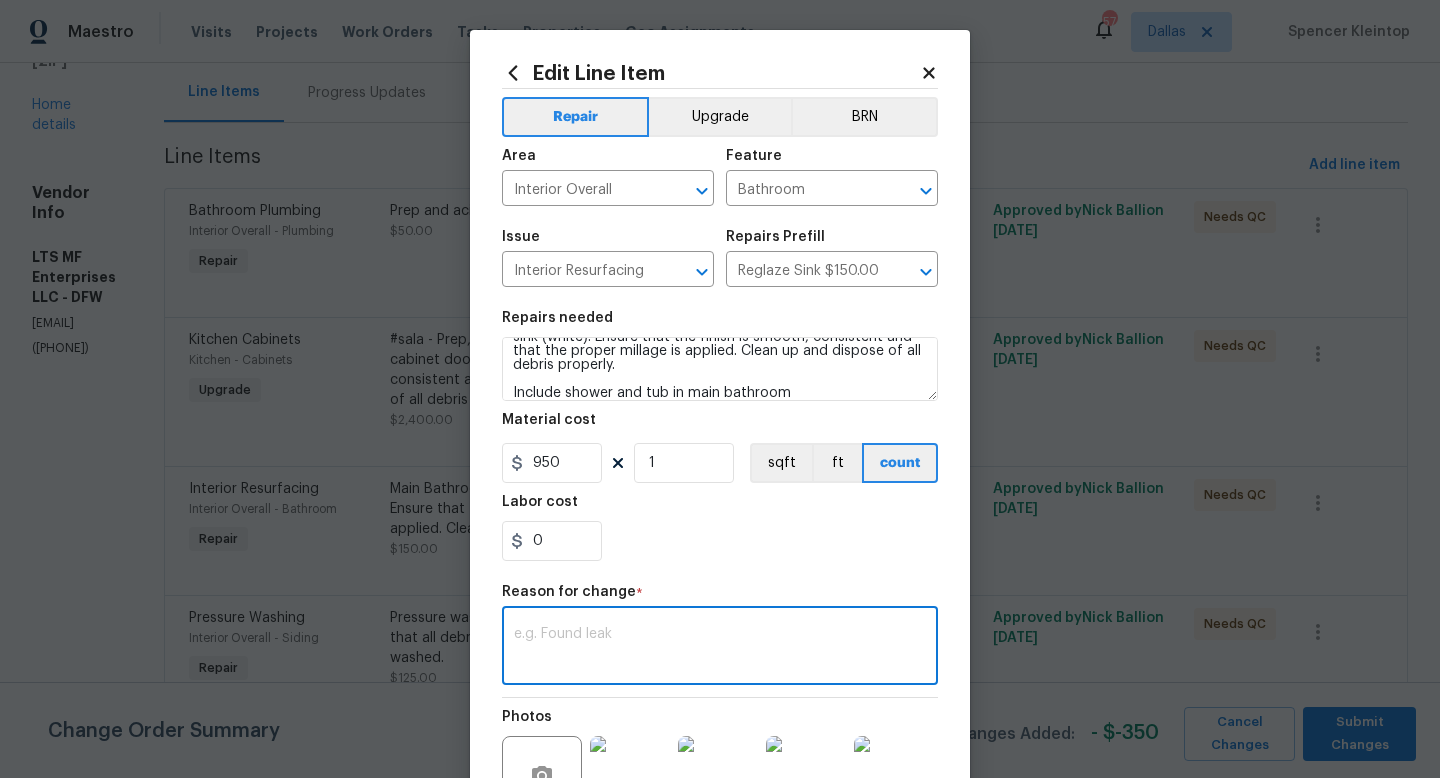 click at bounding box center [720, 648] 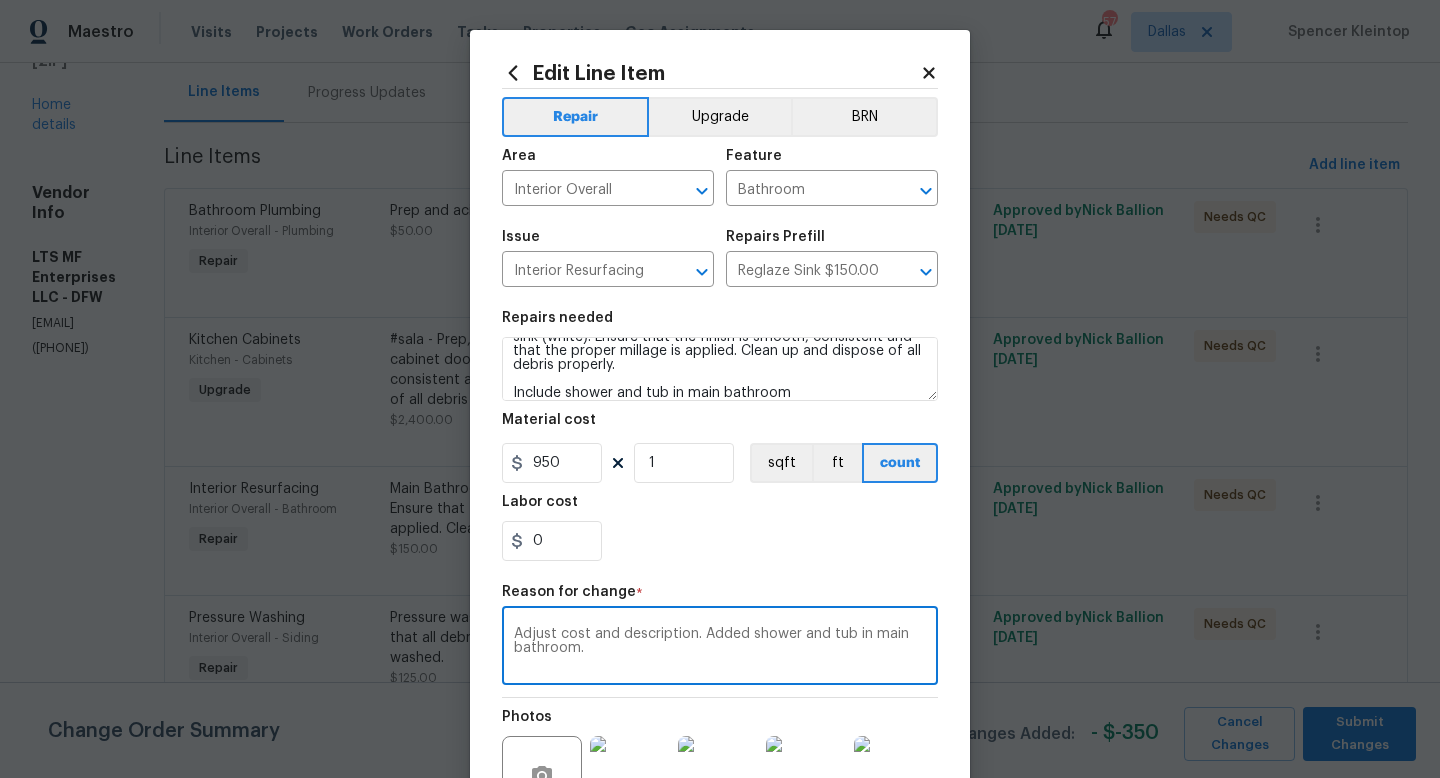 scroll, scrollTop: 228, scrollLeft: 0, axis: vertical 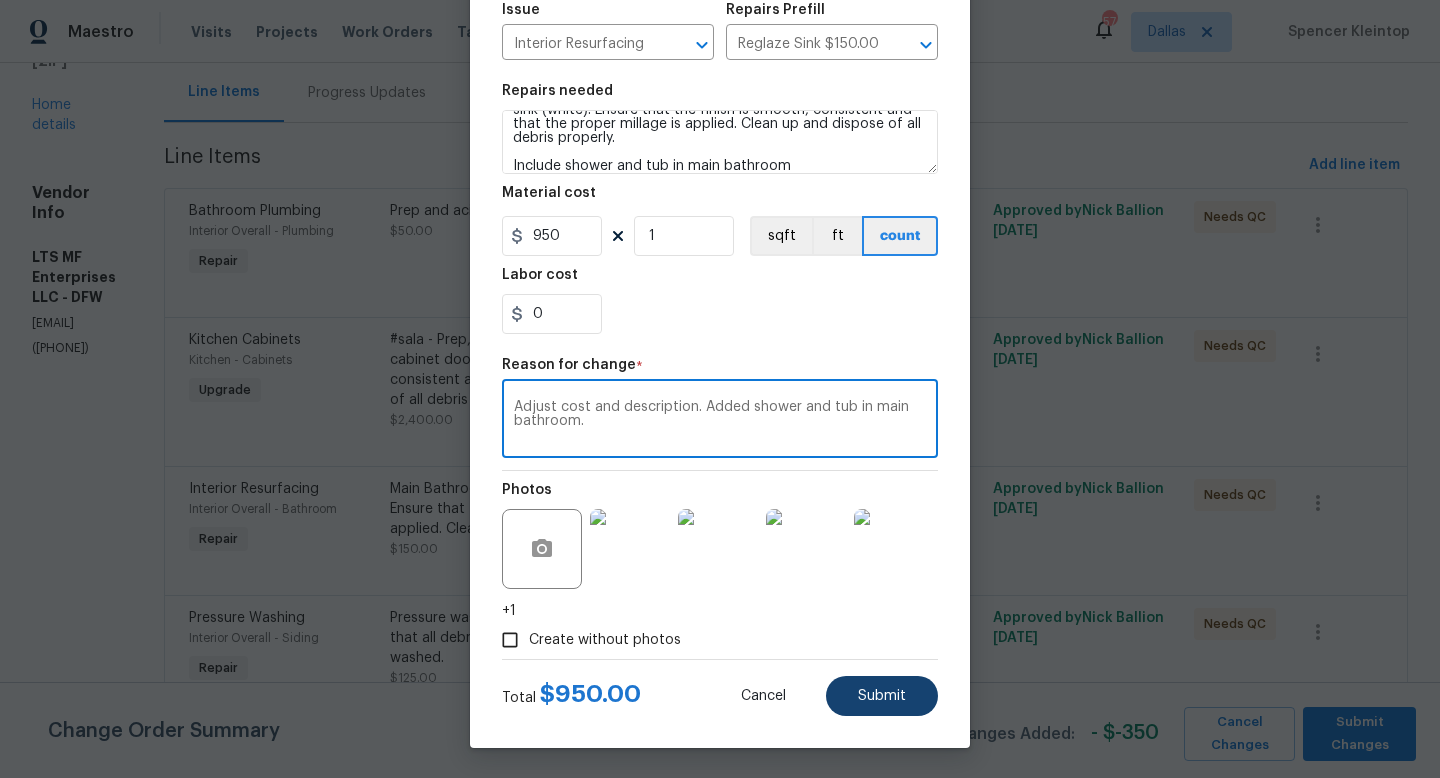 type on "Adjust cost and description. Added shower and tub in main bathroom." 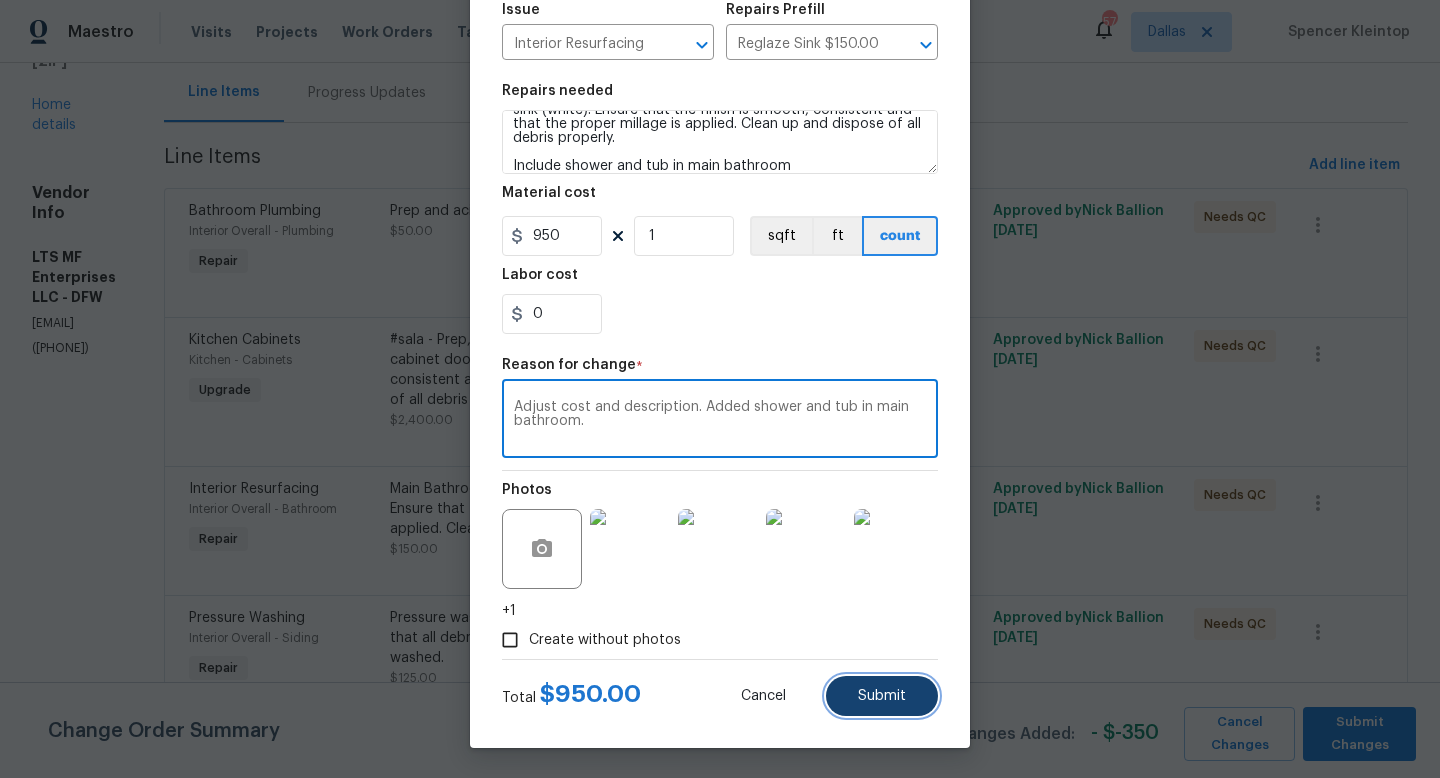 click on "Submit" at bounding box center (882, 696) 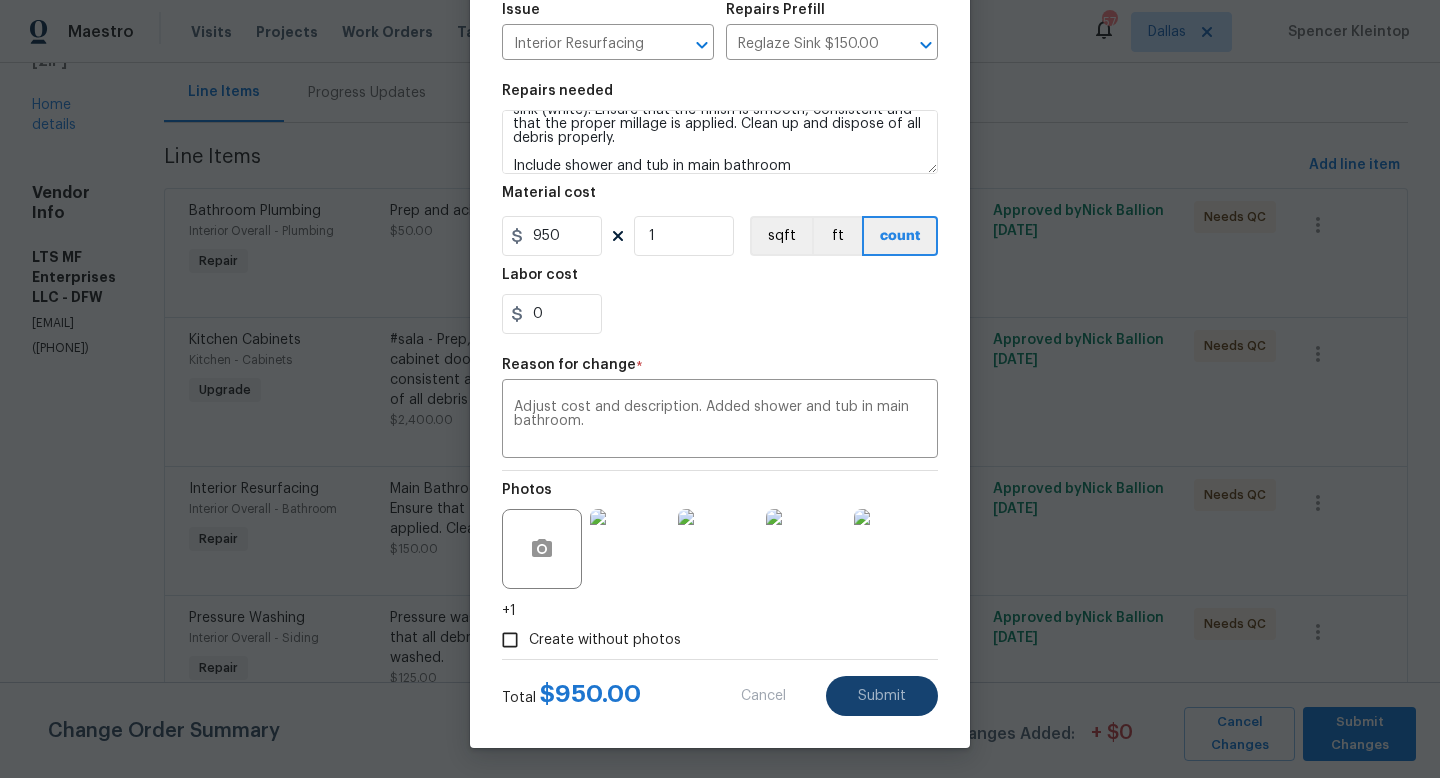 type on "Main Bathroom- Prep, mask and reglaze finish the bathroom sink (white). Ensure that the finish is smooth, consistent and that the proper millage is applied. Clean up and dispose of all debris properly." 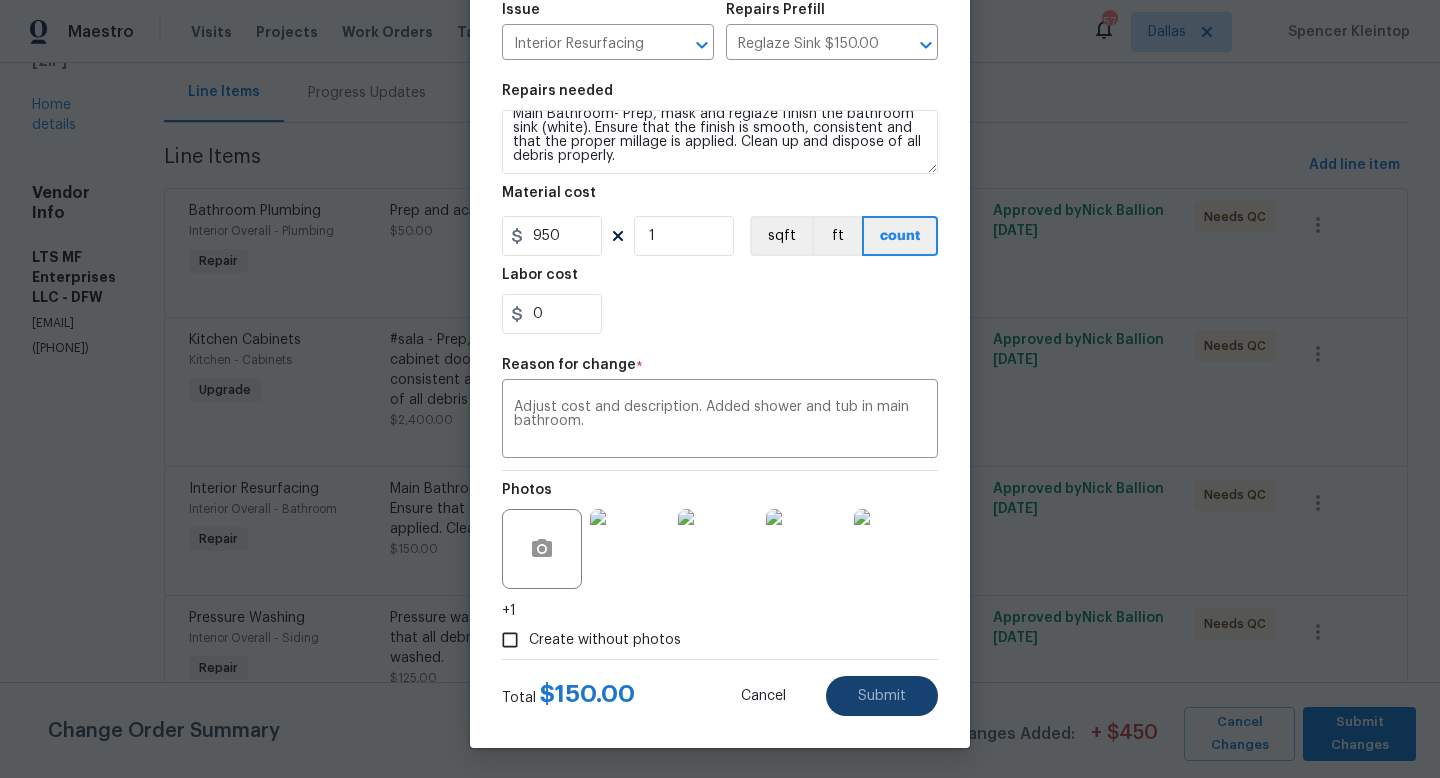 type on "150" 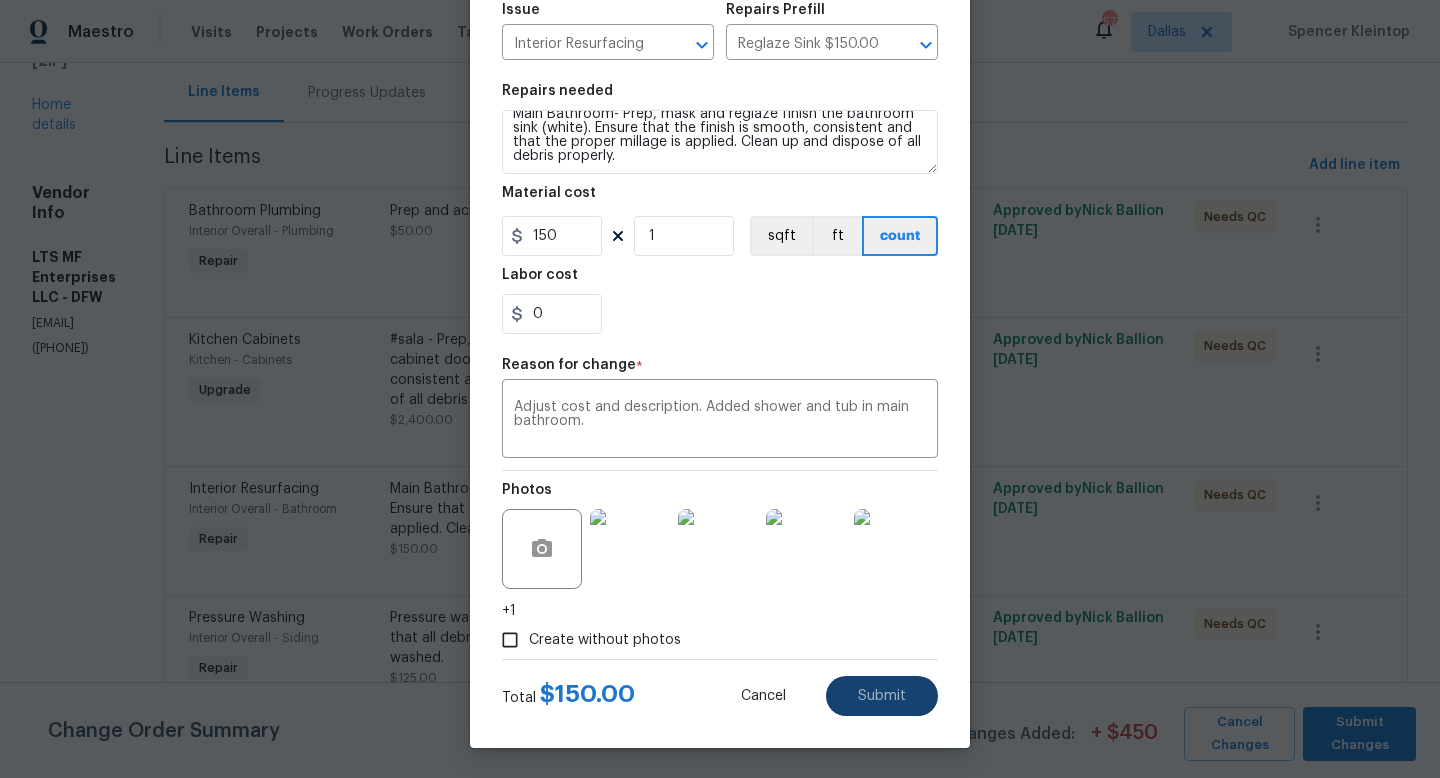 scroll, scrollTop: 14, scrollLeft: 0, axis: vertical 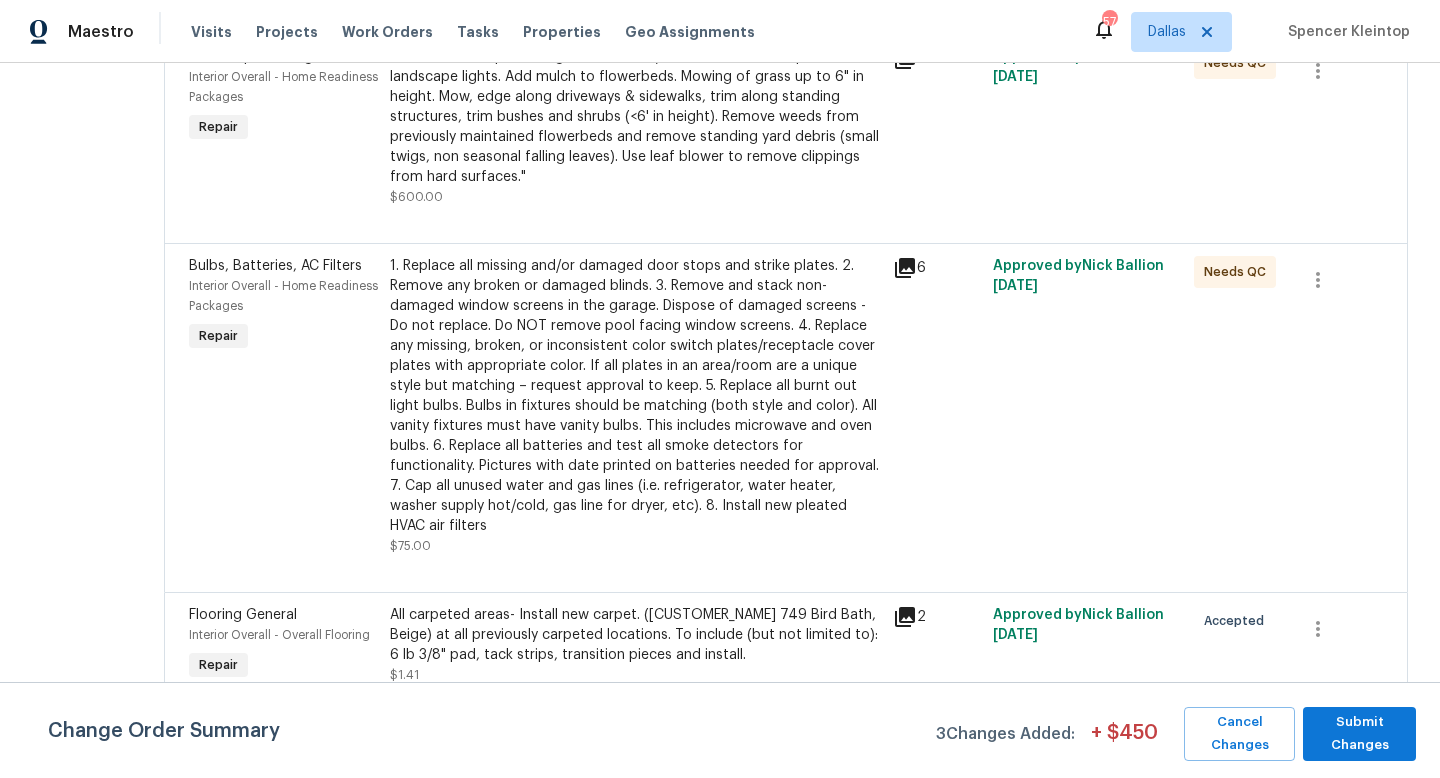 click on "All carpeted areas- Install new carpet. ([CUSTOMER_NAME] 749 Bird Bath, Beige) at all previously carpeted locations. To include (but not limited to): 6 lb 3/8" pad, tack strips, transition pieces and install." at bounding box center (635, 635) 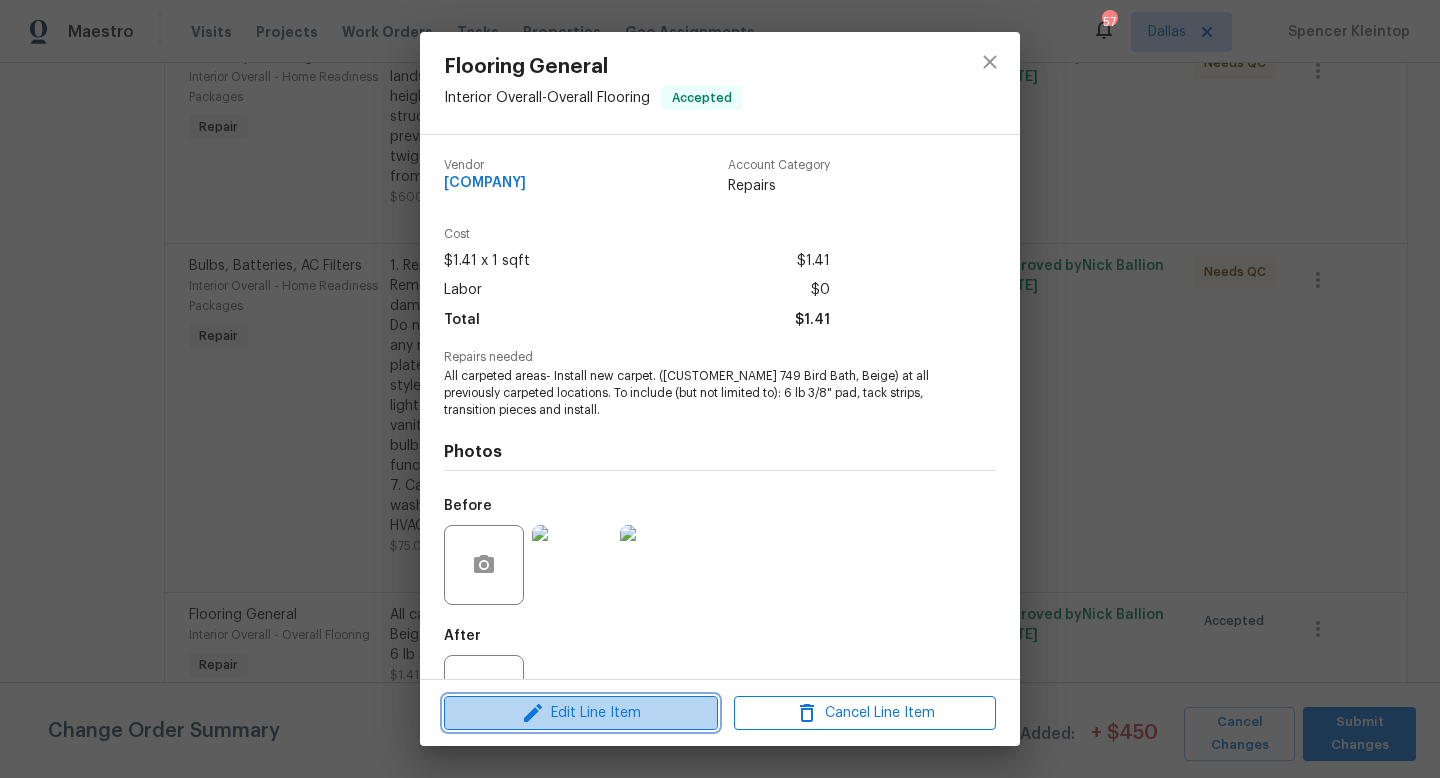 click on "Edit Line Item" at bounding box center (581, 713) 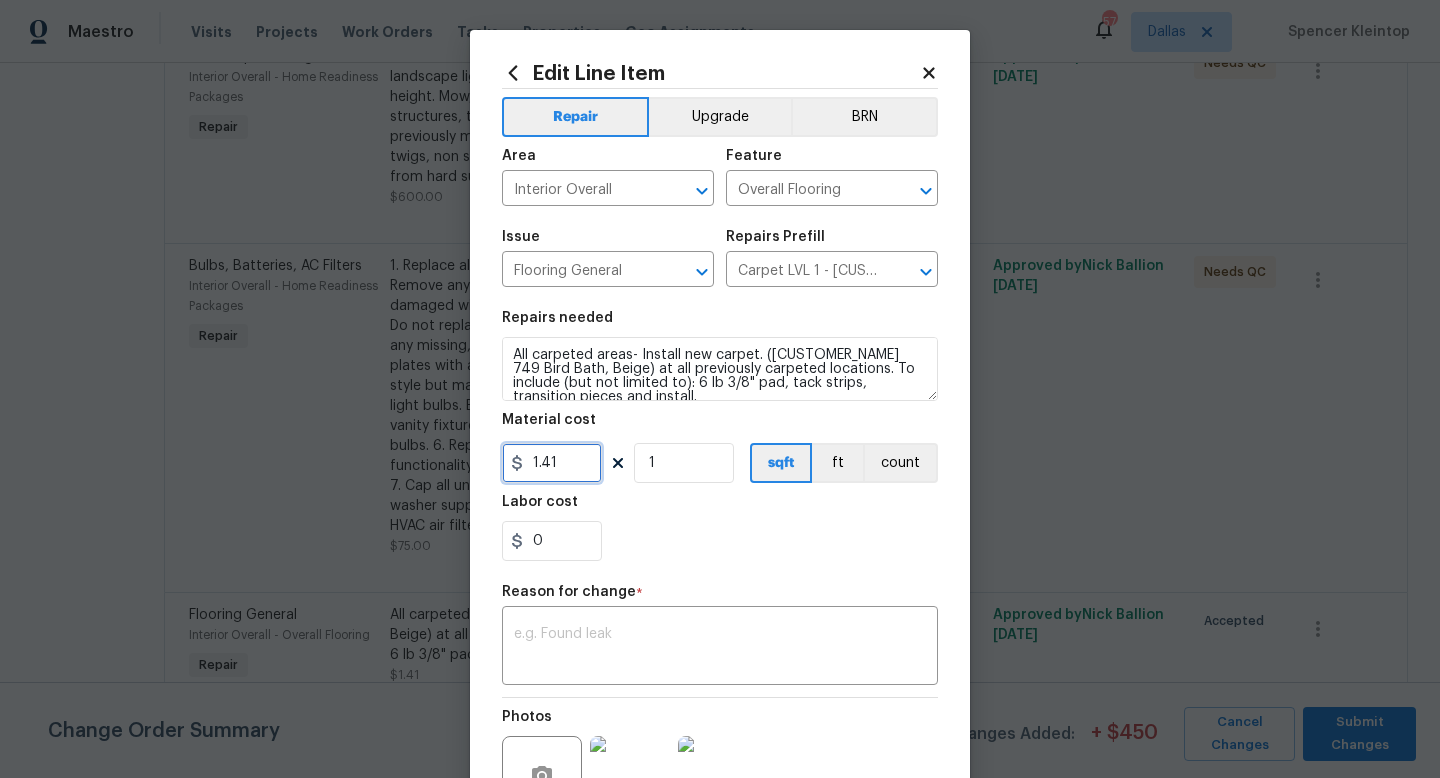click on "1.41" at bounding box center [552, 463] 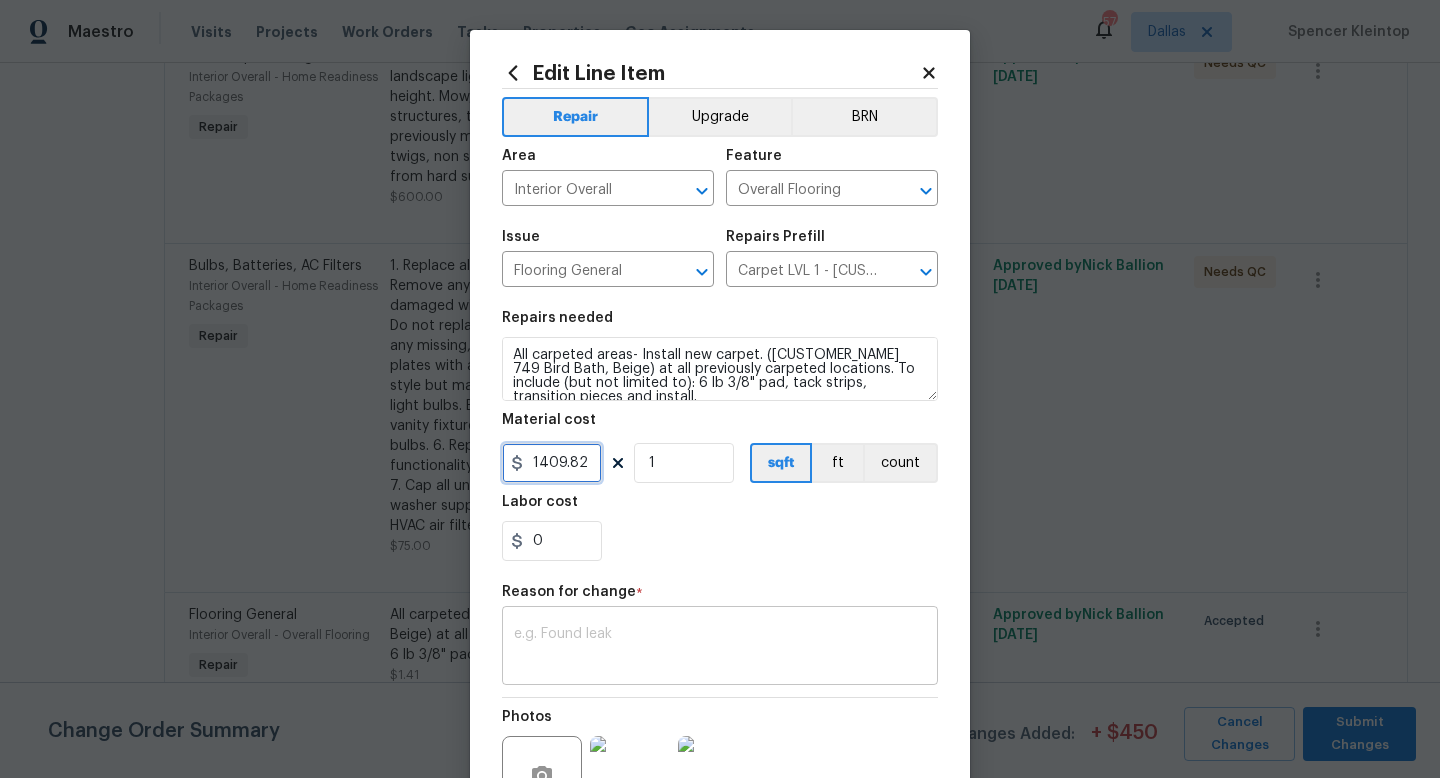 type on "1409.82" 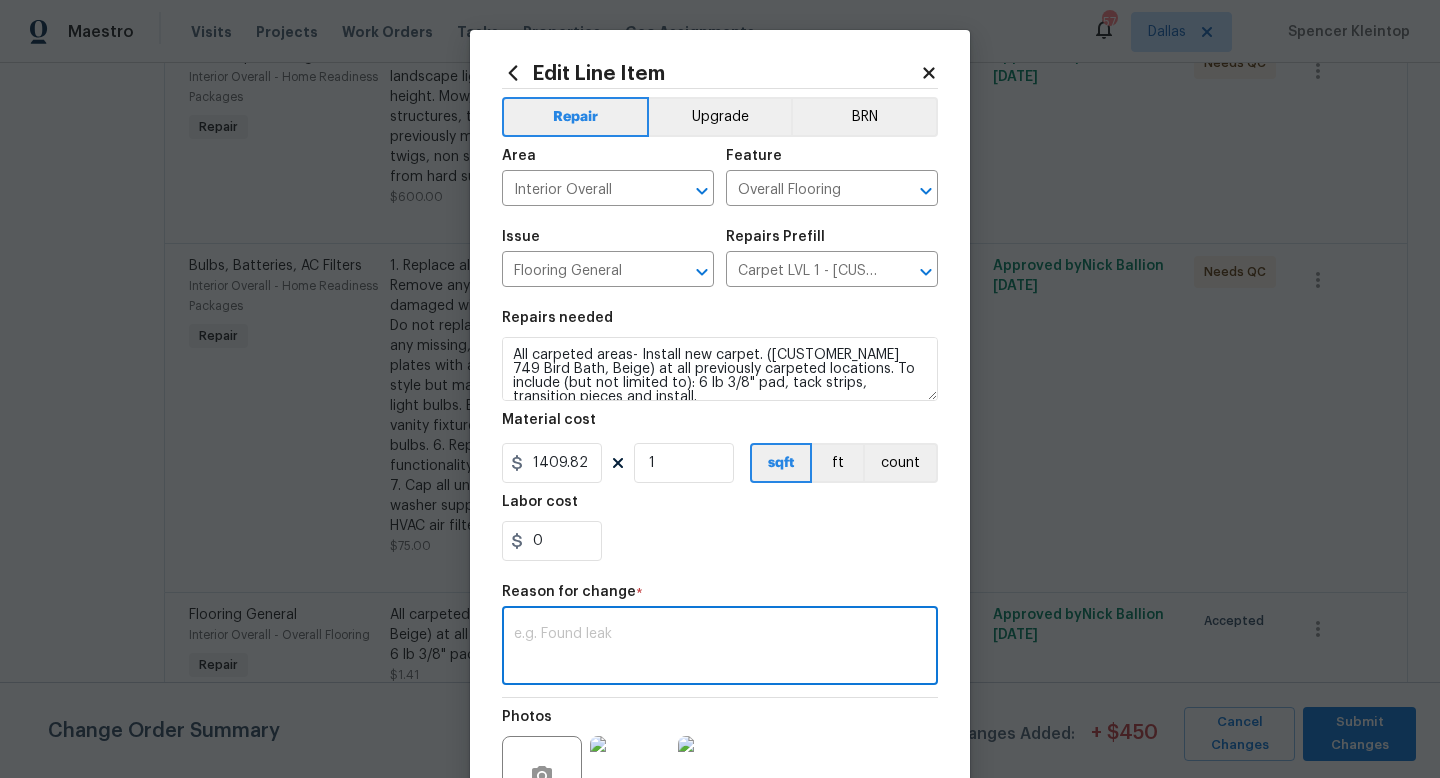 click at bounding box center (720, 648) 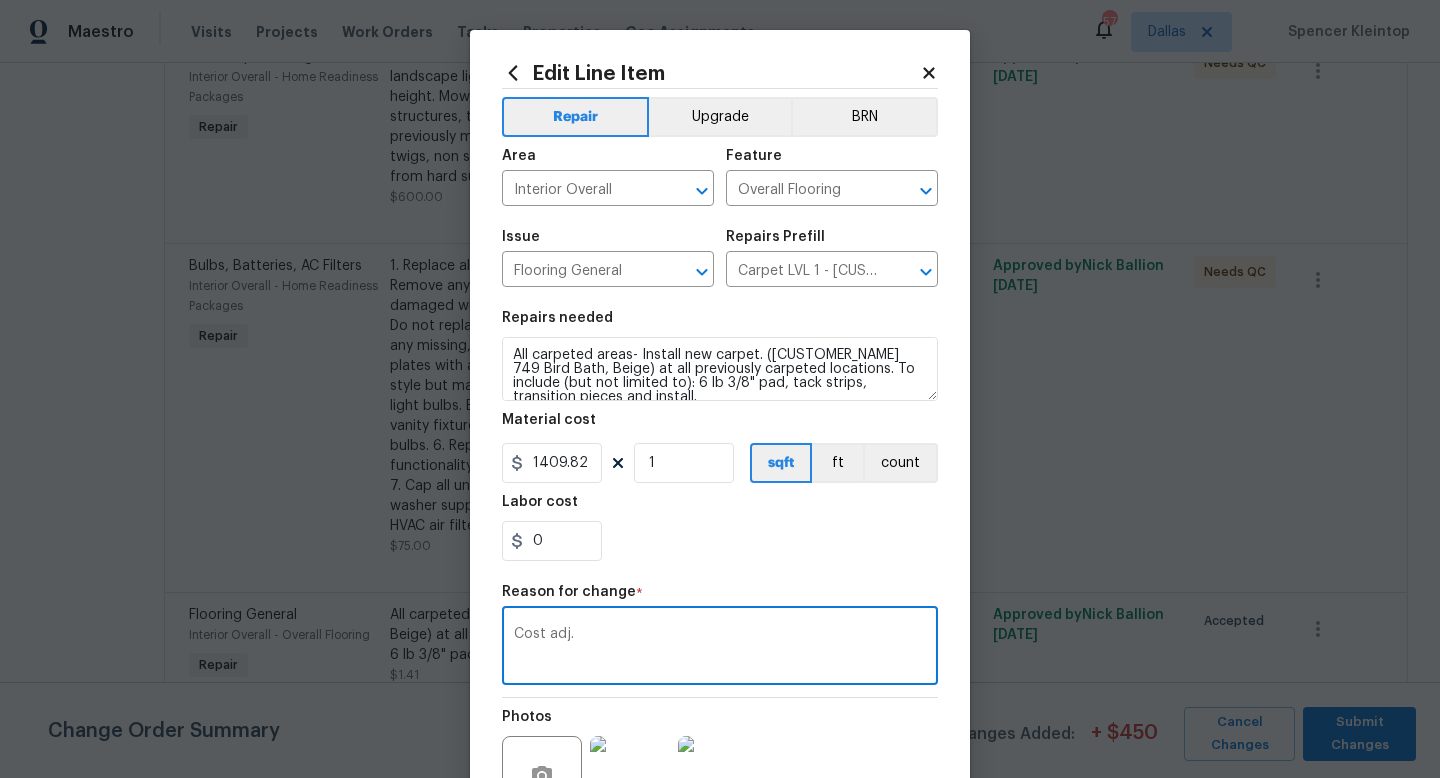 scroll, scrollTop: 208, scrollLeft: 0, axis: vertical 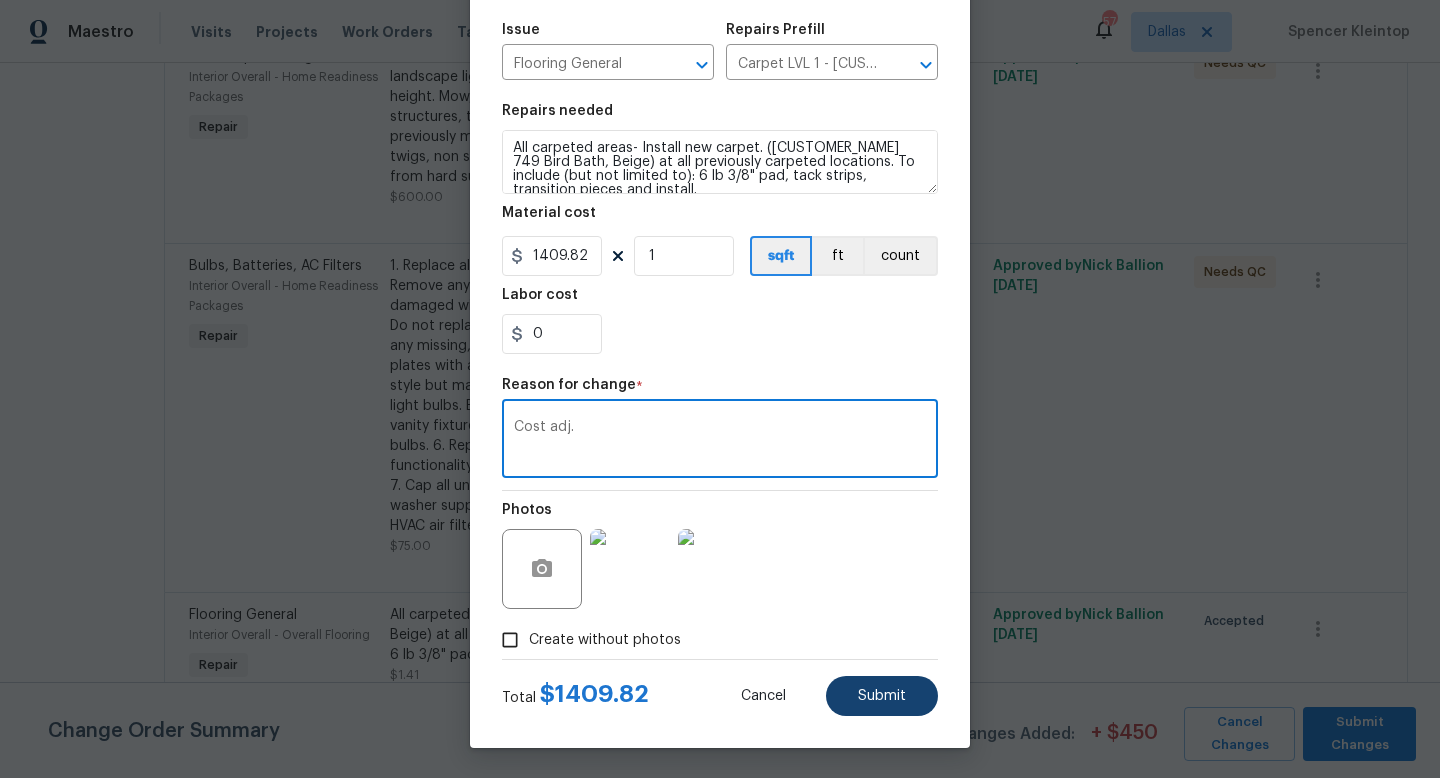 type on "Cost adj." 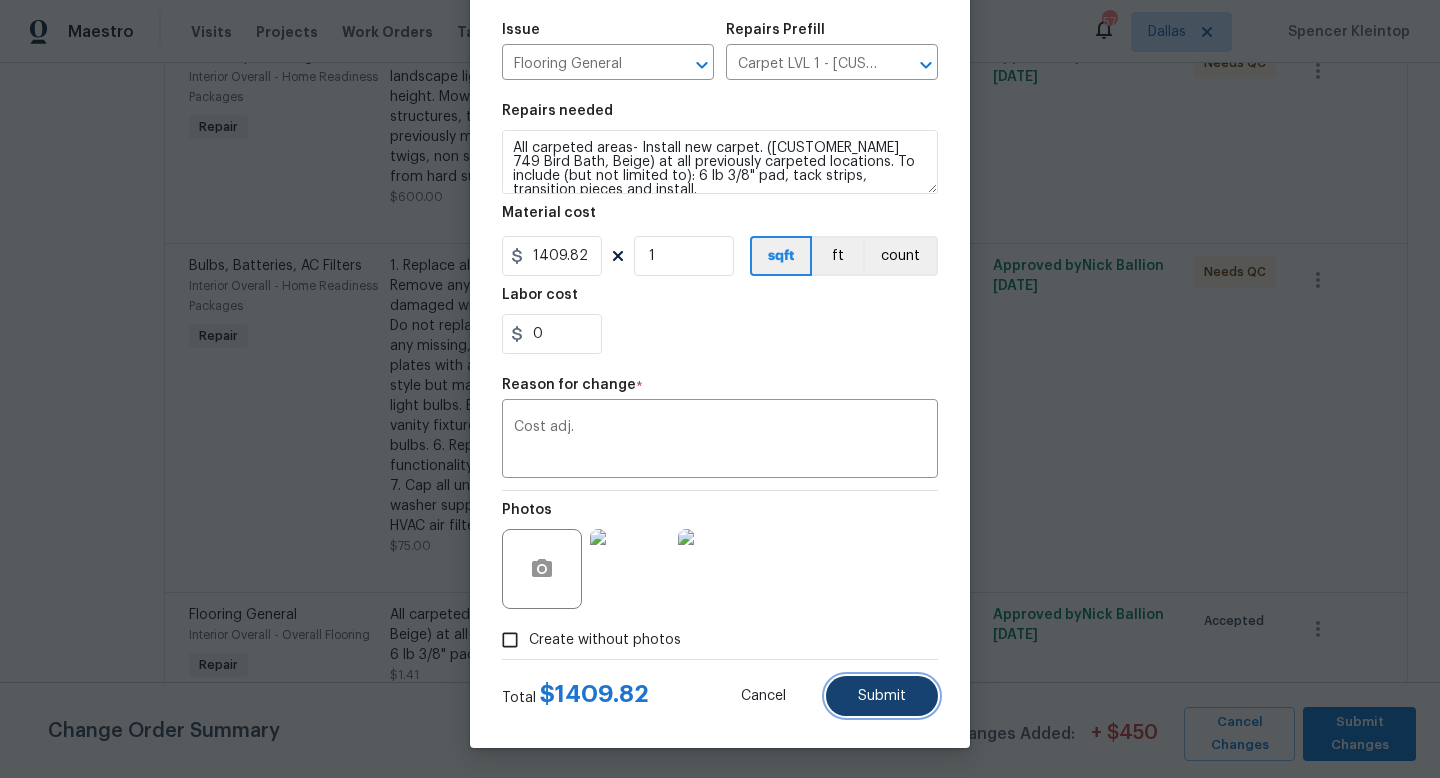 click on "Submit" at bounding box center (882, 696) 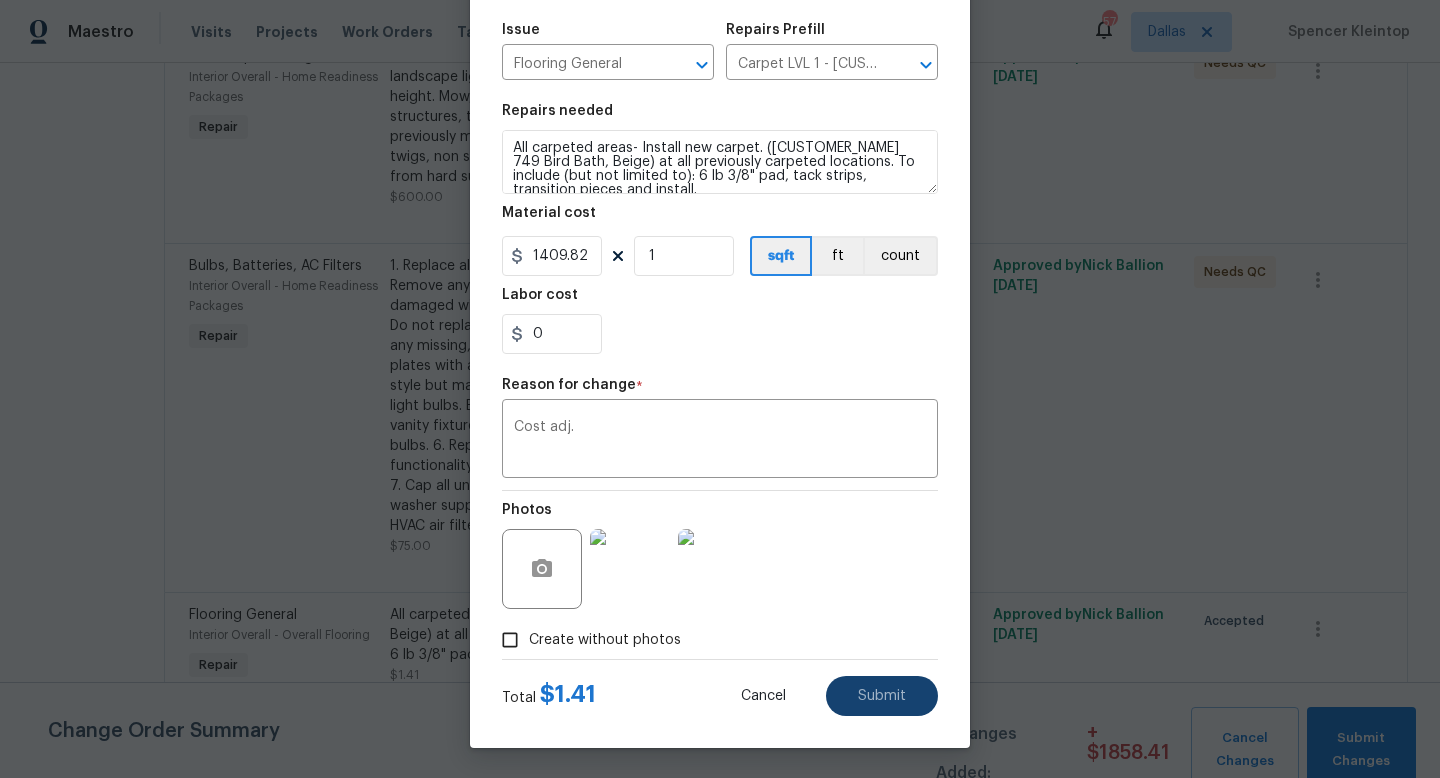 type on "1.41" 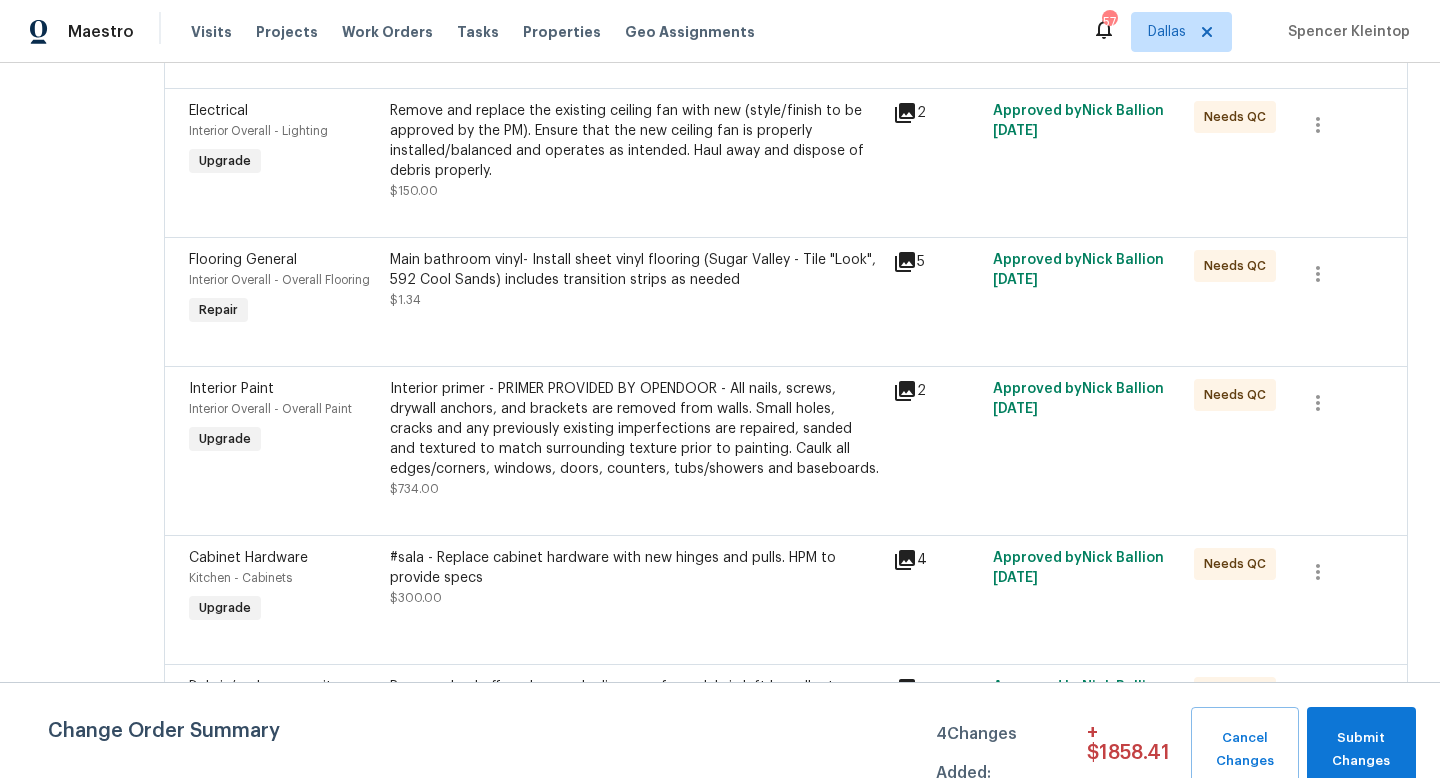 scroll, scrollTop: 1541, scrollLeft: 0, axis: vertical 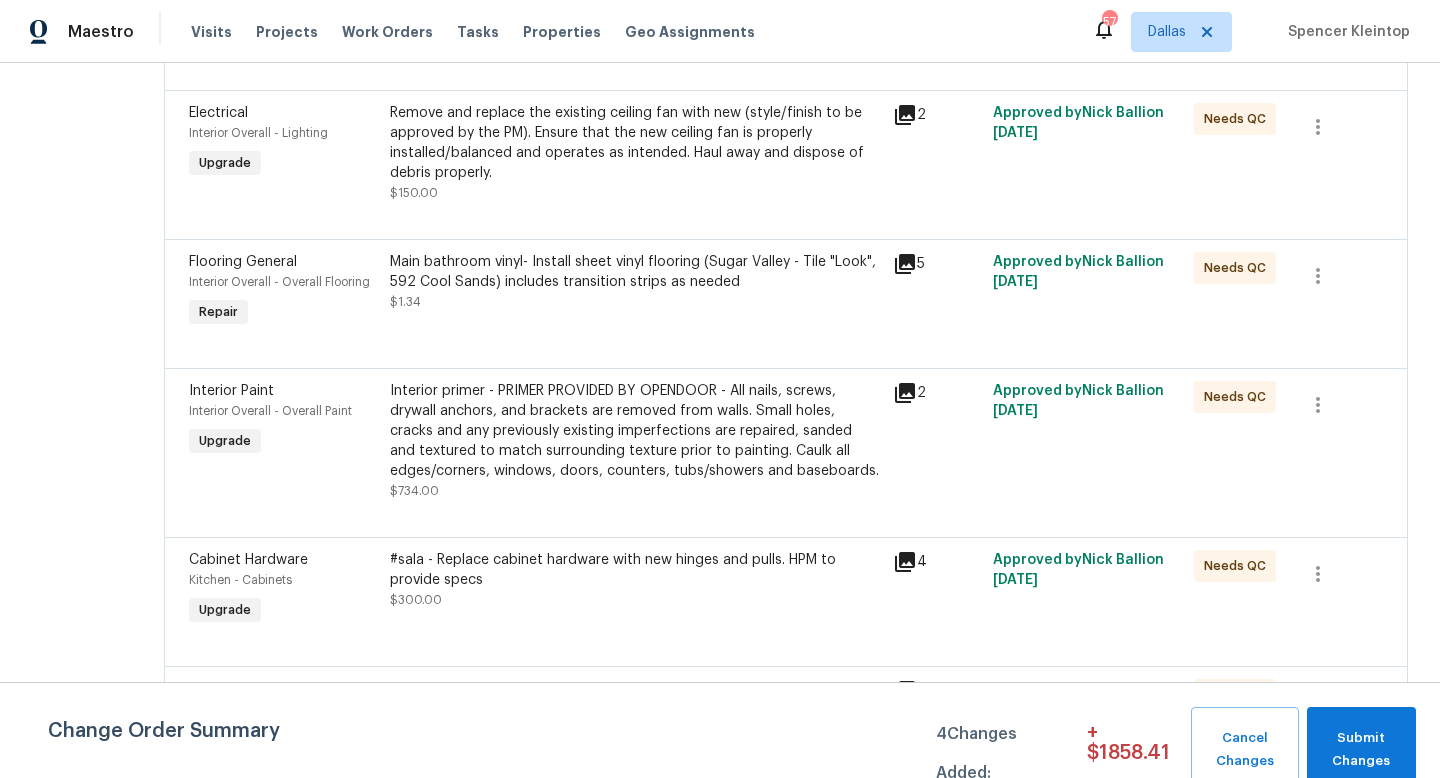 click on "Main bathroom vinyl- Install sheet vinyl flooring (Sugar Valley - Tile "Look", 592 Cool Sands) includes transition strips as needed" at bounding box center [635, 272] 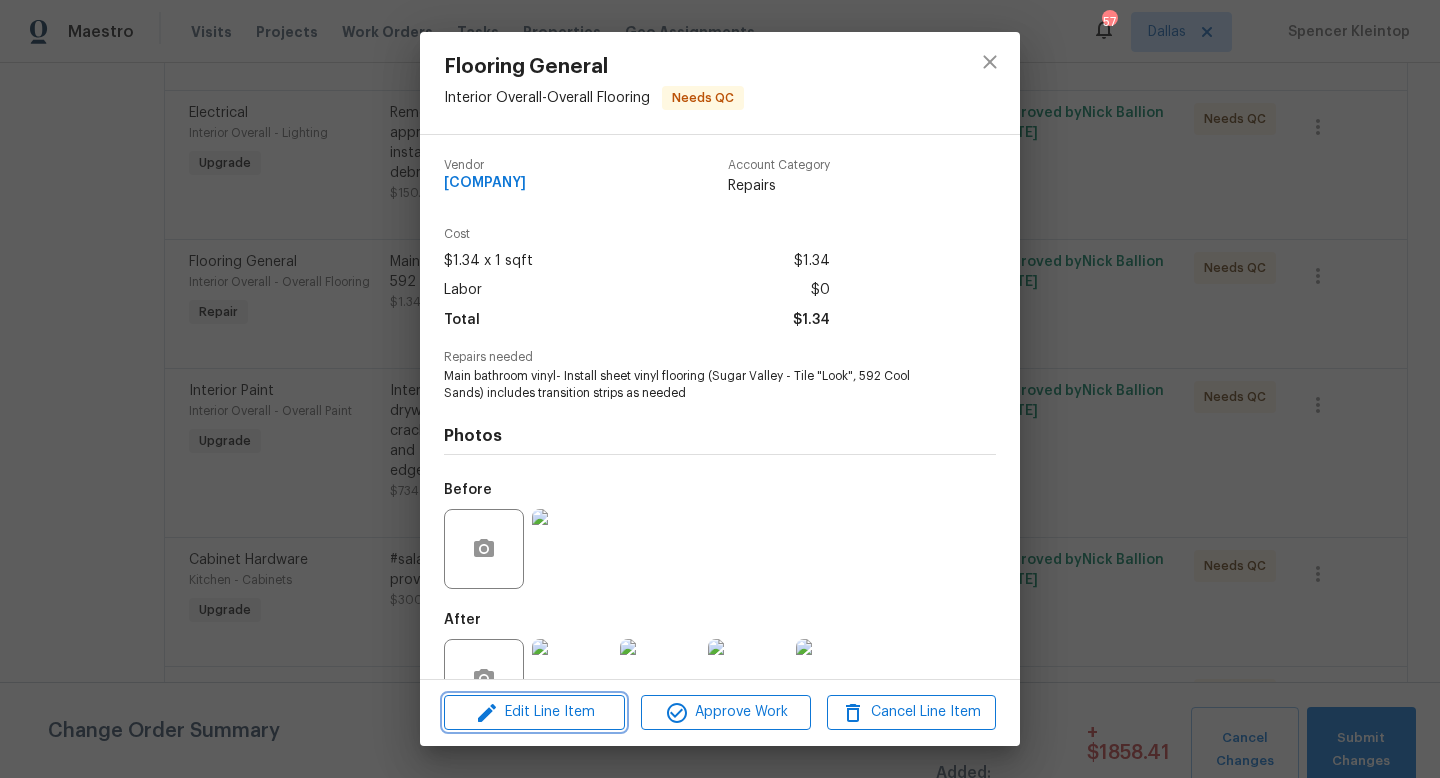 click on "Edit Line Item" at bounding box center (534, 712) 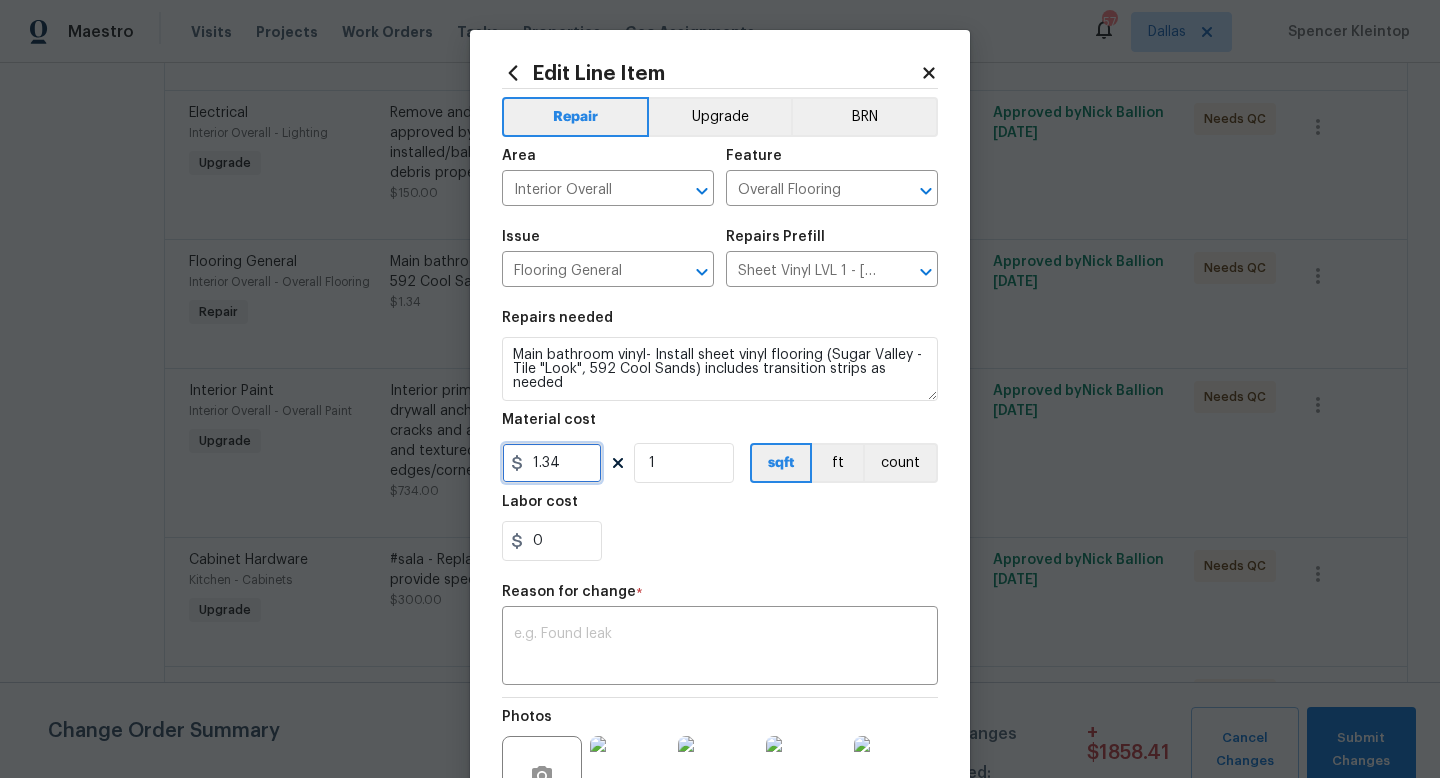 drag, startPoint x: 577, startPoint y: 465, endPoint x: 303, endPoint y: 441, distance: 275.04907 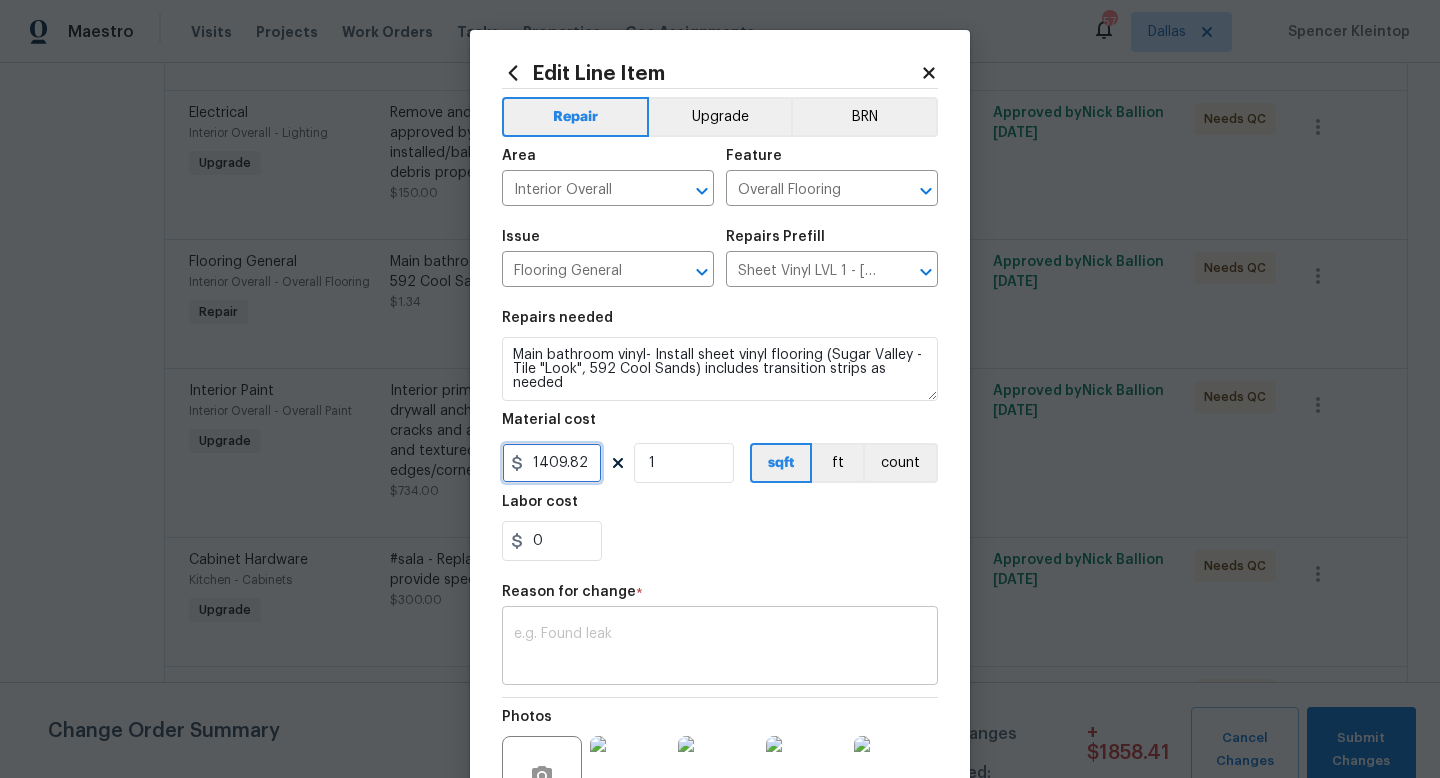 type on "1409.82" 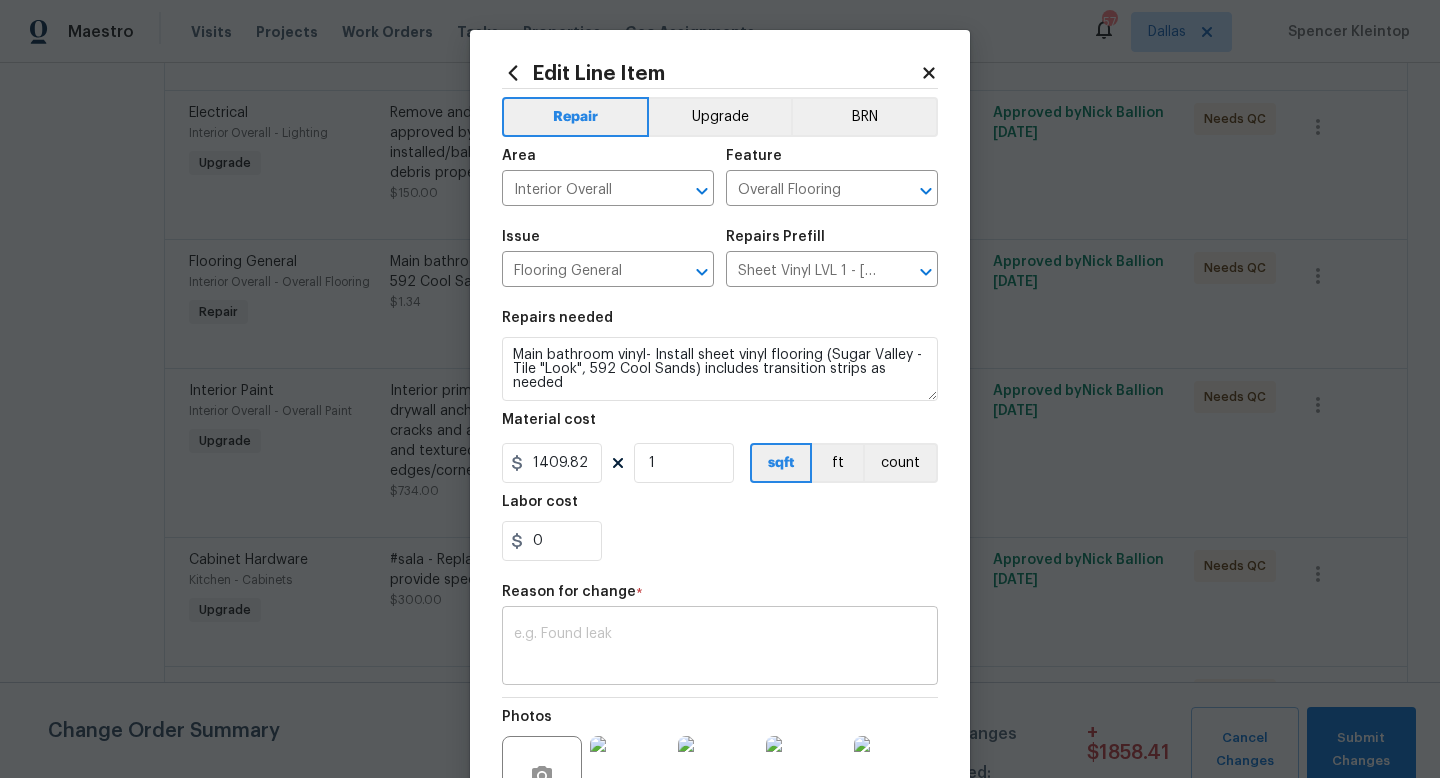 click on "x ​" at bounding box center [720, 648] 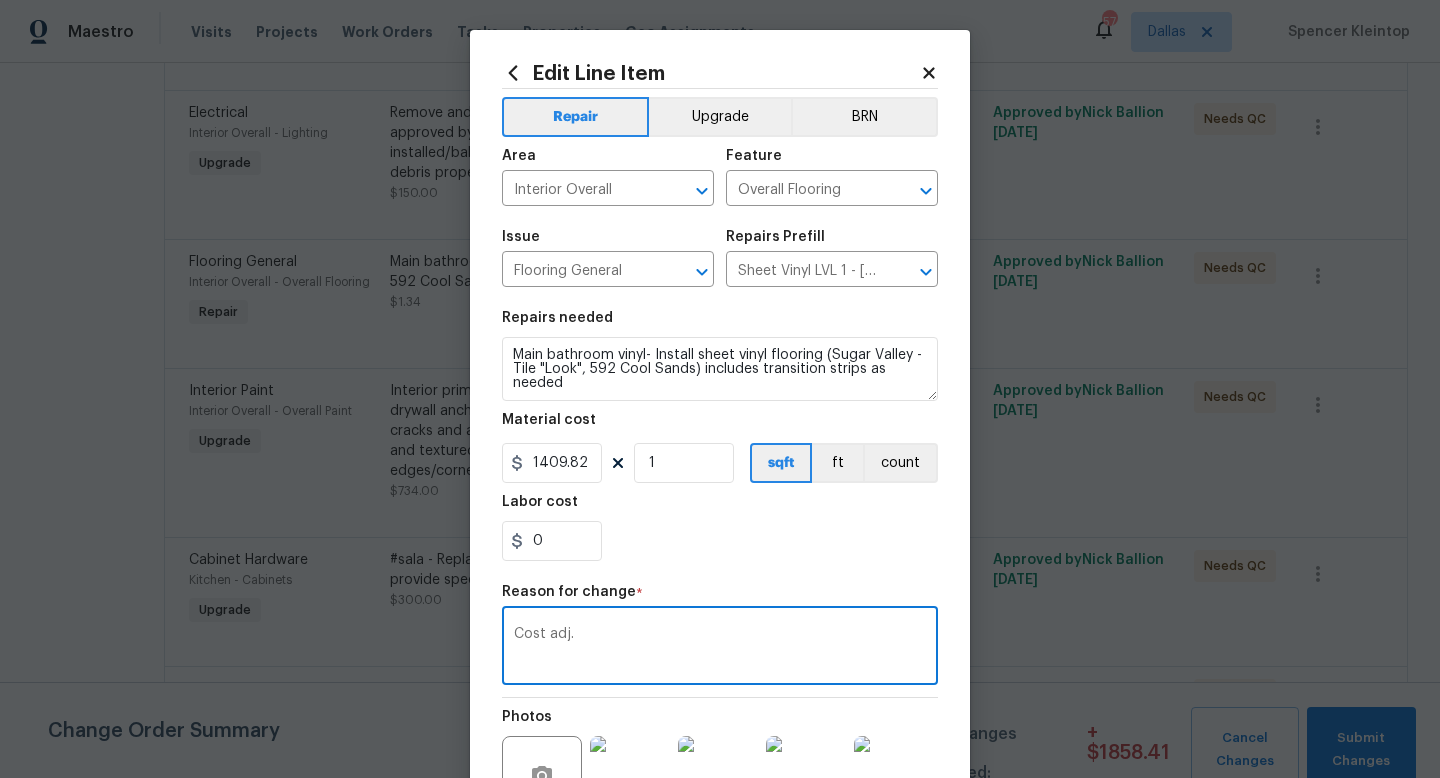 scroll, scrollTop: 228, scrollLeft: 0, axis: vertical 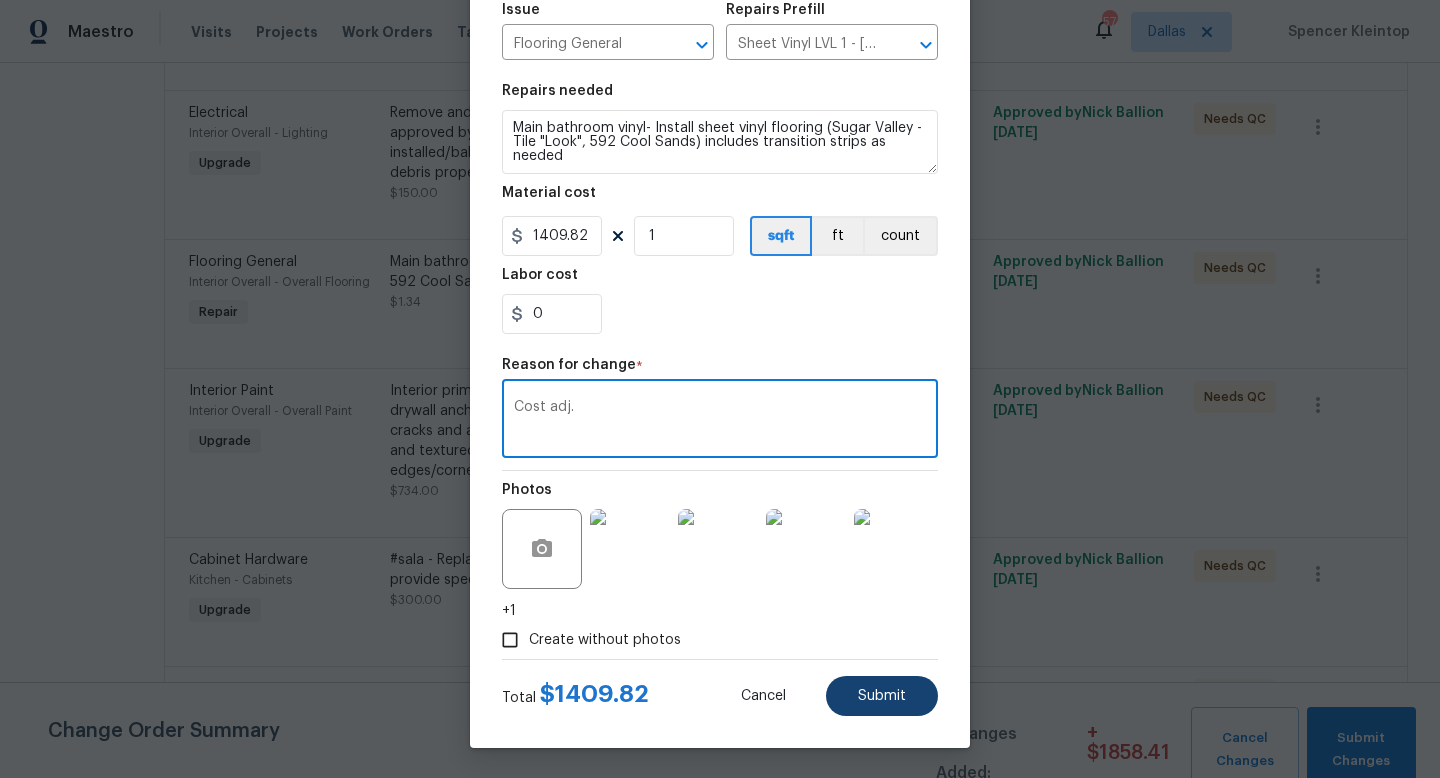 type on "Cost adj." 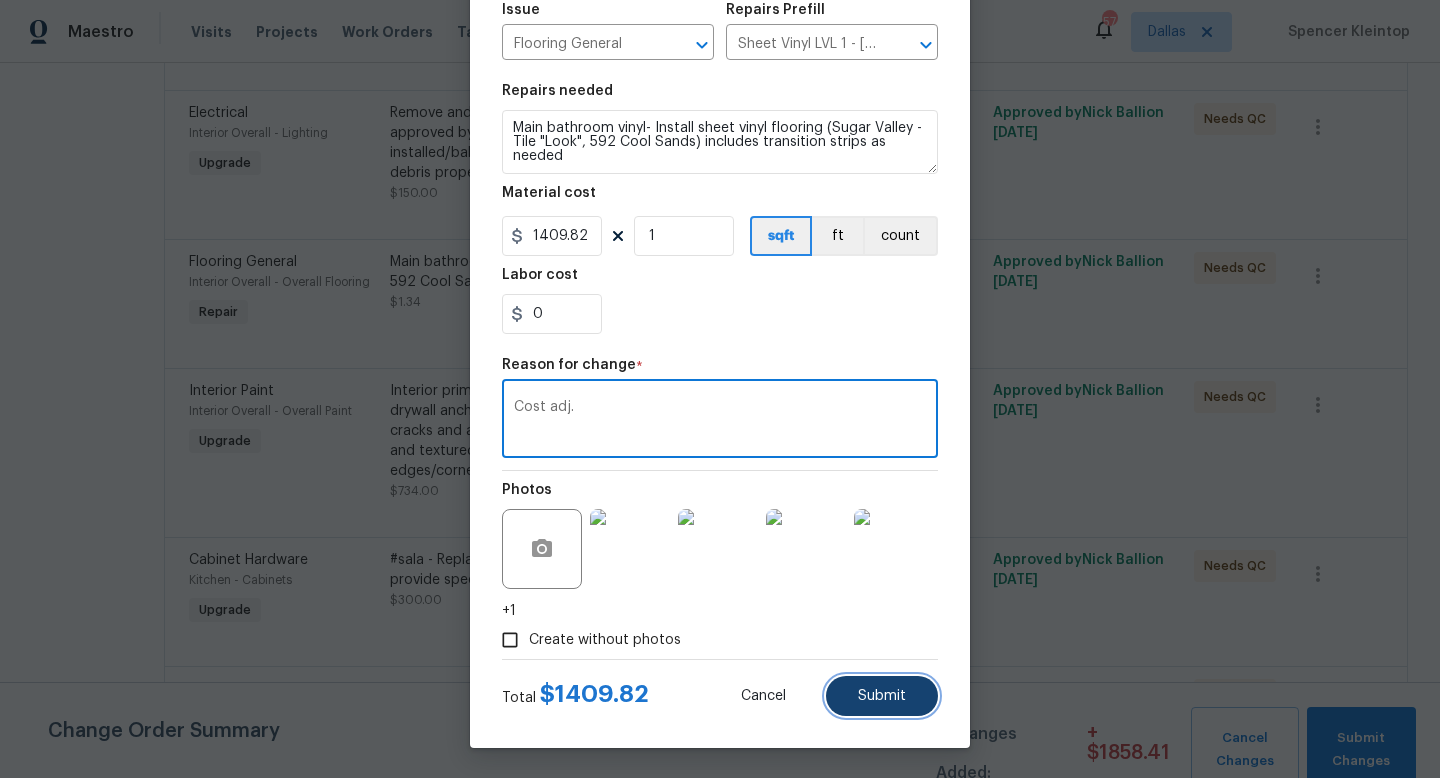 click on "Submit" at bounding box center (882, 696) 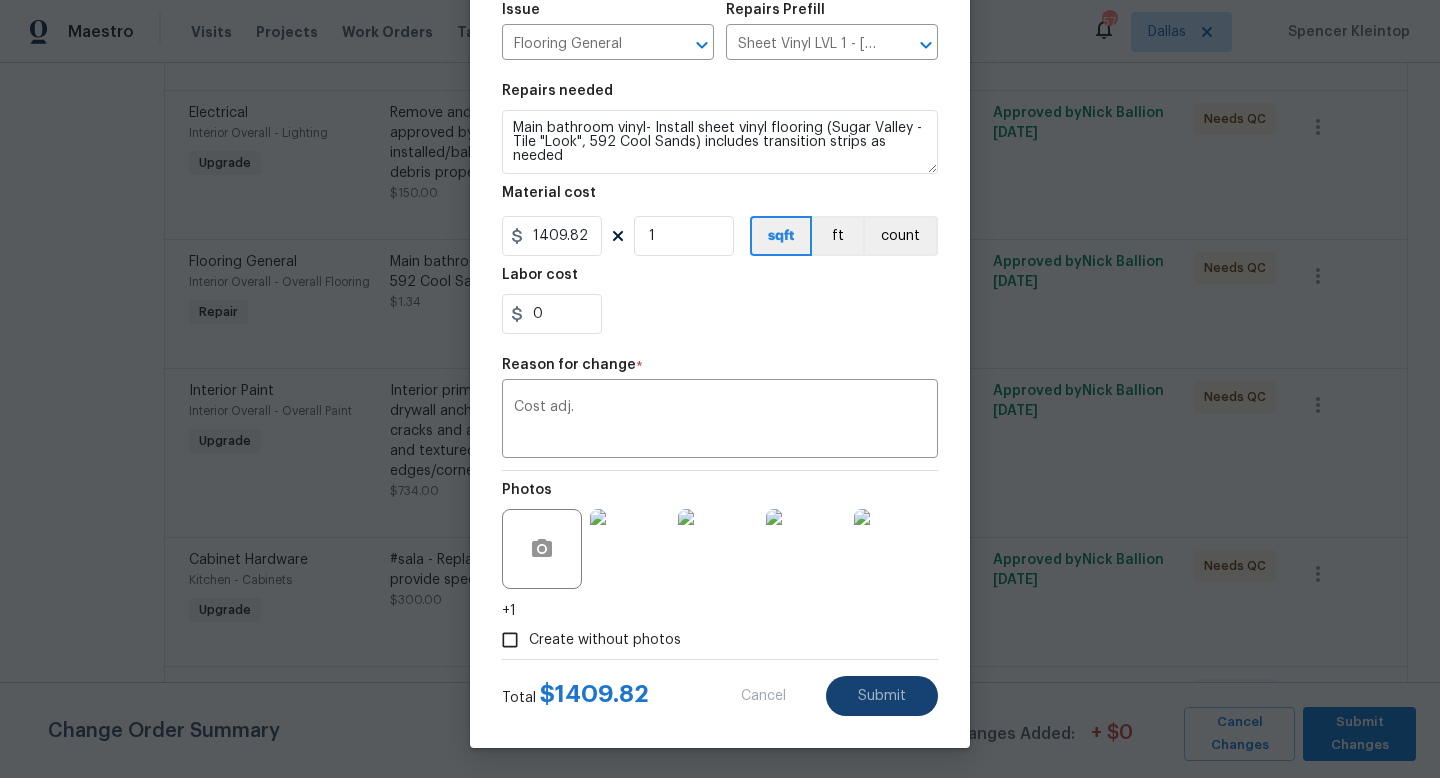type on "1.34" 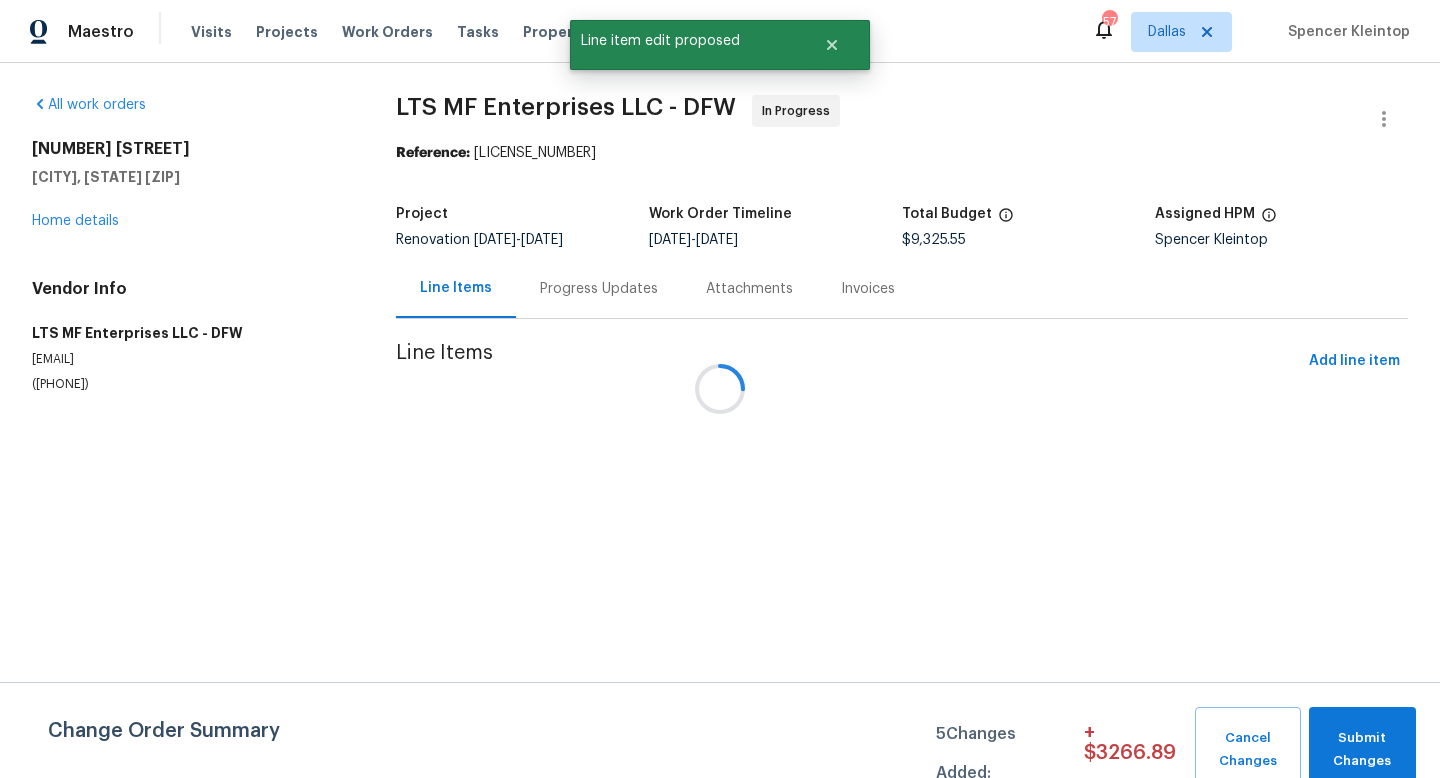 scroll, scrollTop: 0, scrollLeft: 0, axis: both 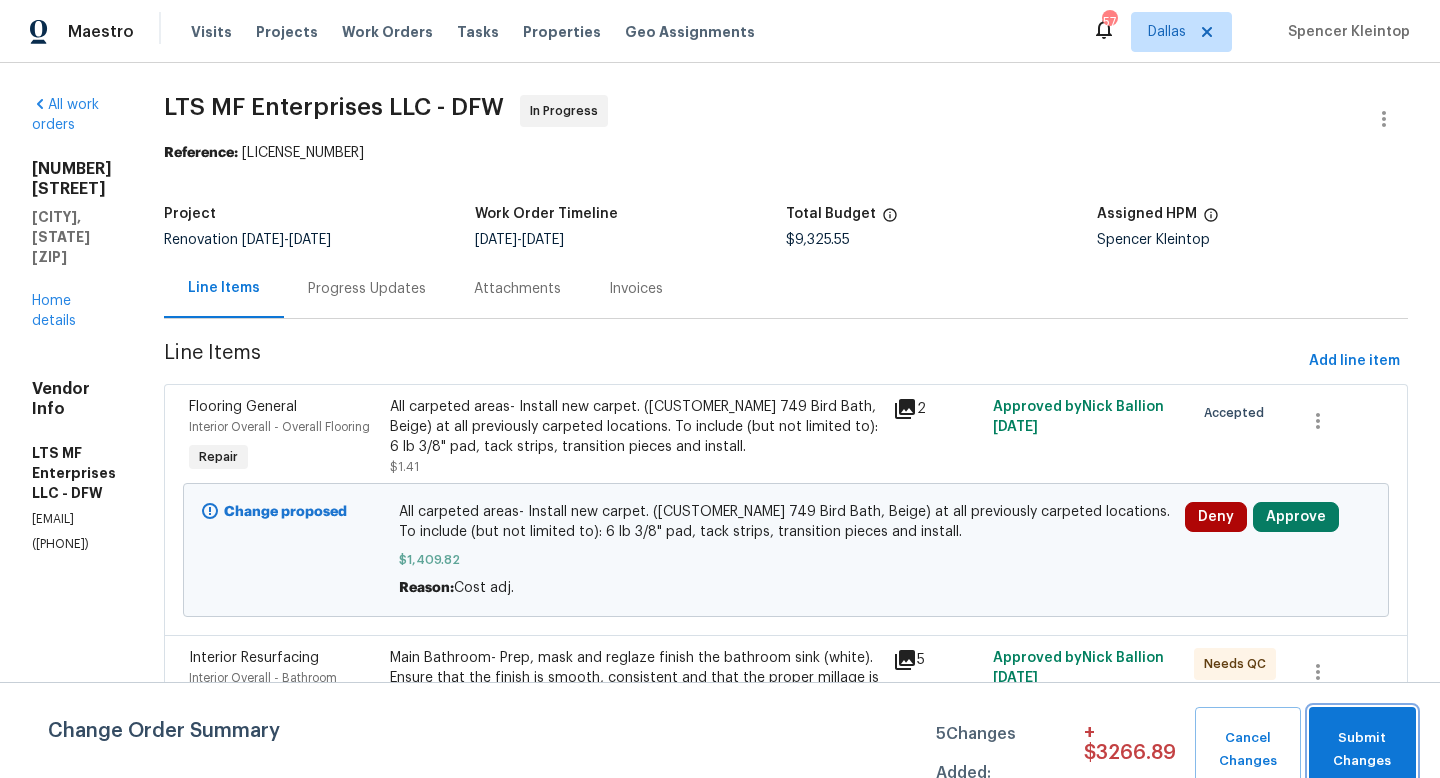 click on "Submit Changes" at bounding box center [1362, 750] 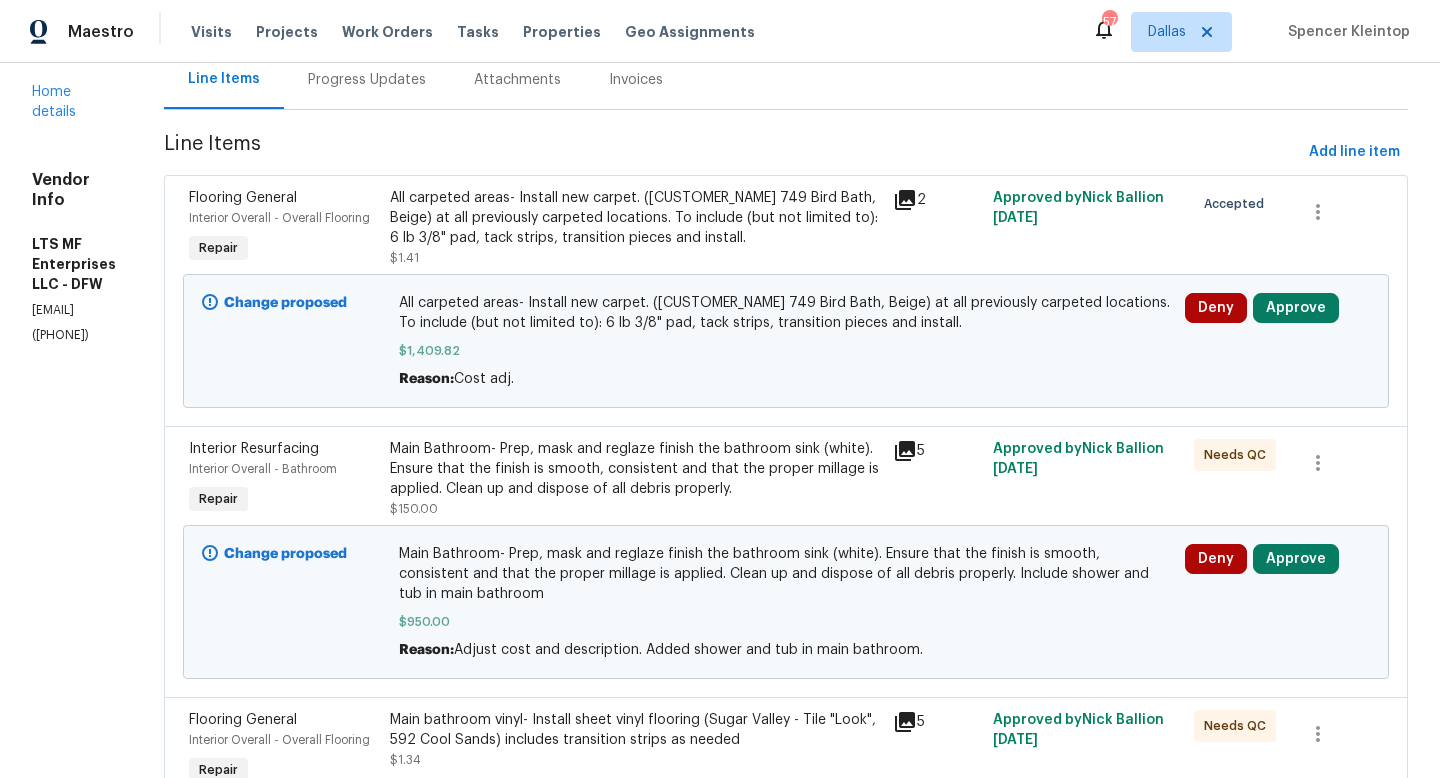 scroll, scrollTop: 0, scrollLeft: 0, axis: both 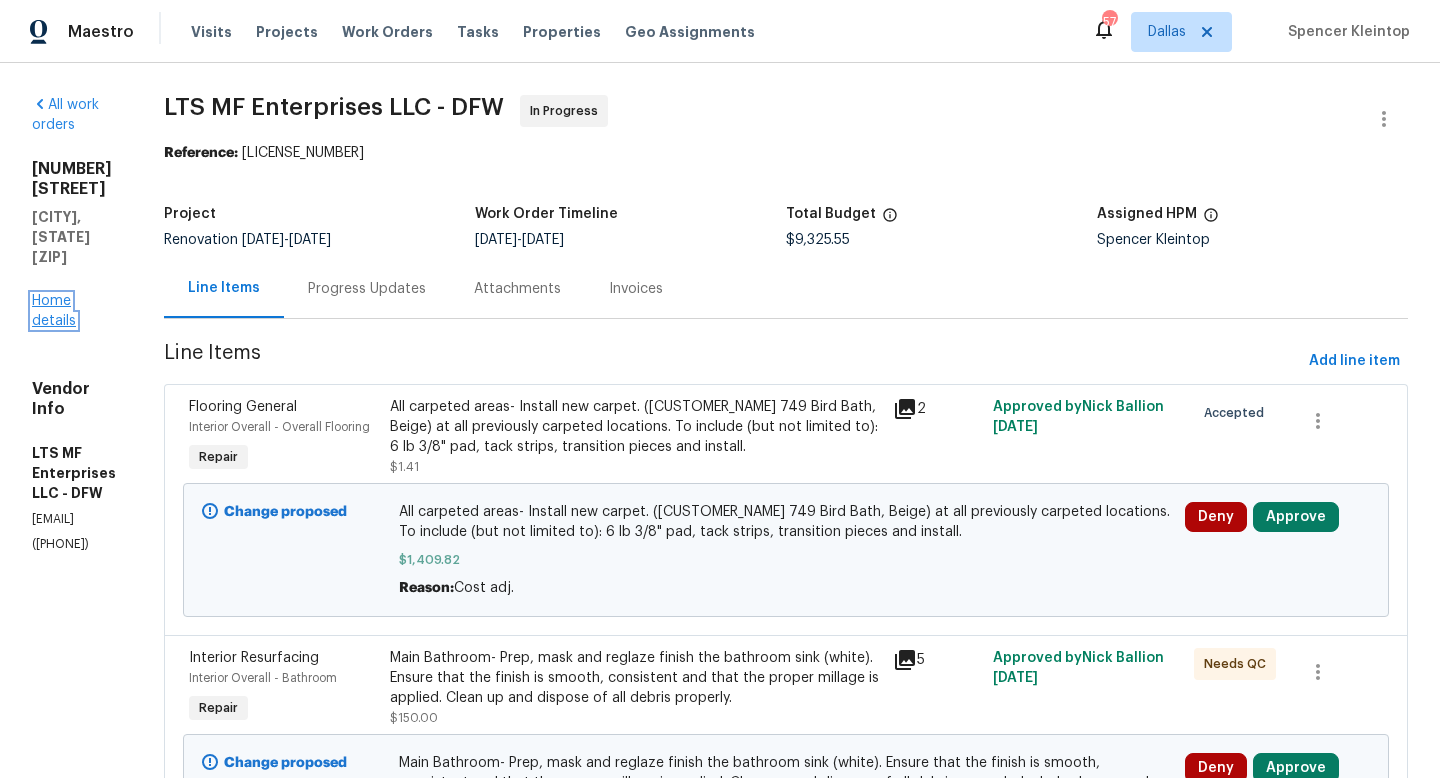 click on "Home details" at bounding box center [54, 311] 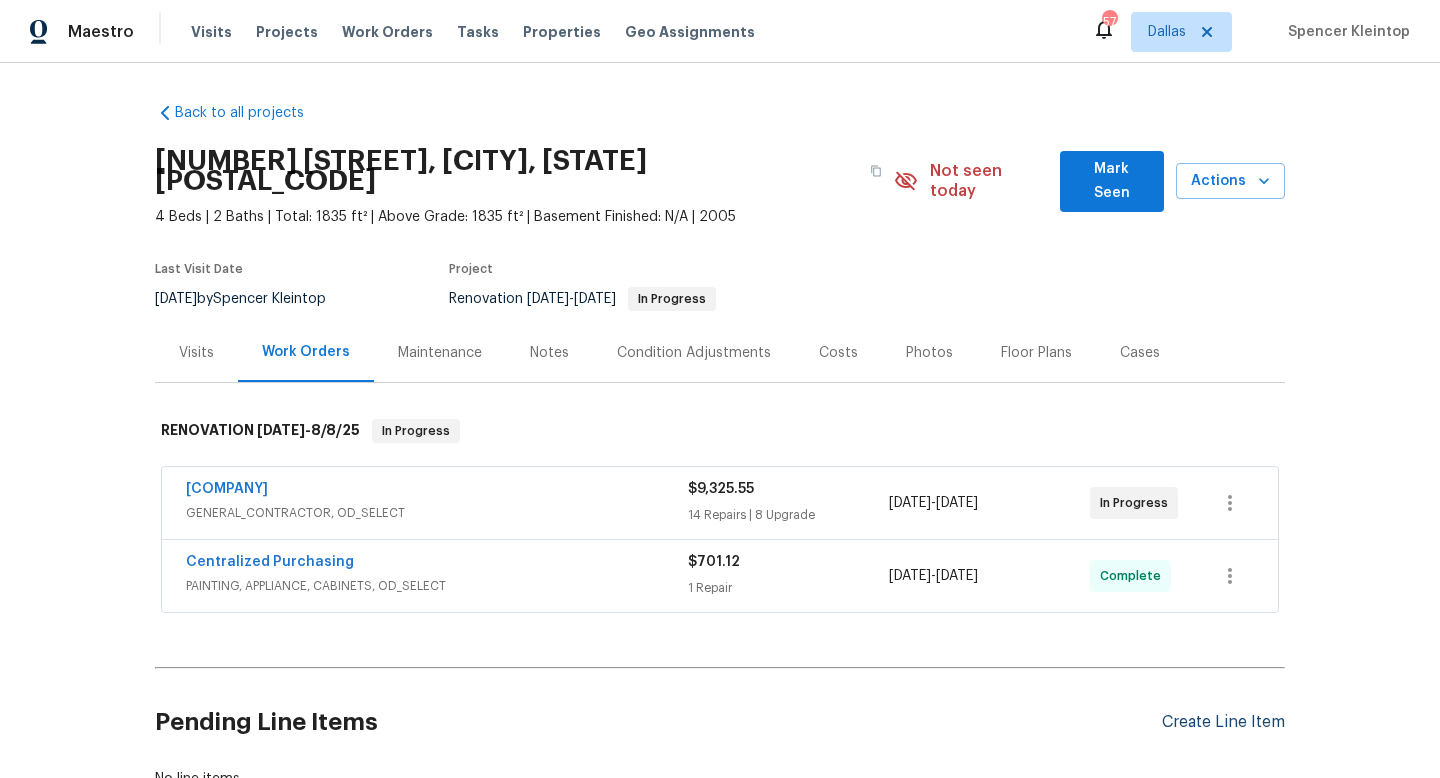 click on "Create Line Item" at bounding box center (1223, 722) 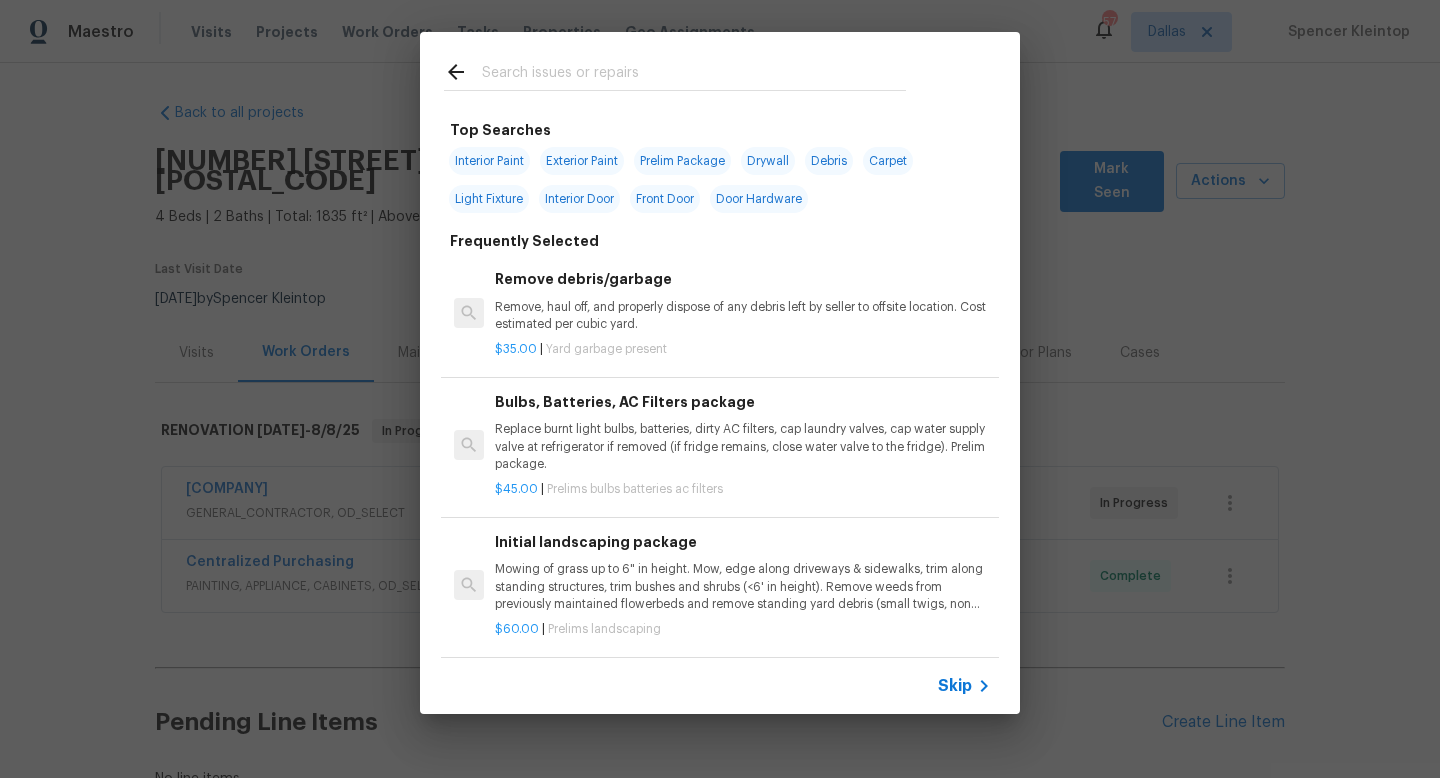 click at bounding box center [694, 75] 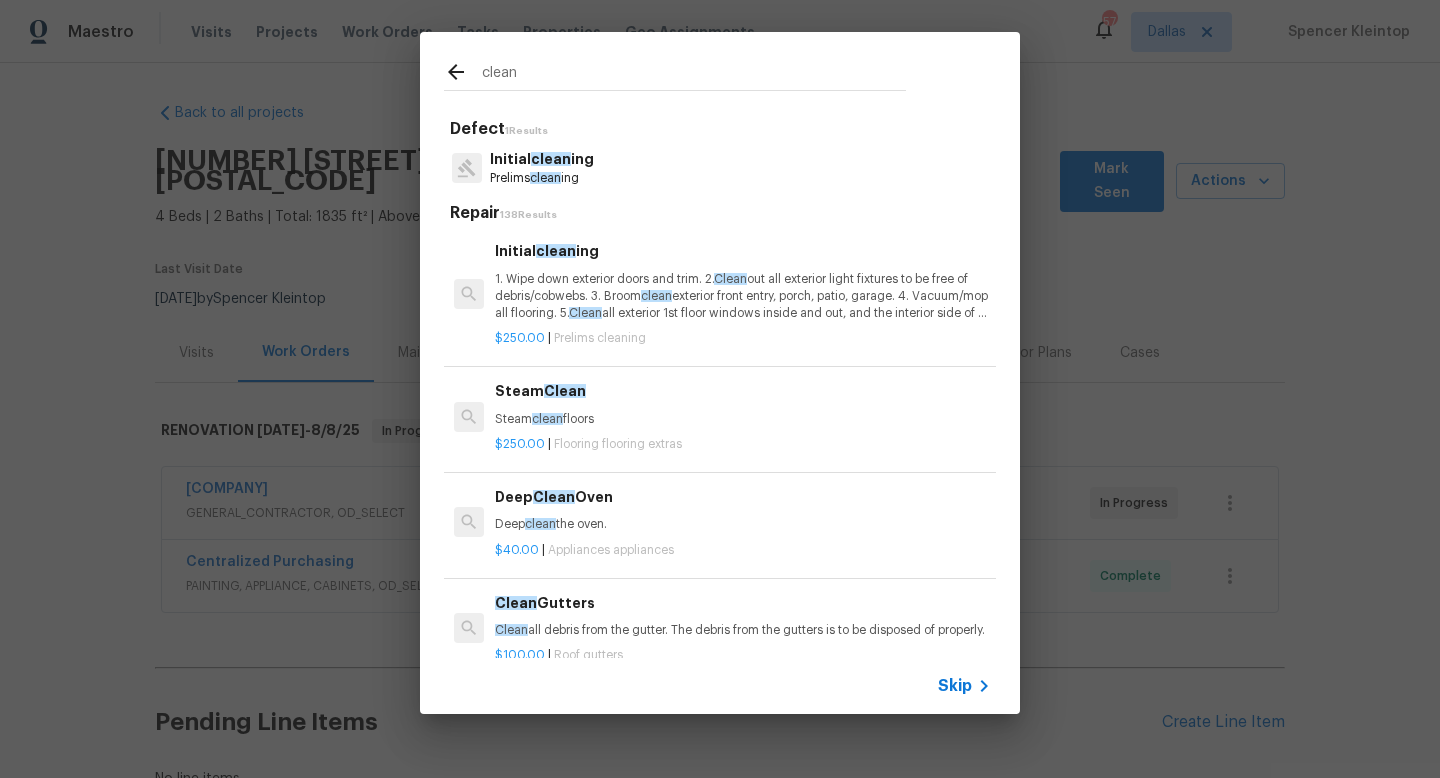 type on "clean" 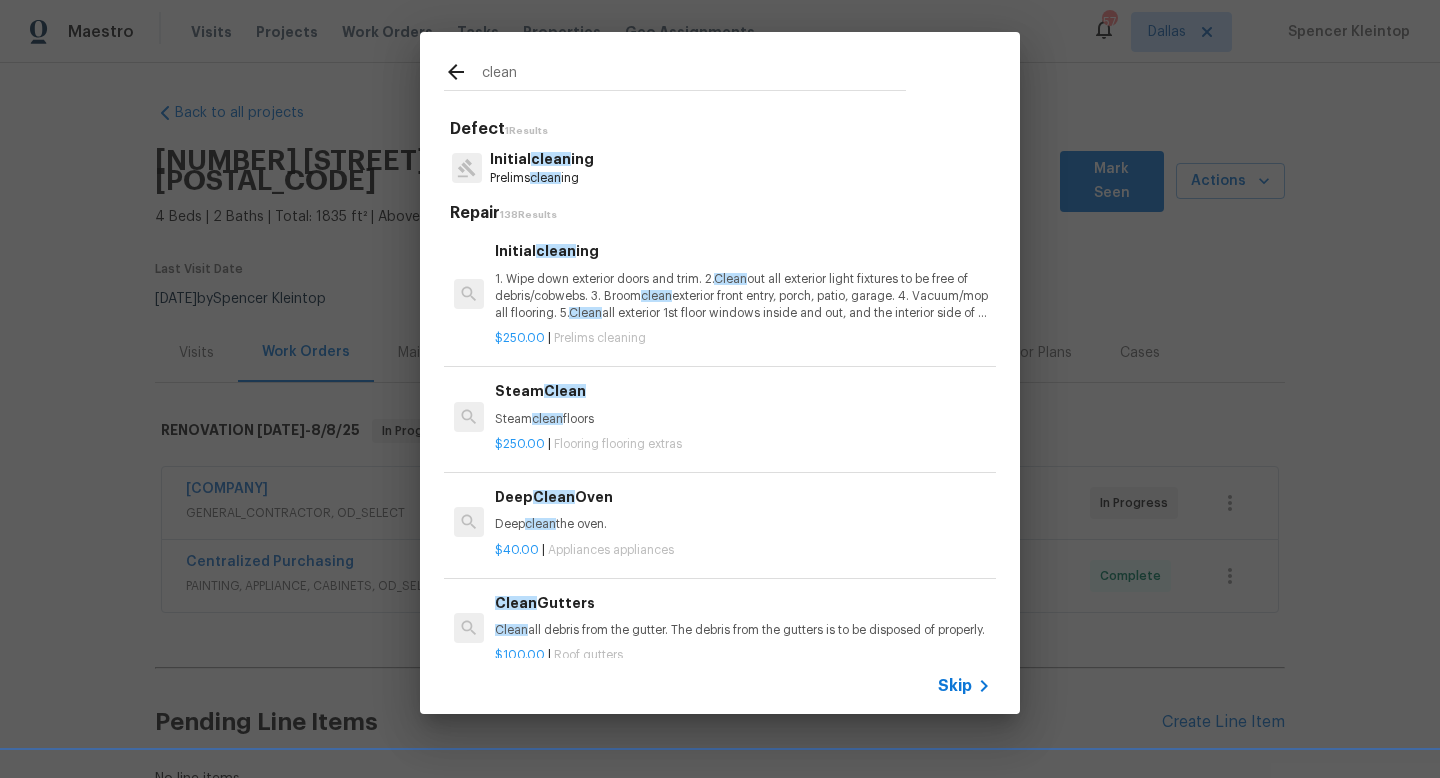 click on "Initial  clean ing" at bounding box center [542, 159] 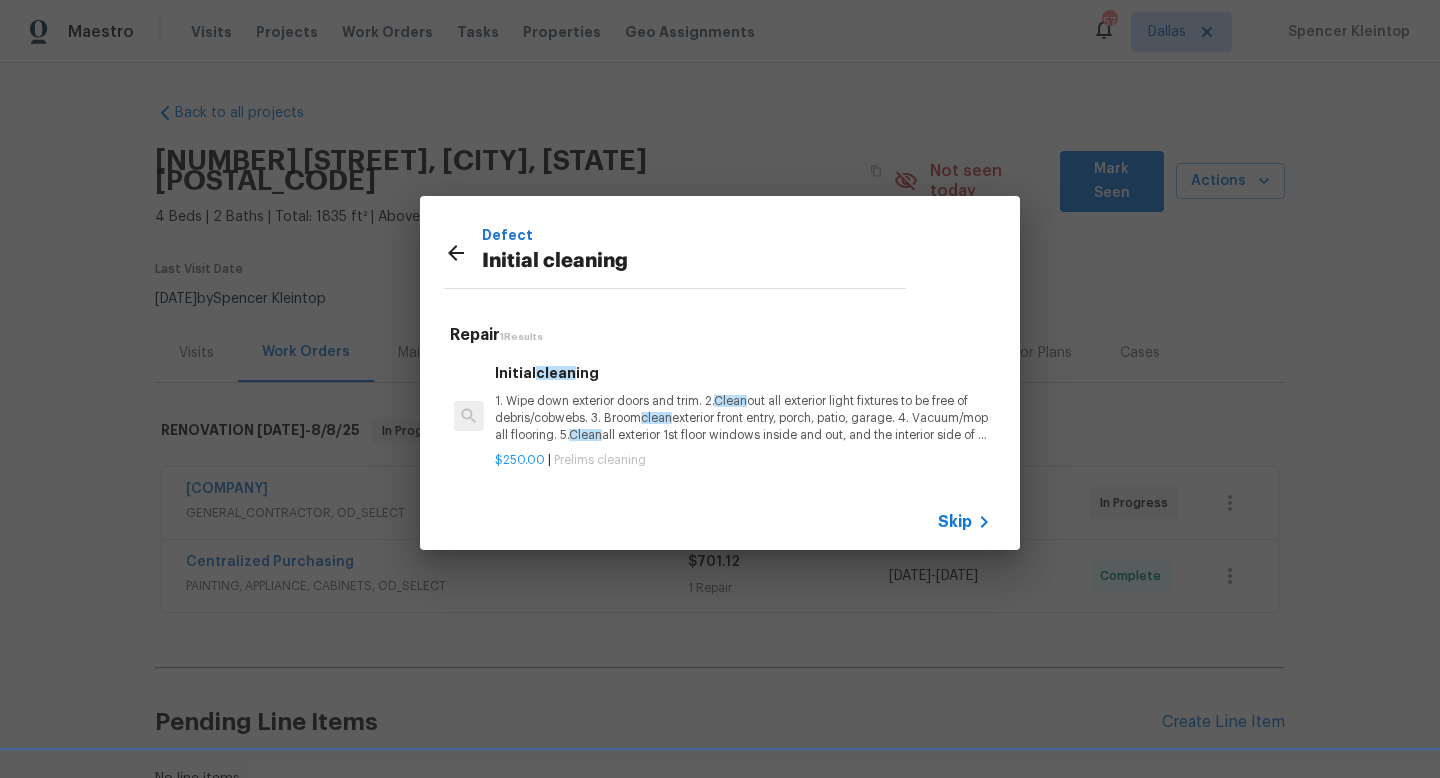 click on "1. Wipe down exterior doors and trim. 2.  Clean  out all exterior light fixtures to be free of debris/cobwebs. 3. Broom  clean  exterior front entry, porch, patio, garage. 4. Vacuum/mop all flooring. 5.  Clean  all exterior 1st floor windows inside and out, and the interior side of all above grade windows.  Clean  all tracks/frames. 6.  Clean  all air vent grills. 7.  Clean  all interior window, base, sill and trim. 8.  Clean  all switch/outlet plates and remove any paint. 9.  Clean  all light fixtures and ceiling fans. 10.  Clean  all doors, frames and trim. 11.  Clean  kitchen and laundry appliances - inside-outside and underneath. 12.  Clean  cabinetry inside and outside and top including drawers. 13.  Clean  counters, sinks, plumbing fixtures, toilets seat to remain down. 14.  Clean  showers, tubs, surrounds, wall tile free of grime and soap scum. 15.  Clean  window coverings if left in place. 16.  Clean  baseboards. 17.  Clean" at bounding box center (743, 418) 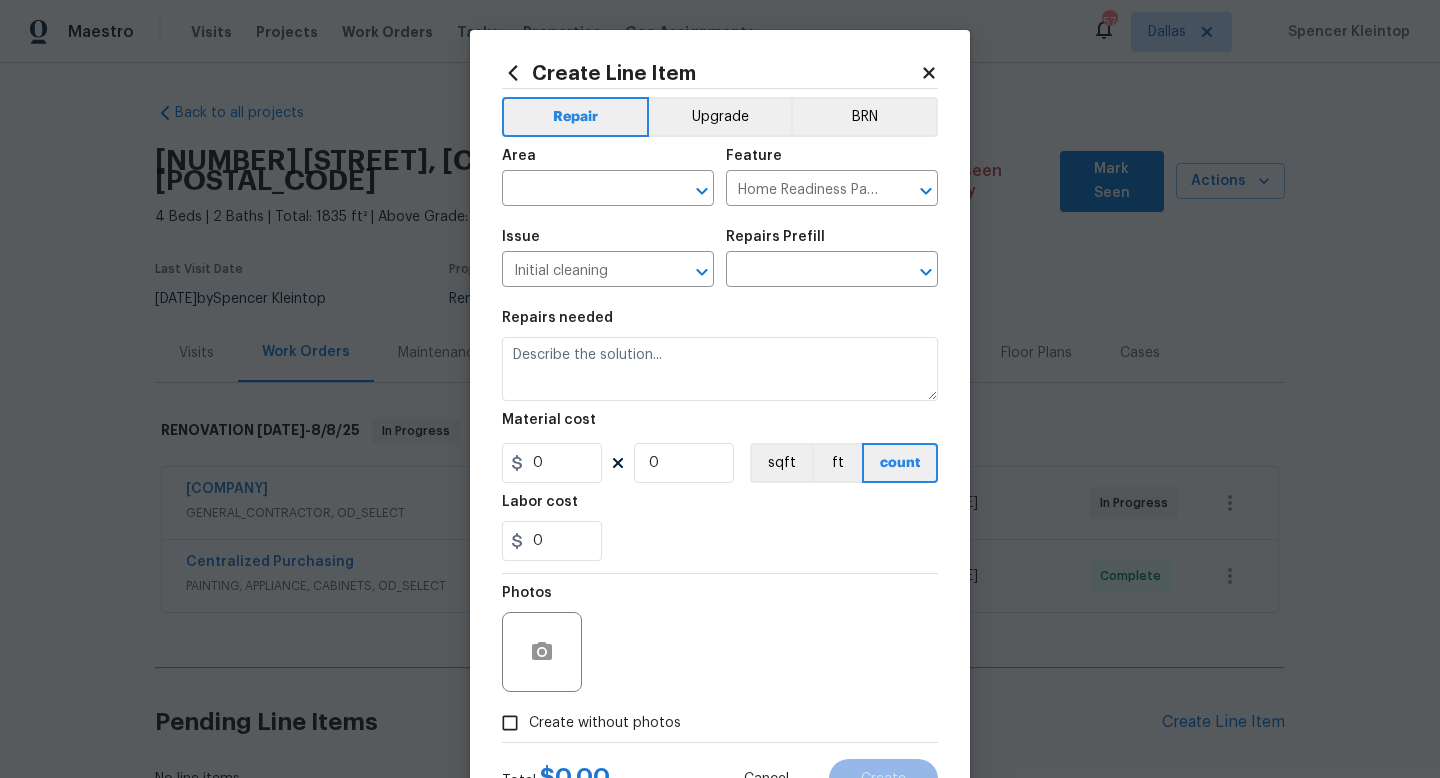 type on "Initial cleaning $250.00" 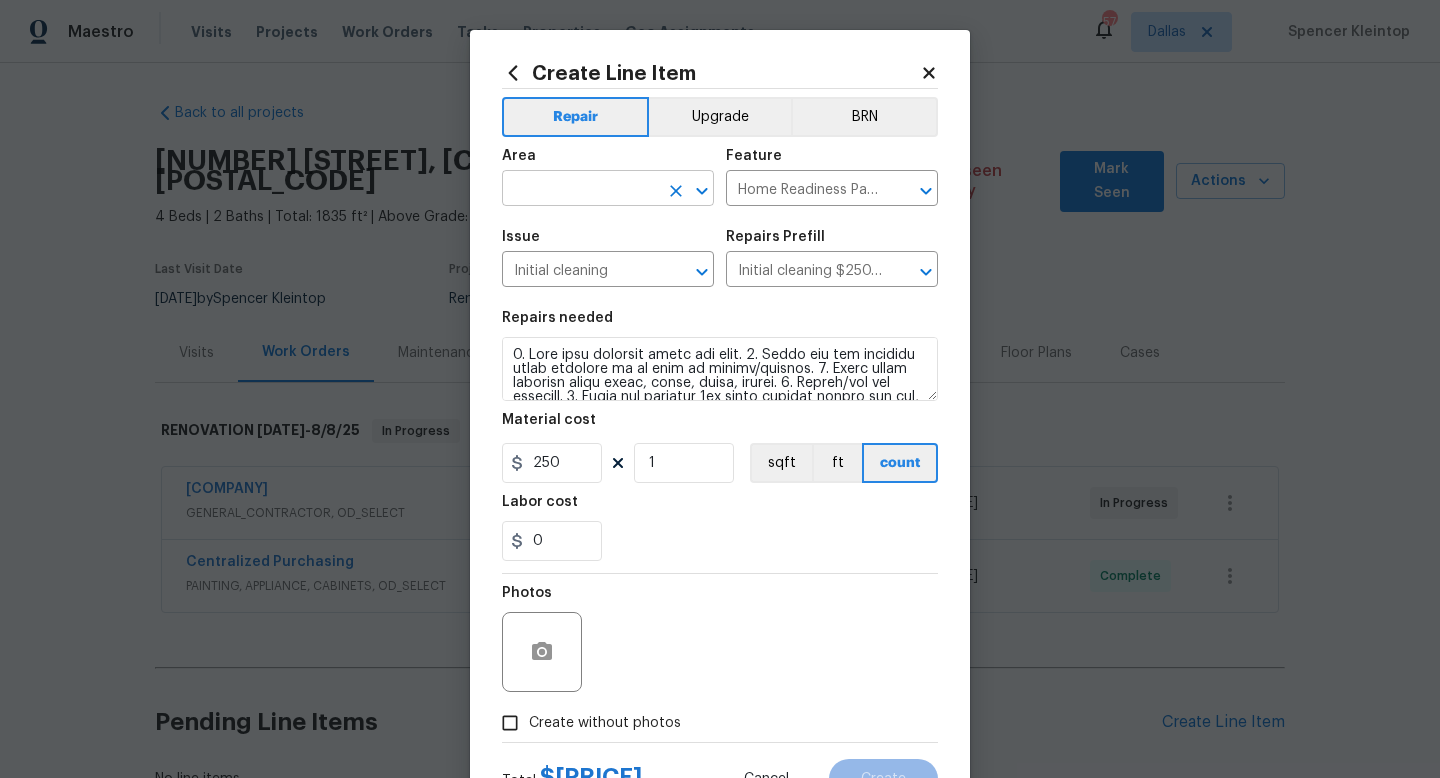 click at bounding box center [580, 190] 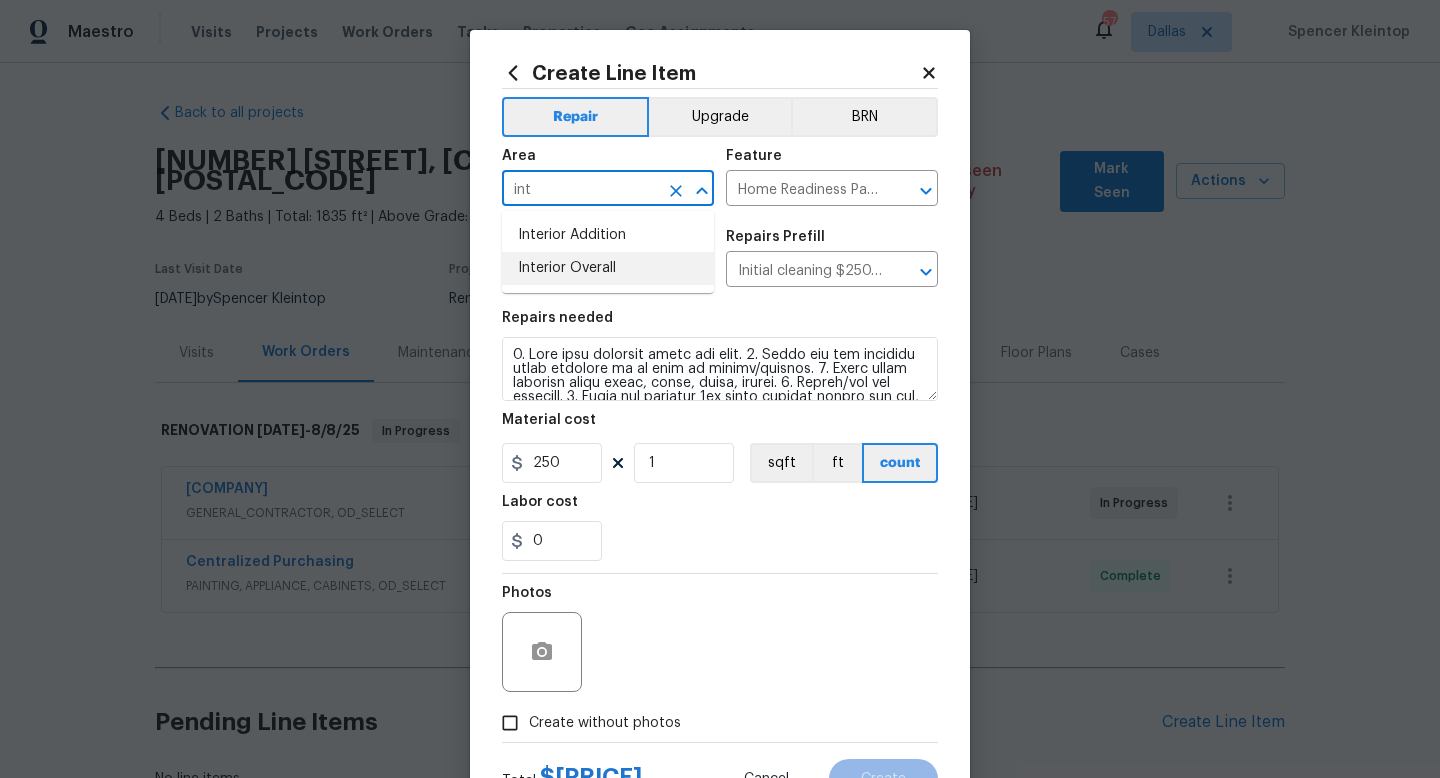 click on "Interior Overall" at bounding box center [608, 268] 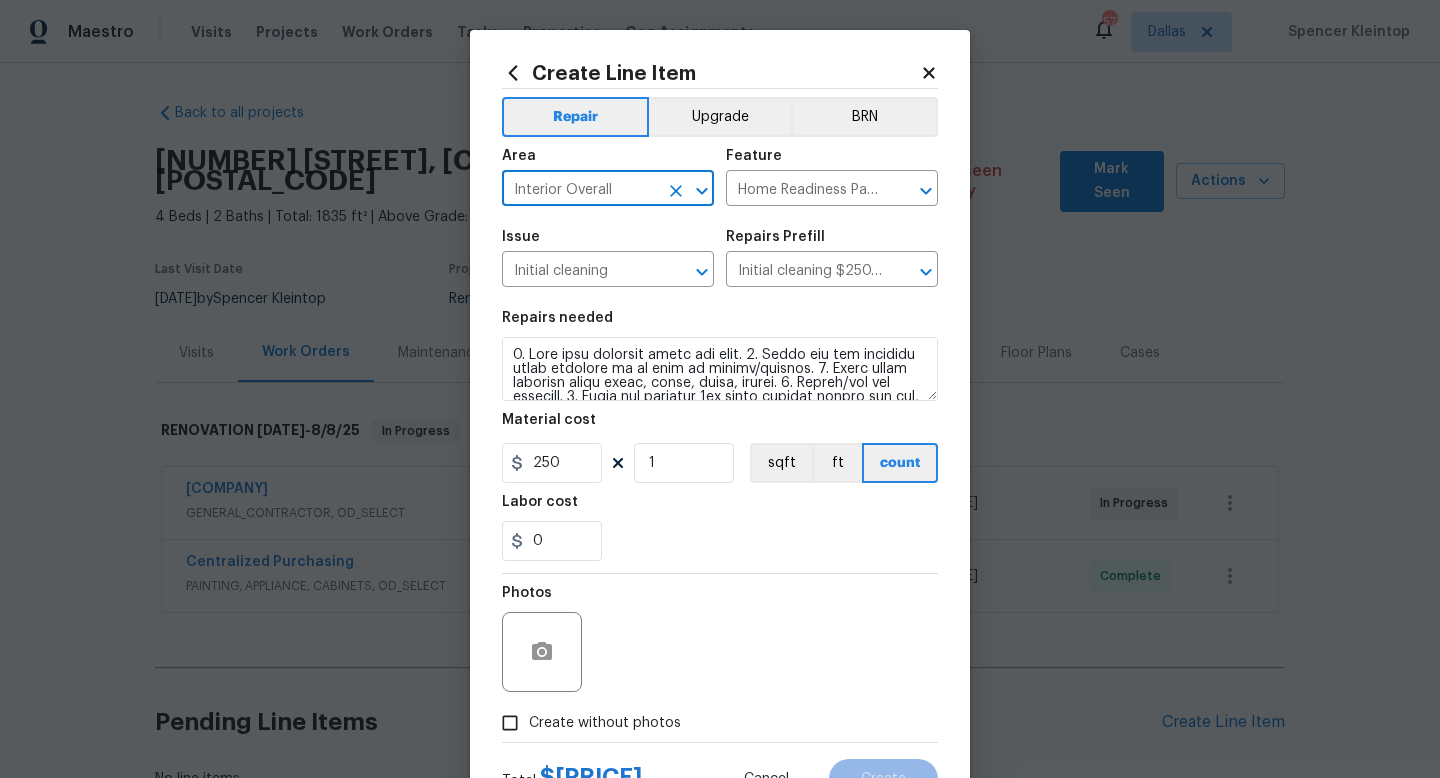type on "Interior Overall" 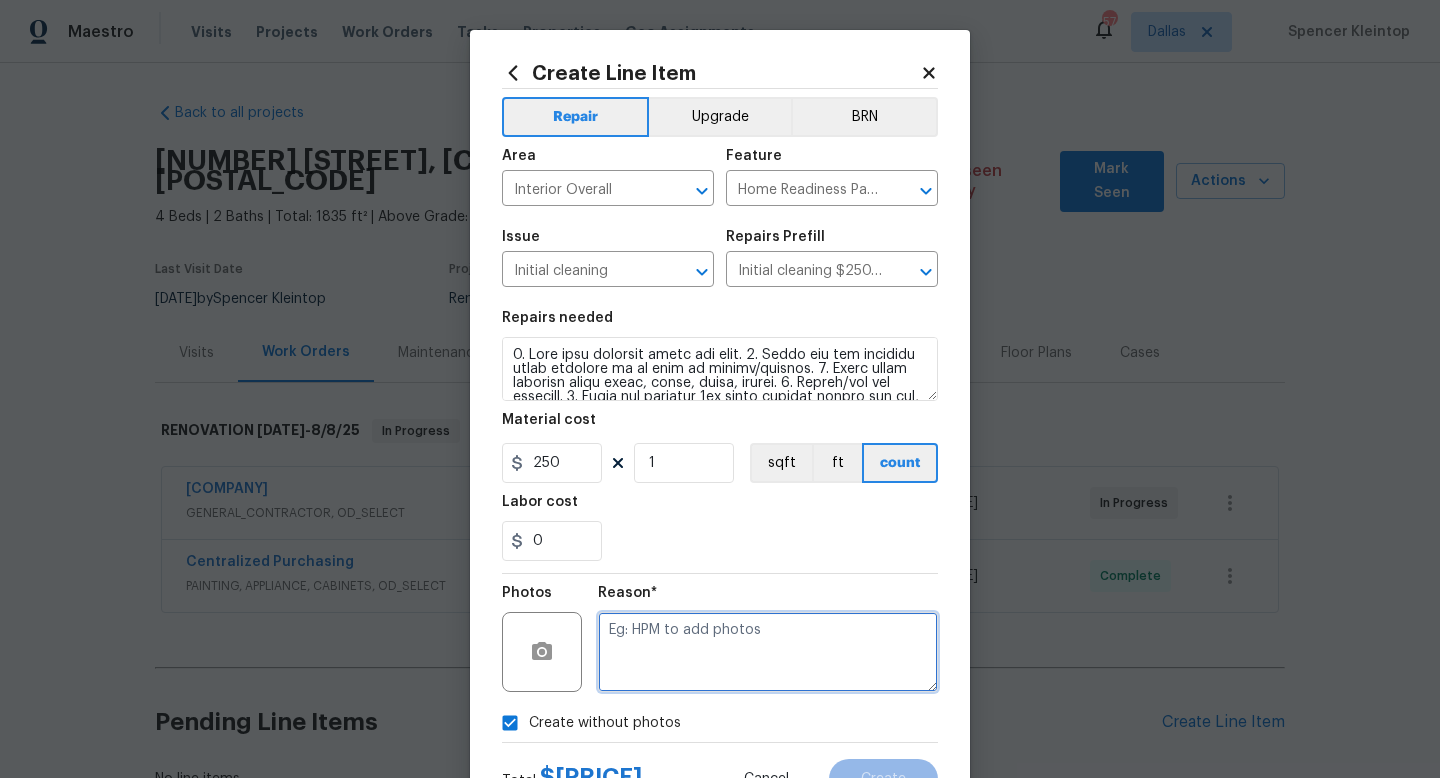click at bounding box center [768, 652] 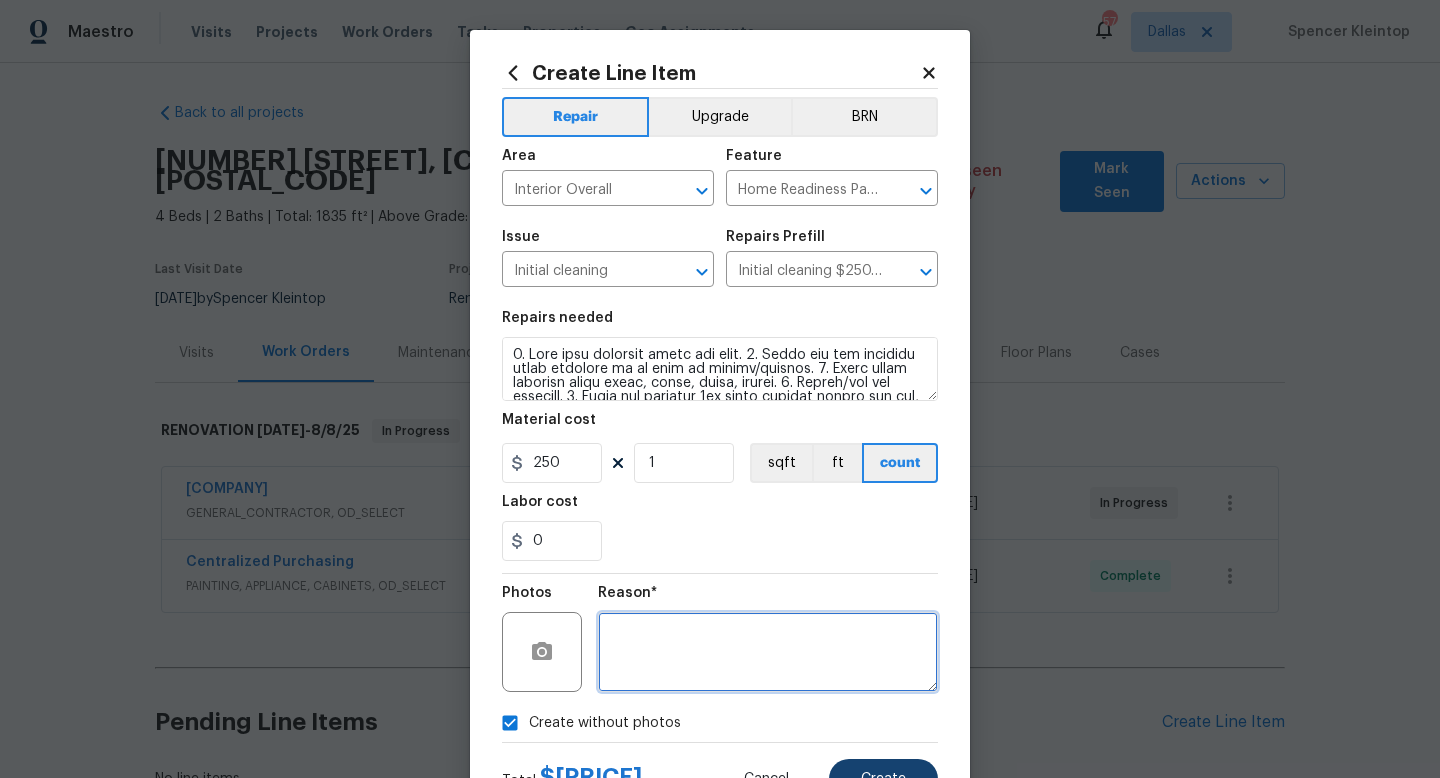 type 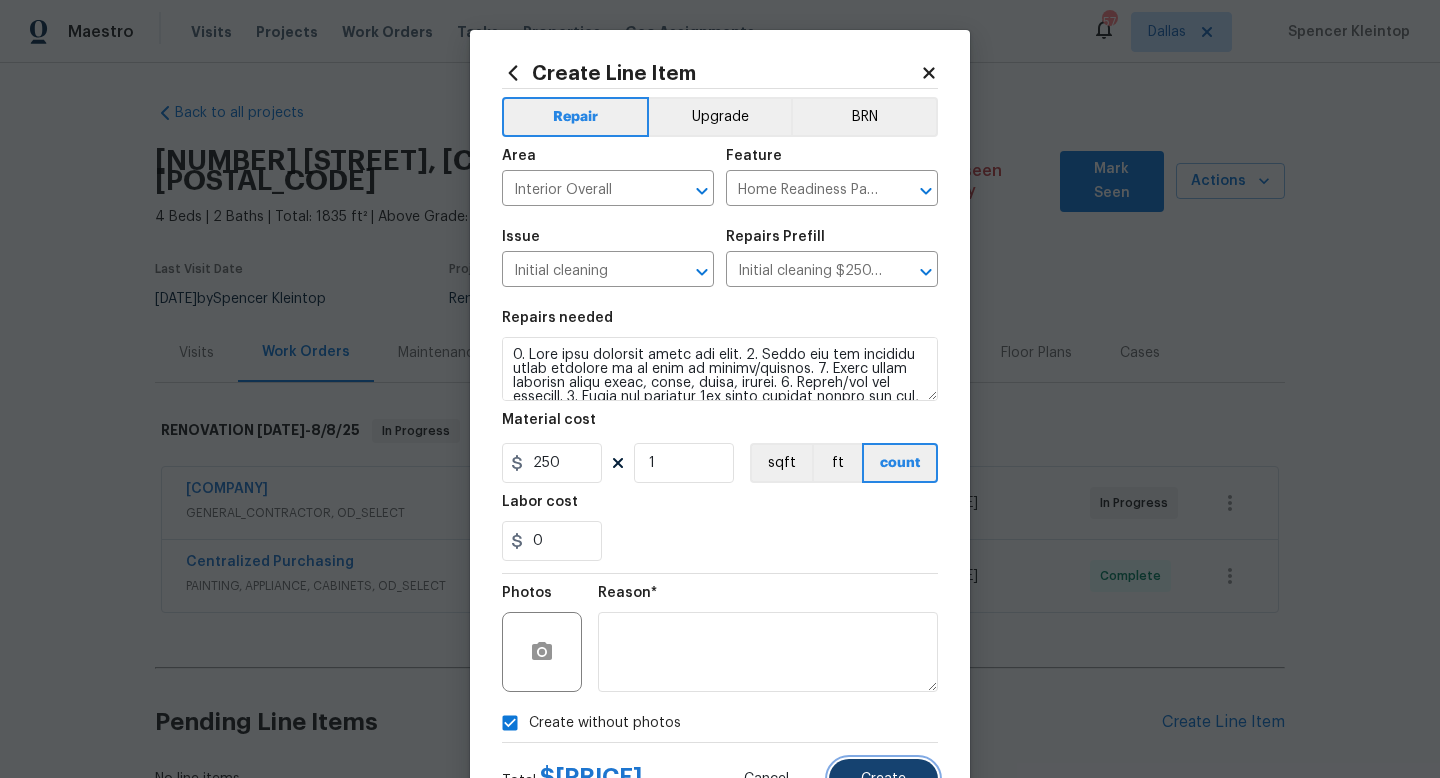 click on "Create" at bounding box center (883, 779) 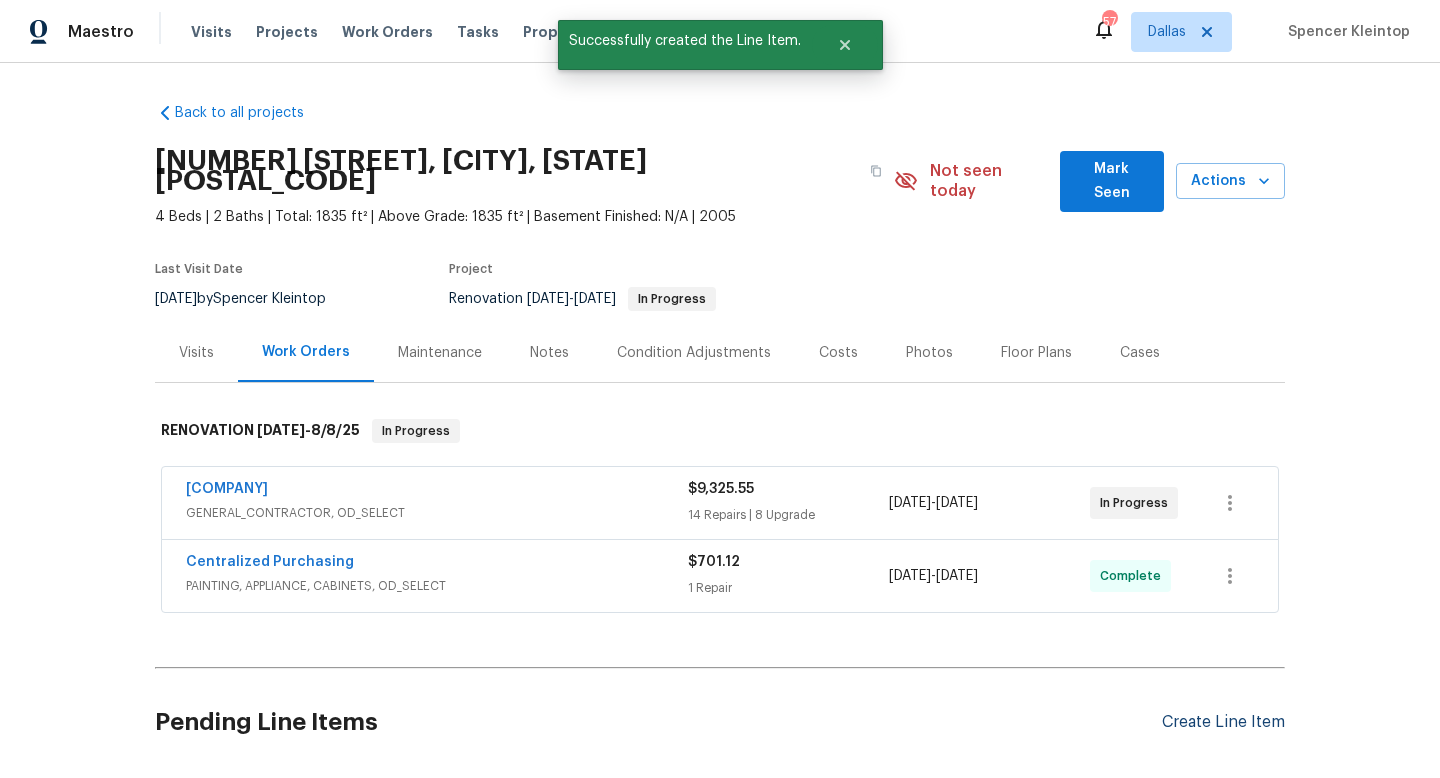 click on "Create Line Item" at bounding box center [1223, 722] 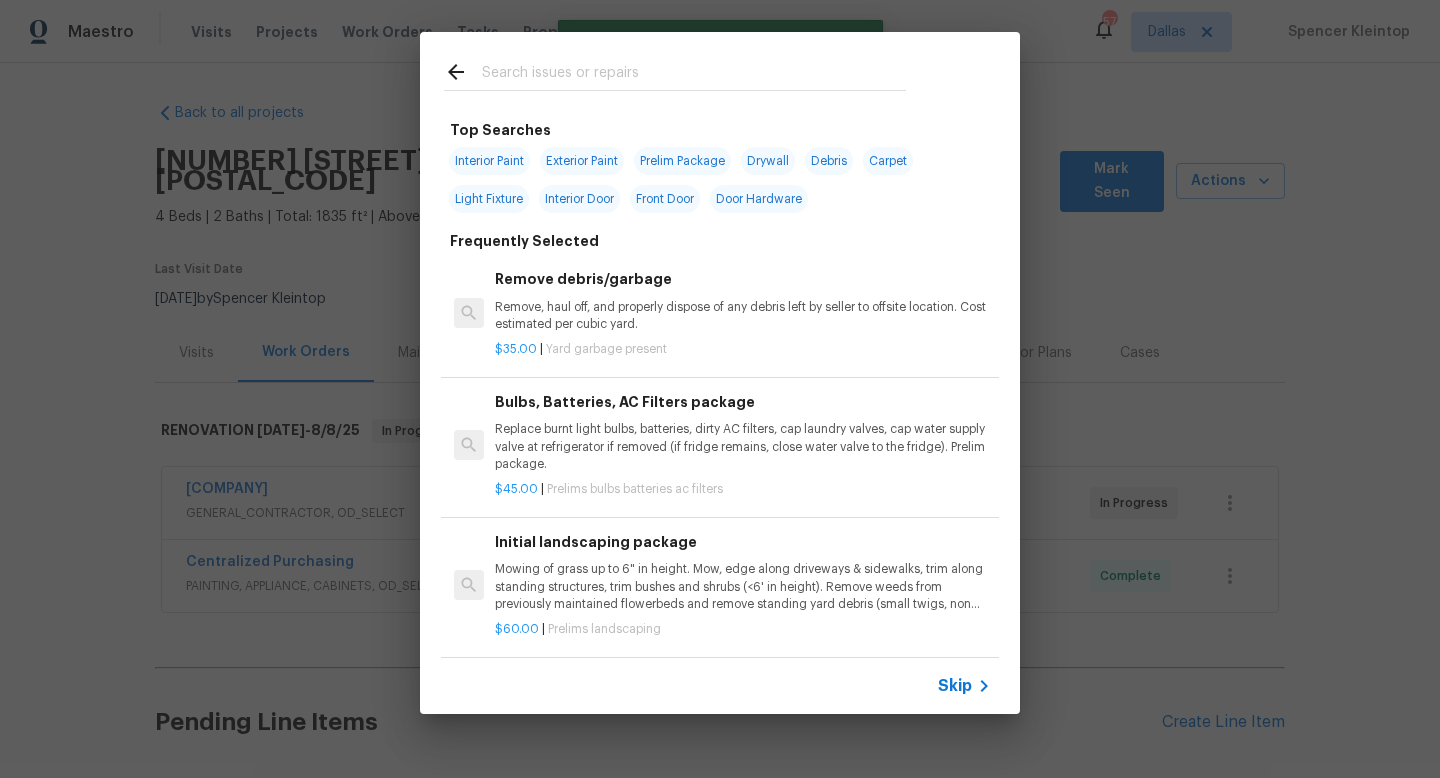 click at bounding box center [694, 75] 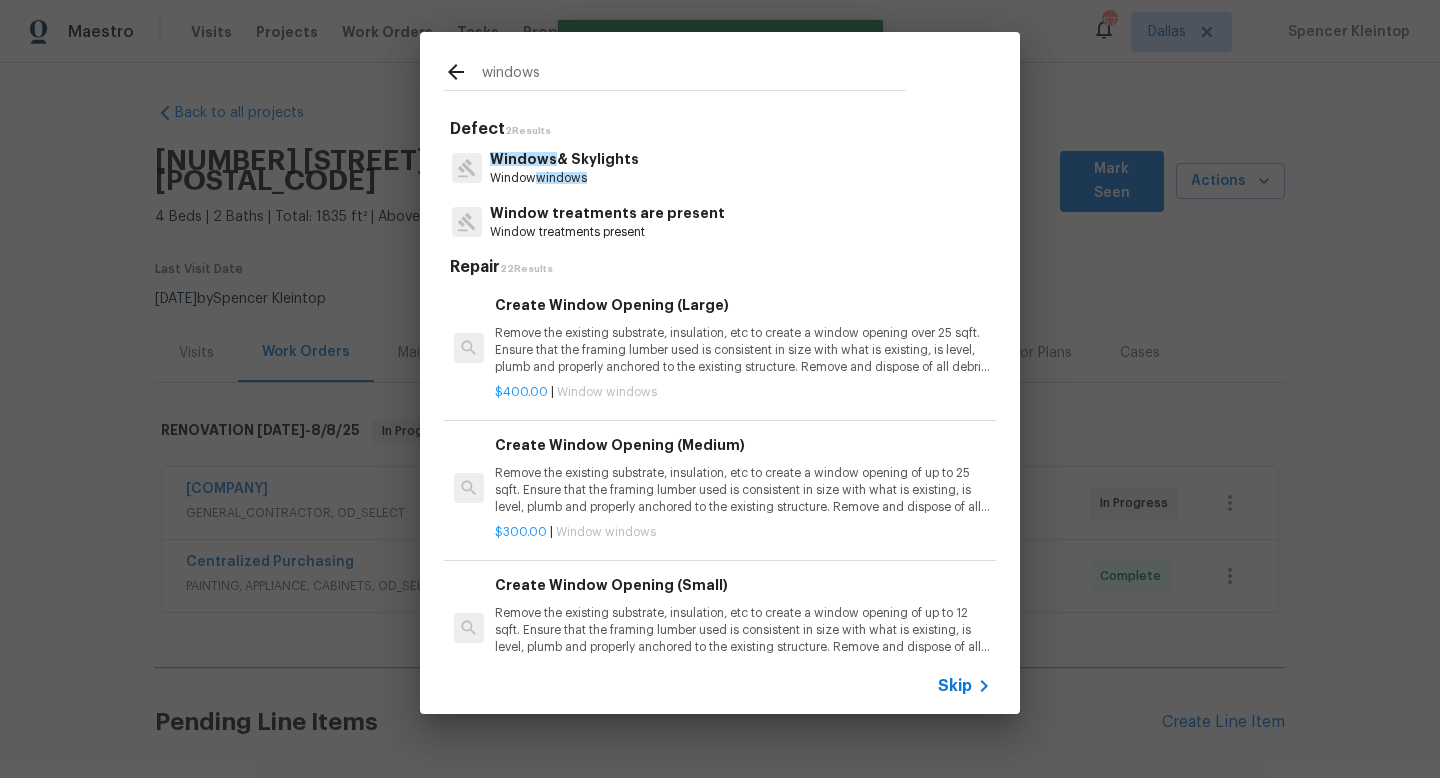 type on "windows" 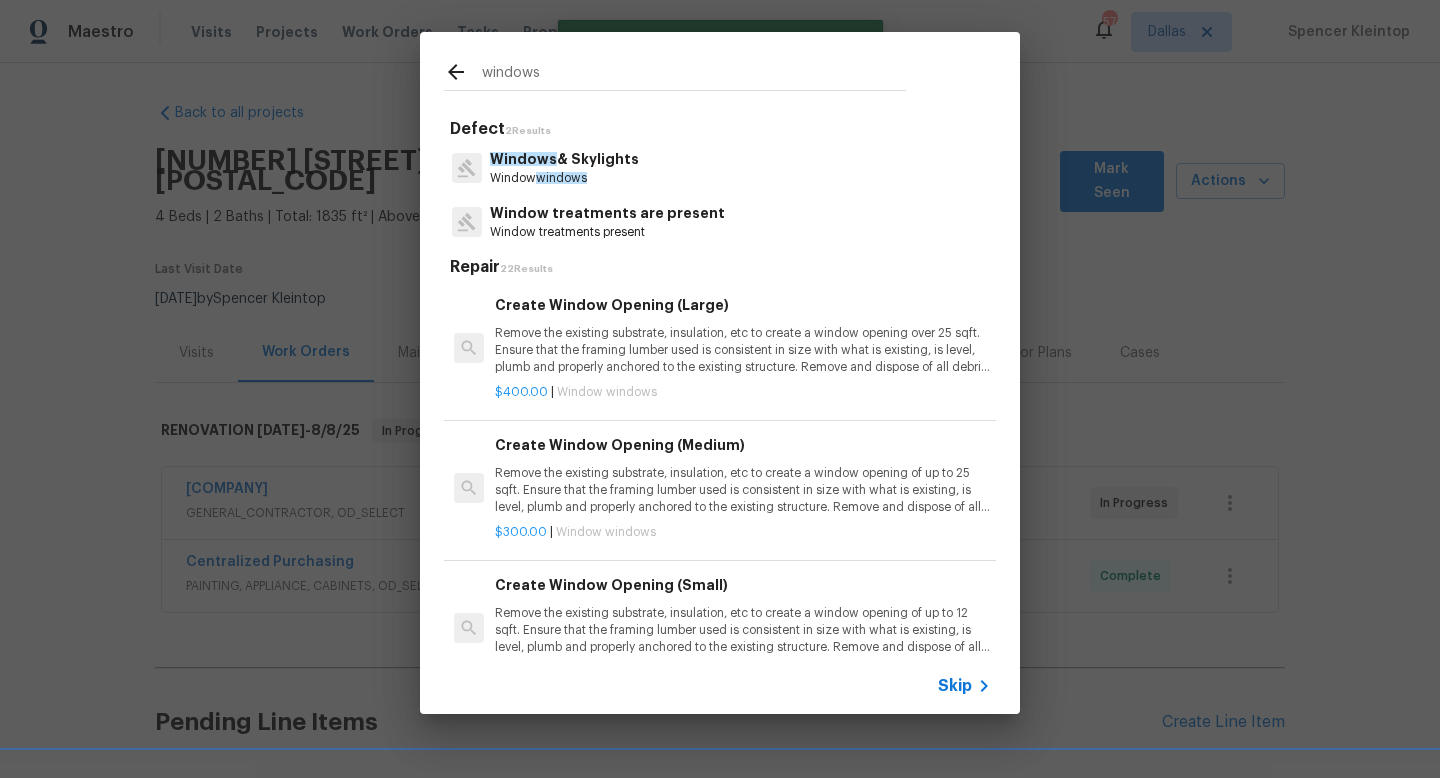 click on "Windows  & Skylights" at bounding box center (564, 159) 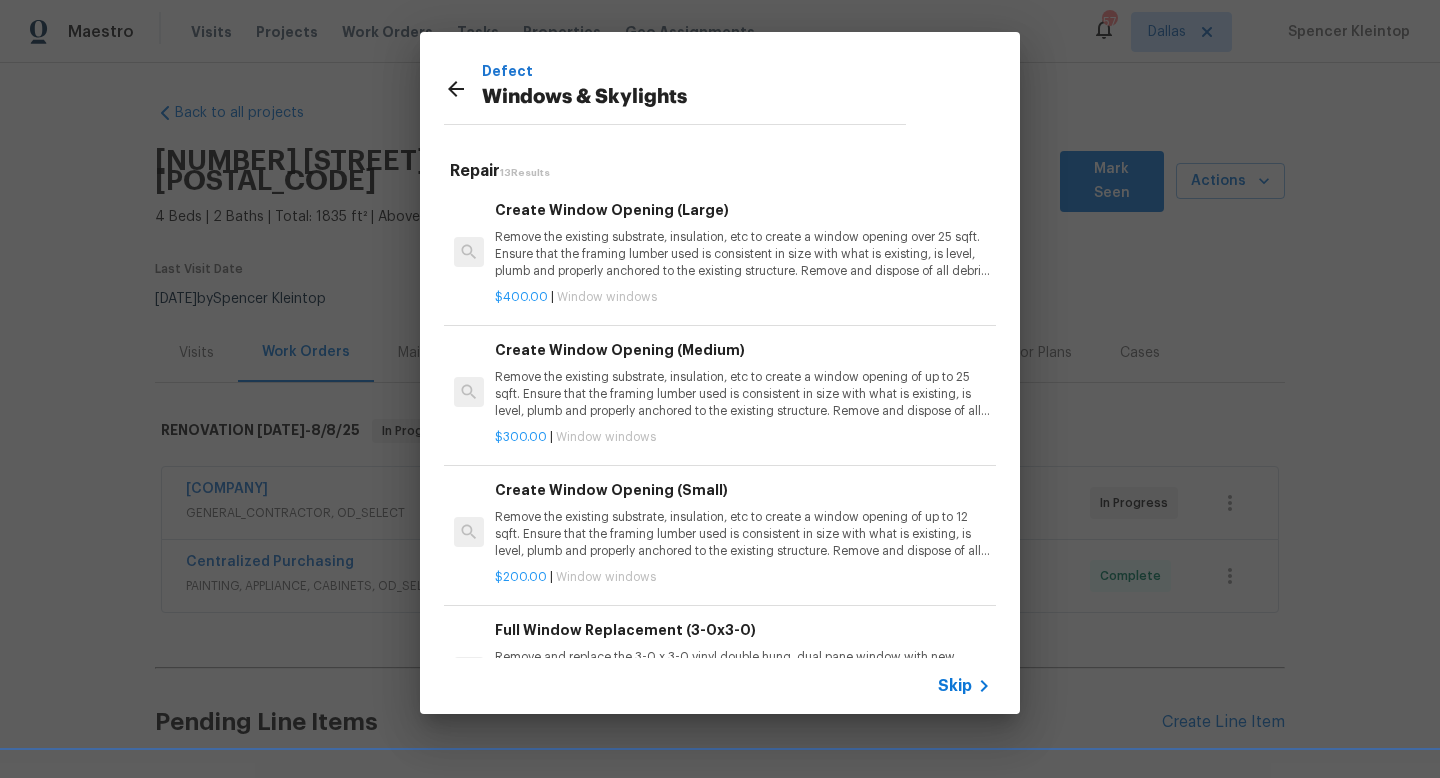 scroll, scrollTop: 1237, scrollLeft: 0, axis: vertical 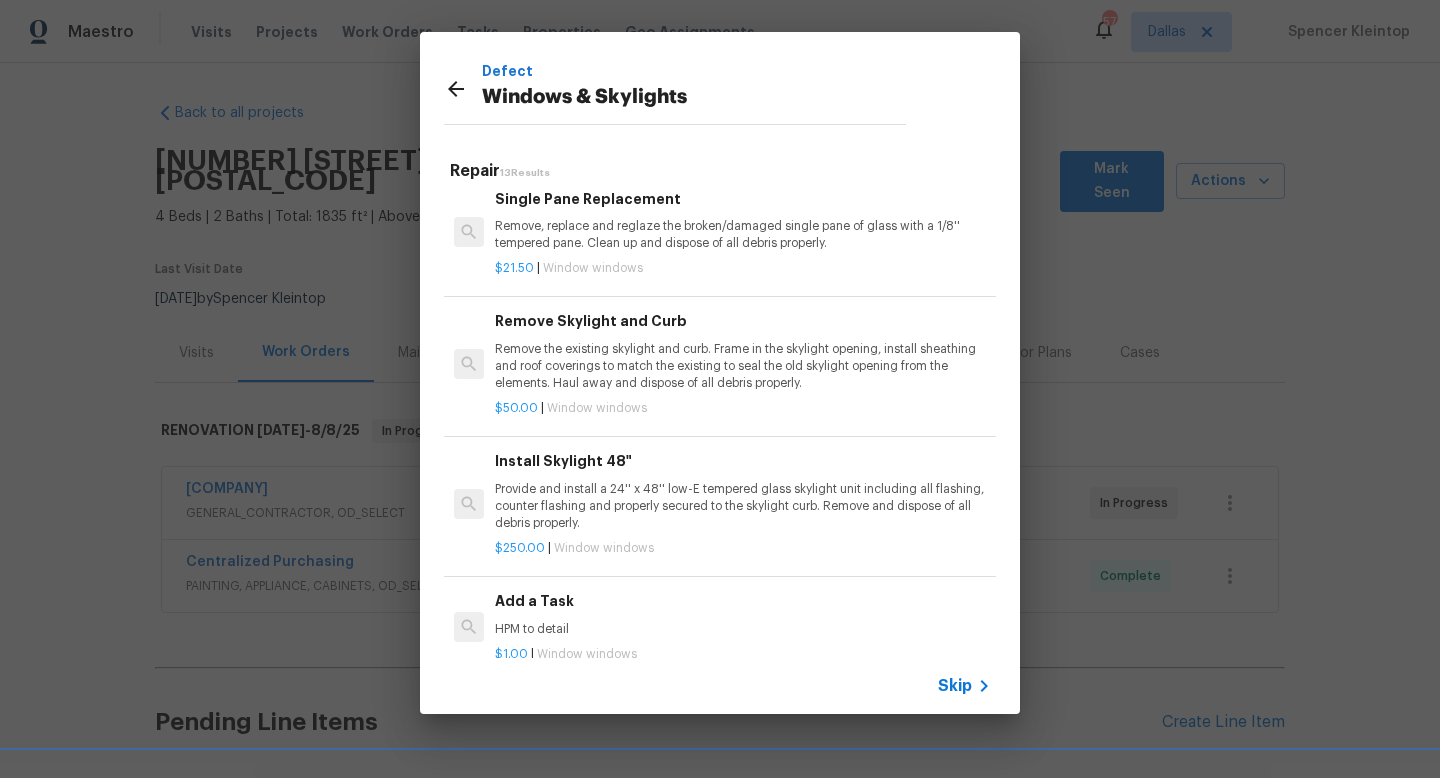 click on "Add a Task HPM to detail" at bounding box center (743, 614) 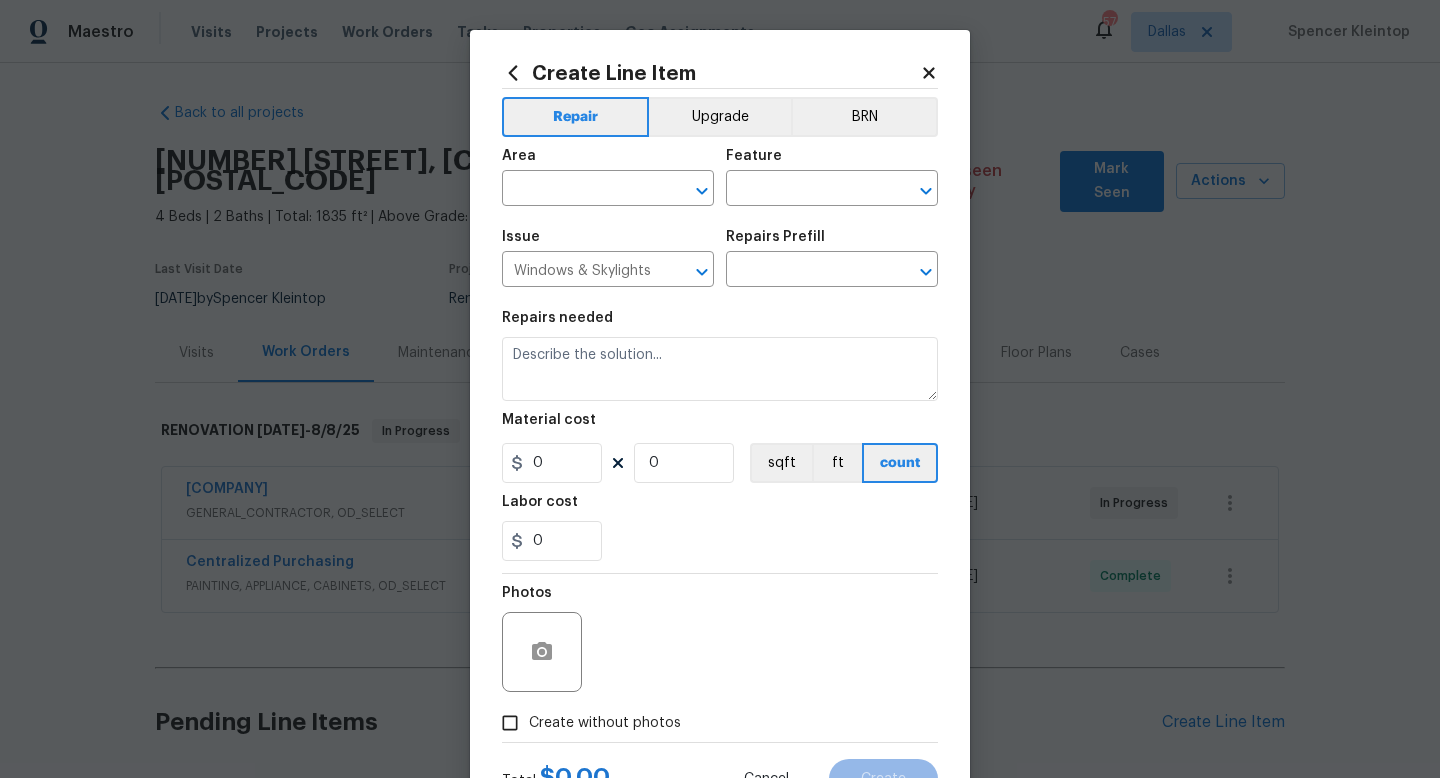 type on "Add a Task $[PRICE]" 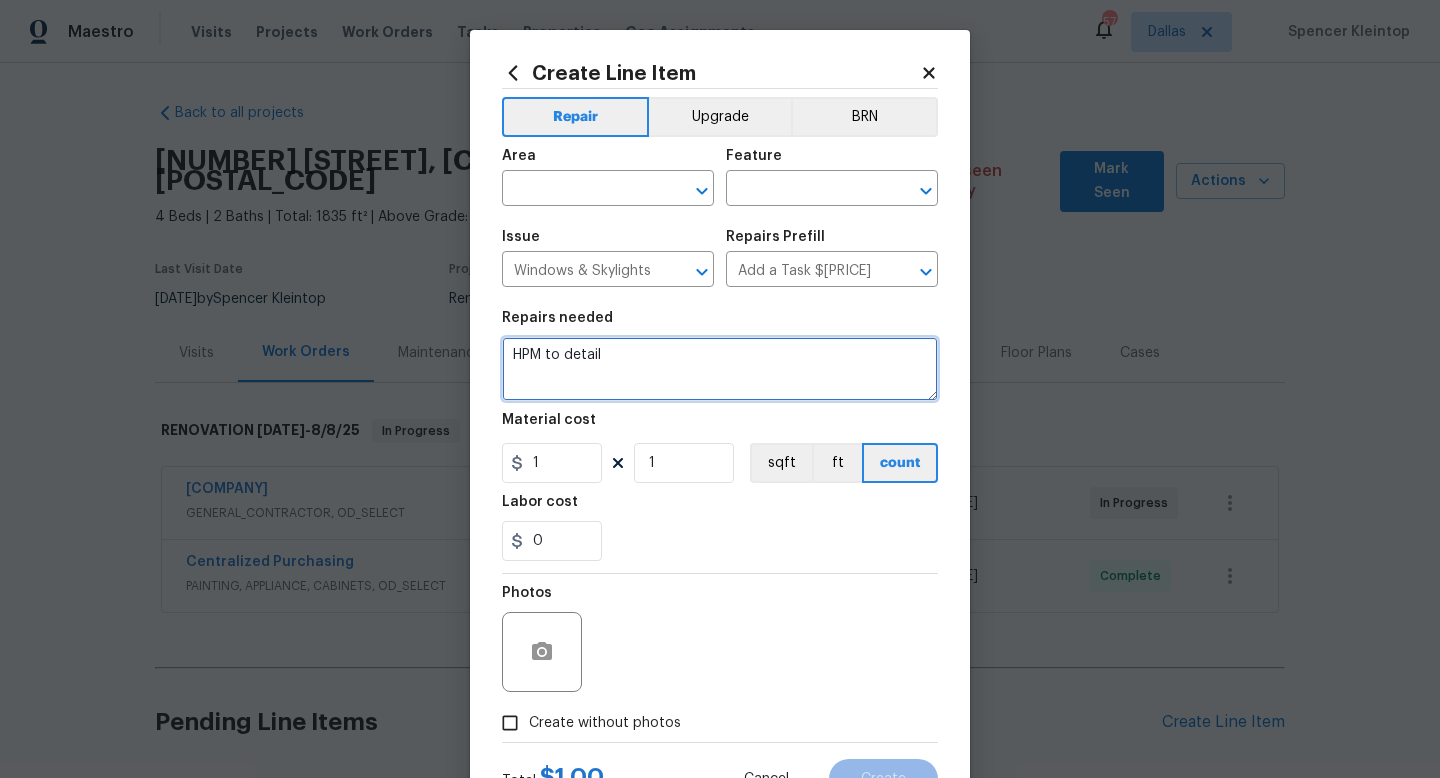 drag, startPoint x: 621, startPoint y: 359, endPoint x: 419, endPoint y: 339, distance: 202.98769 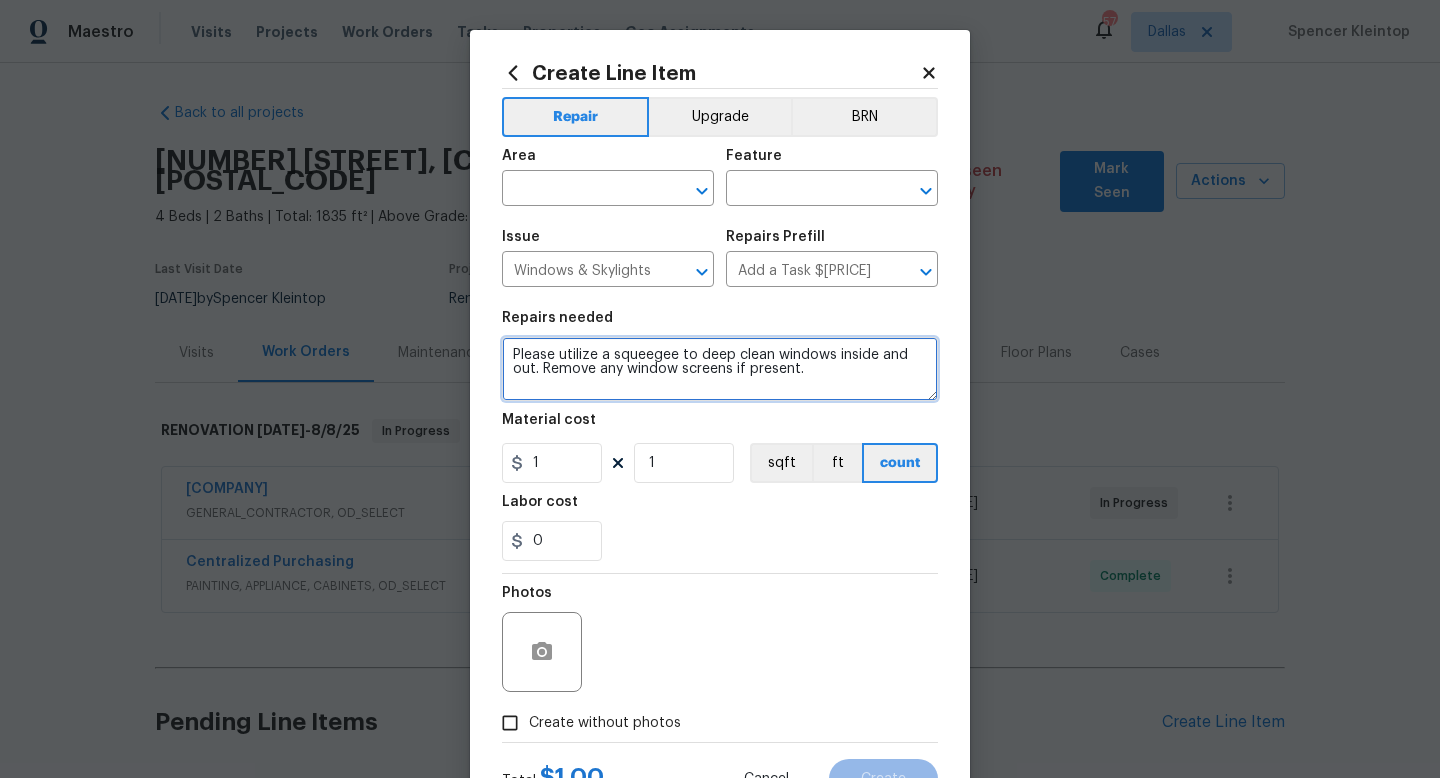 type on "Please utilize a squeegee to deep clean windows inside and out. Remove any window screens if present." 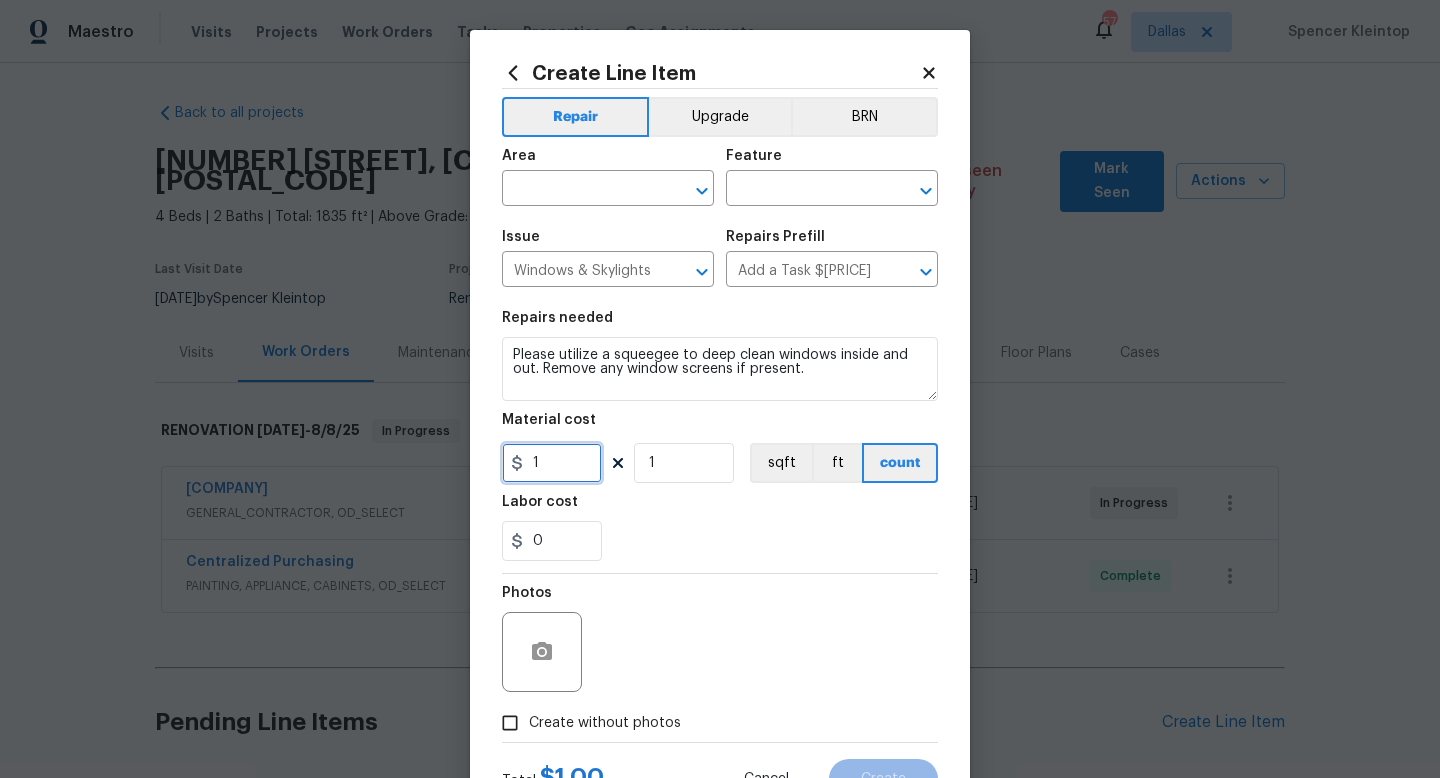 click on "1" at bounding box center [552, 463] 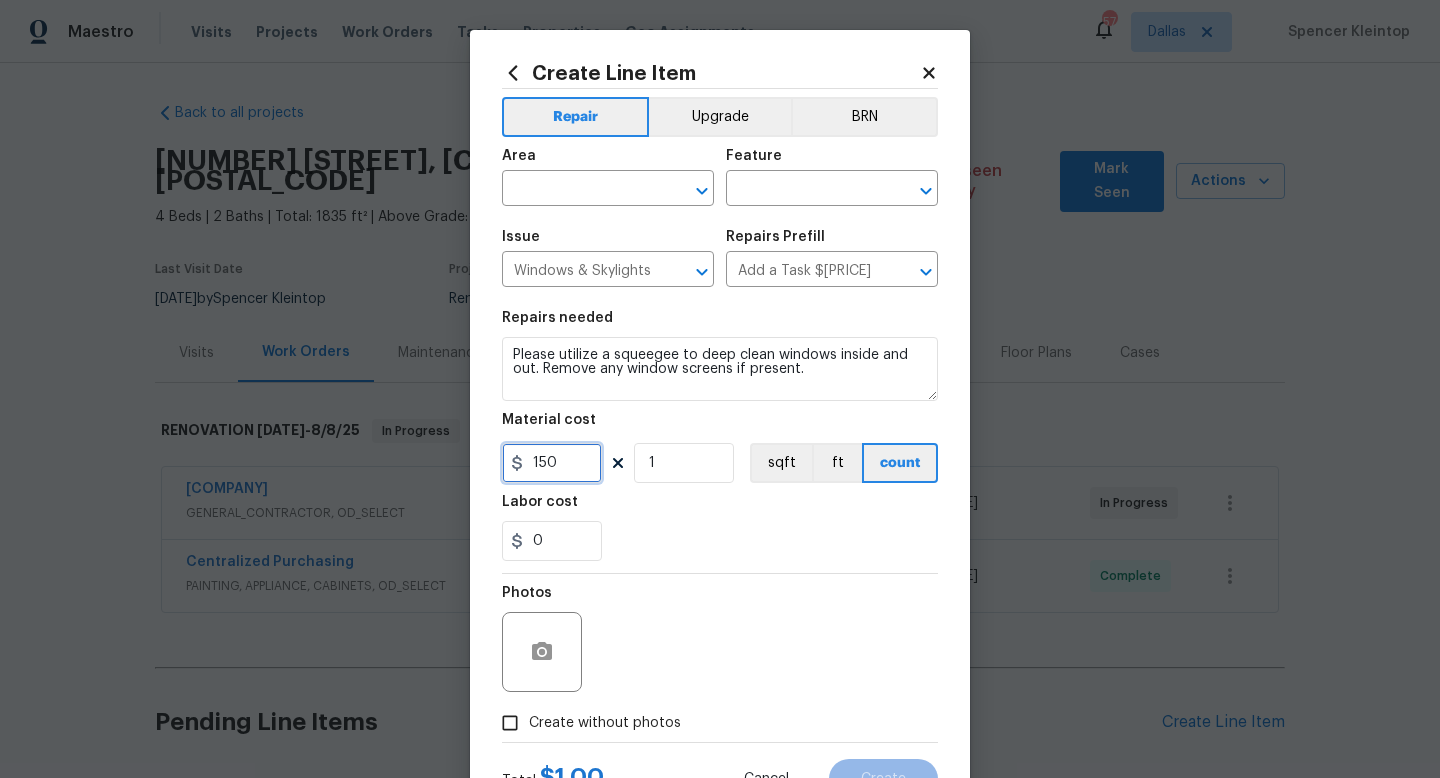 type on "150" 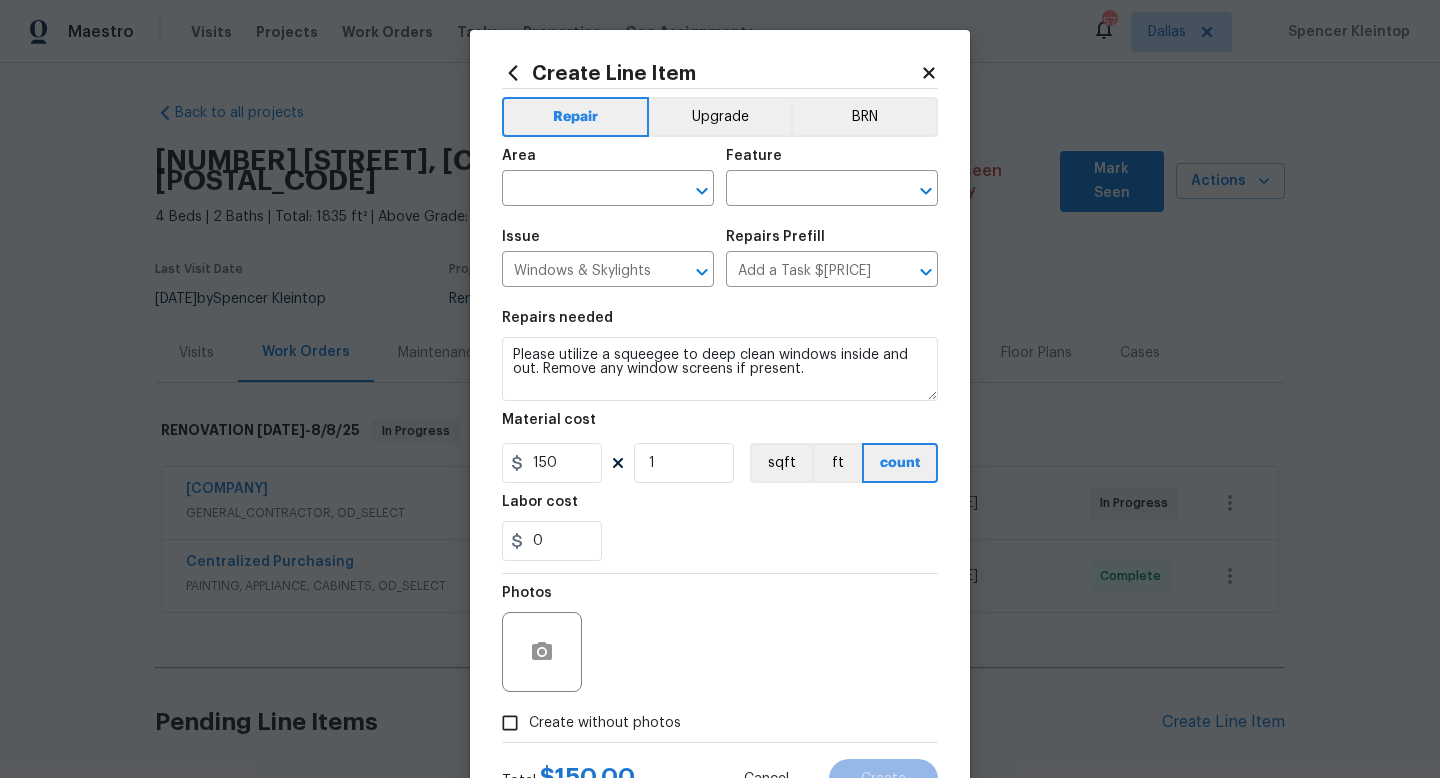 click on "Area" at bounding box center (608, 162) 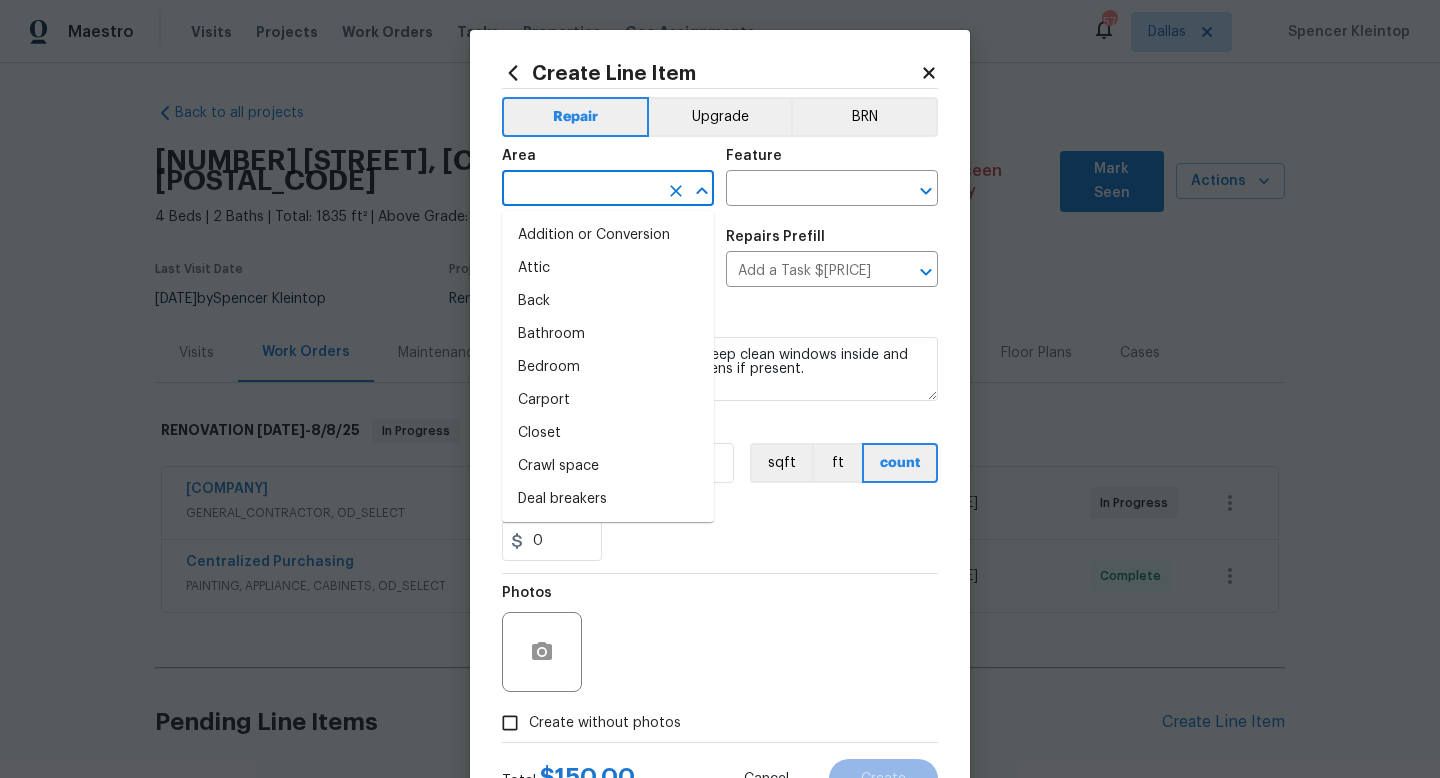 click at bounding box center [580, 190] 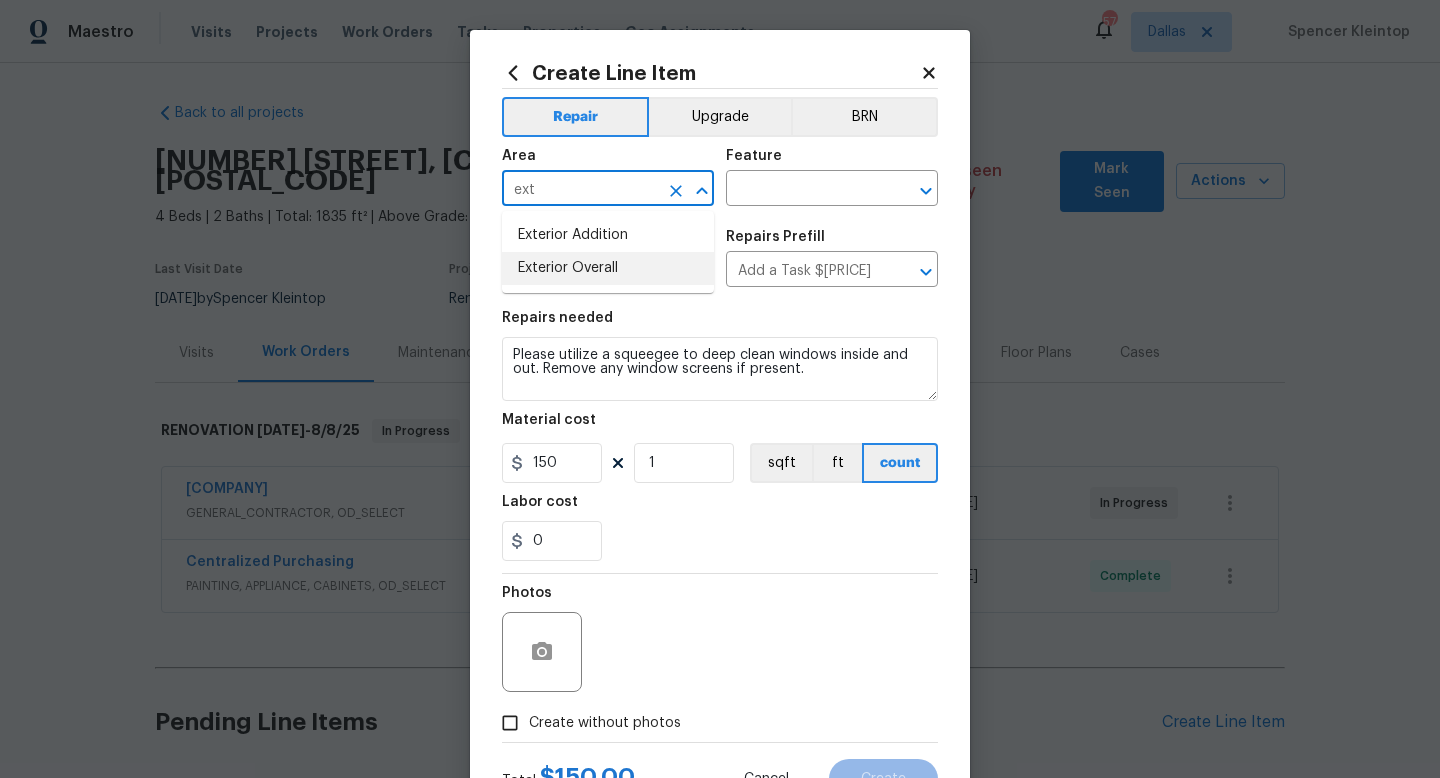 click on "Exterior Overall" at bounding box center (608, 268) 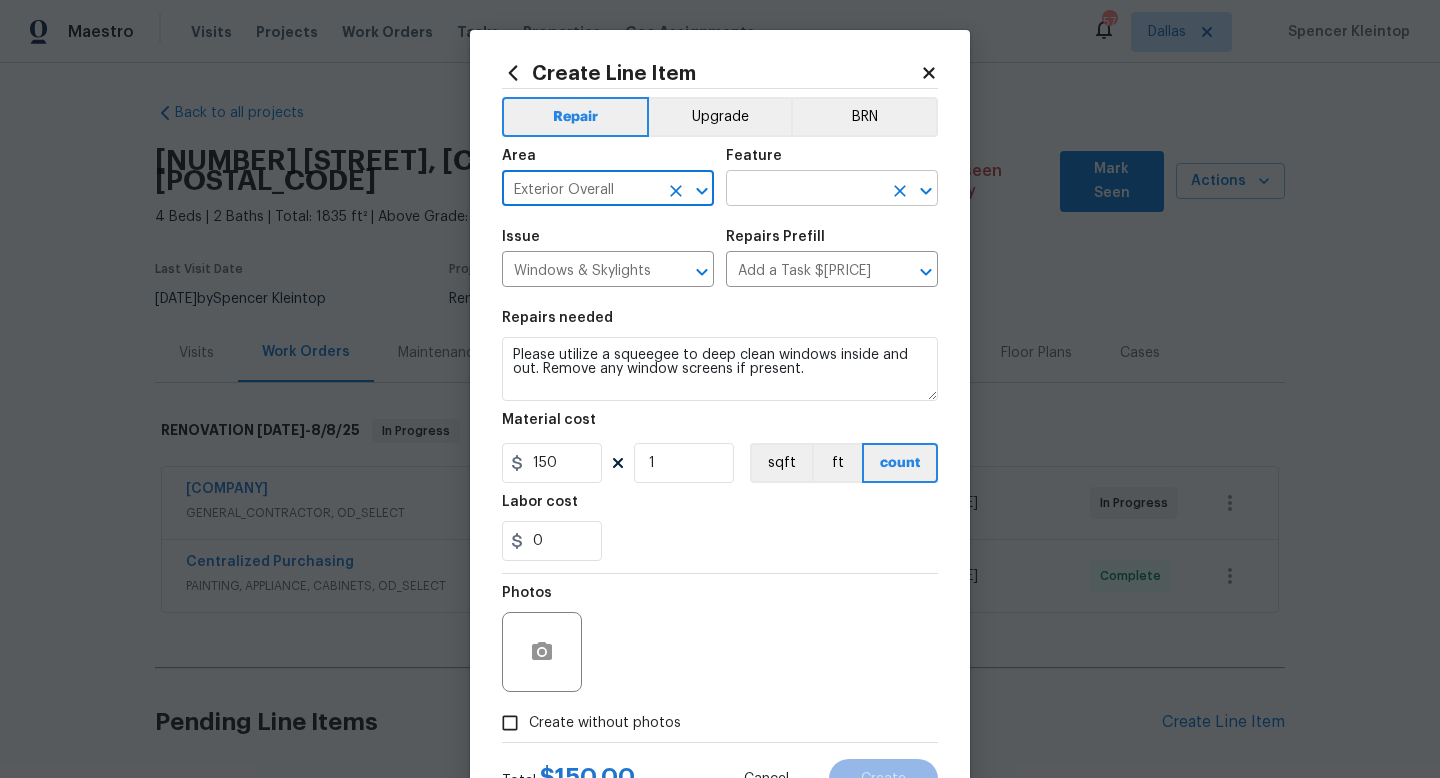 type on "Exterior Overall" 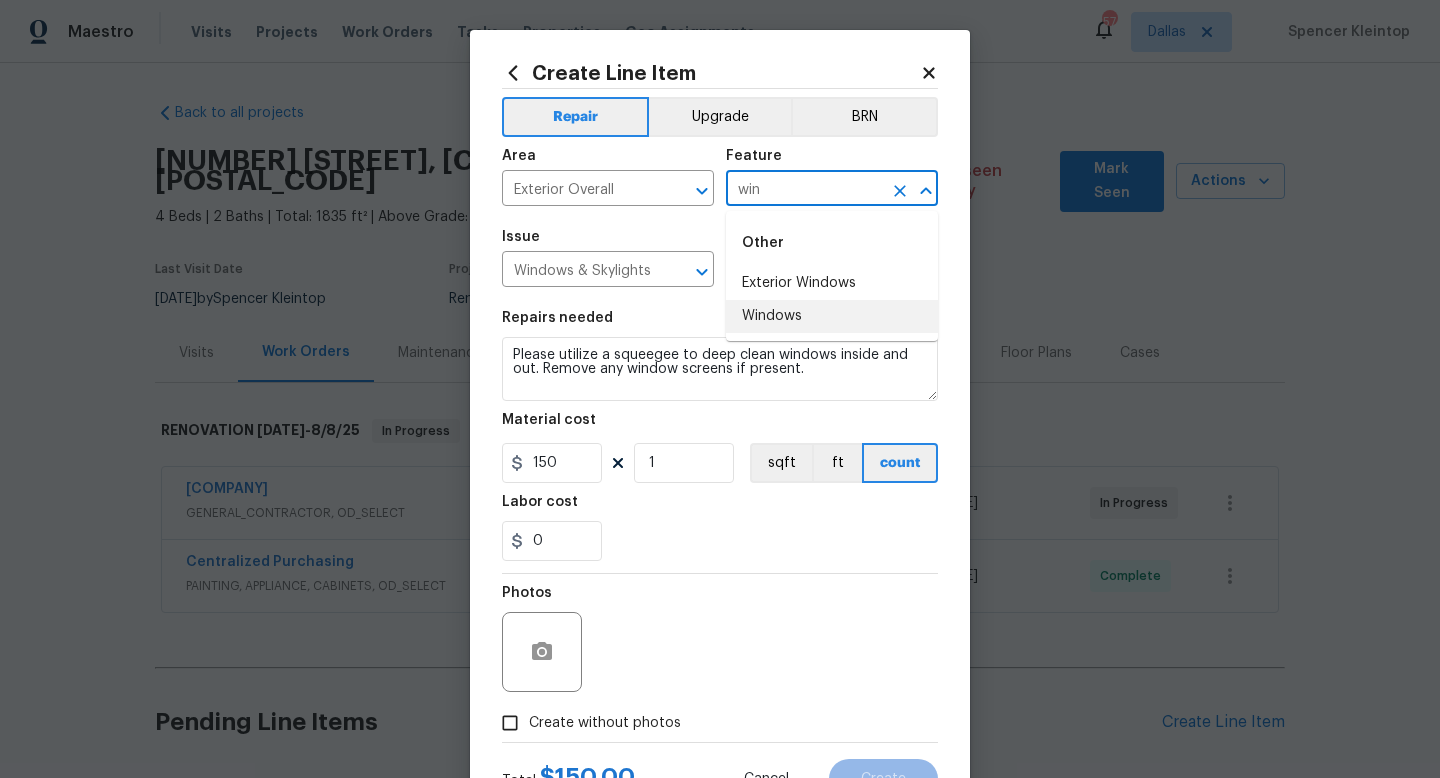 click on "Windows" at bounding box center (832, 316) 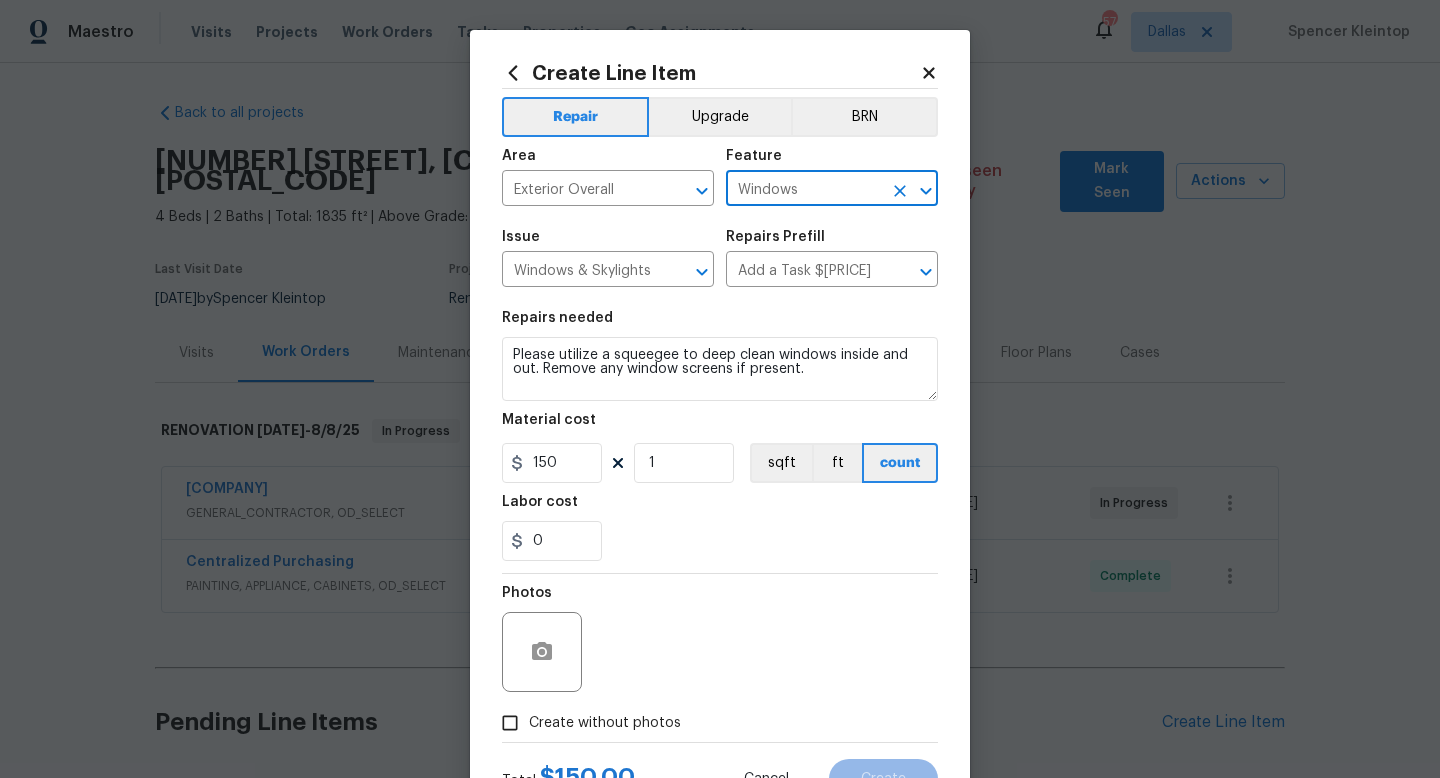 scroll, scrollTop: 84, scrollLeft: 0, axis: vertical 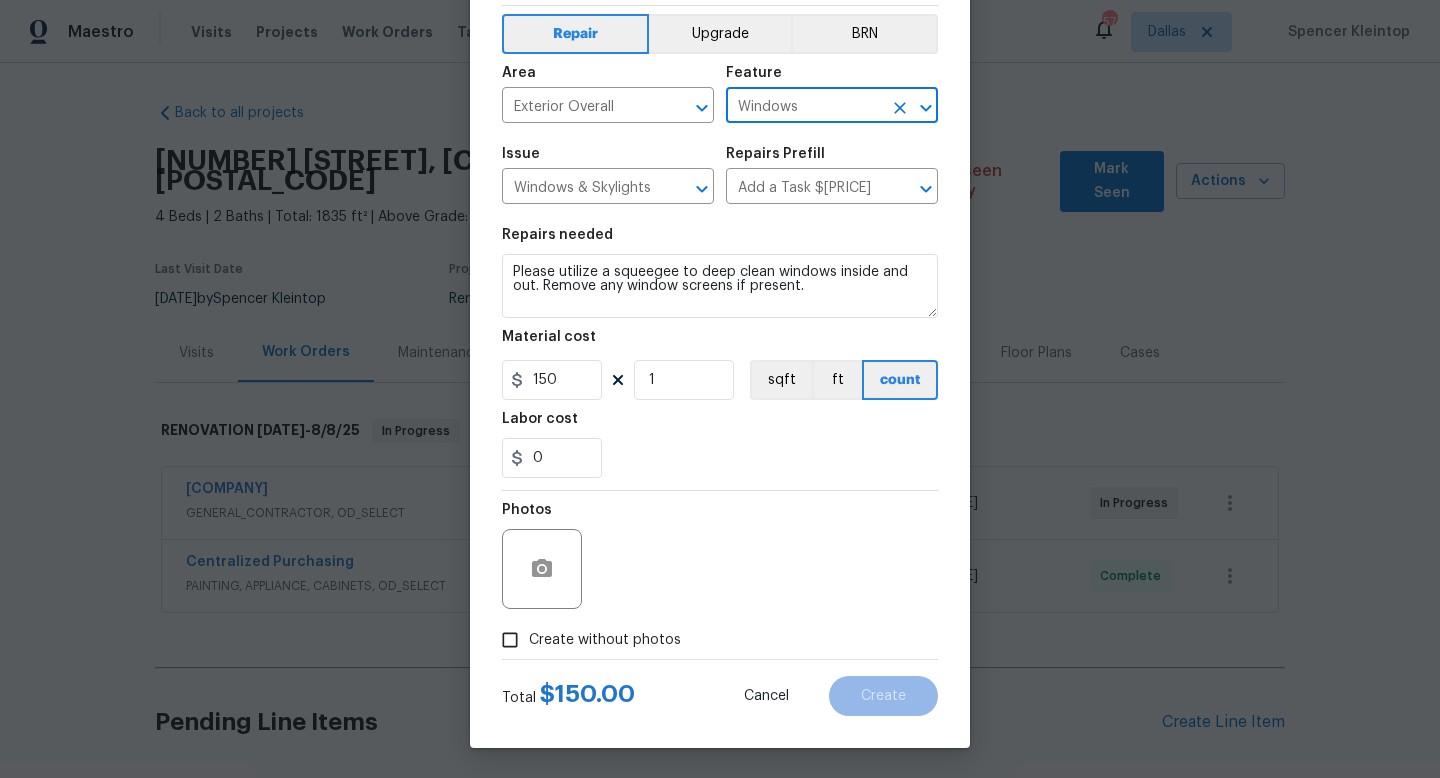 type on "Windows" 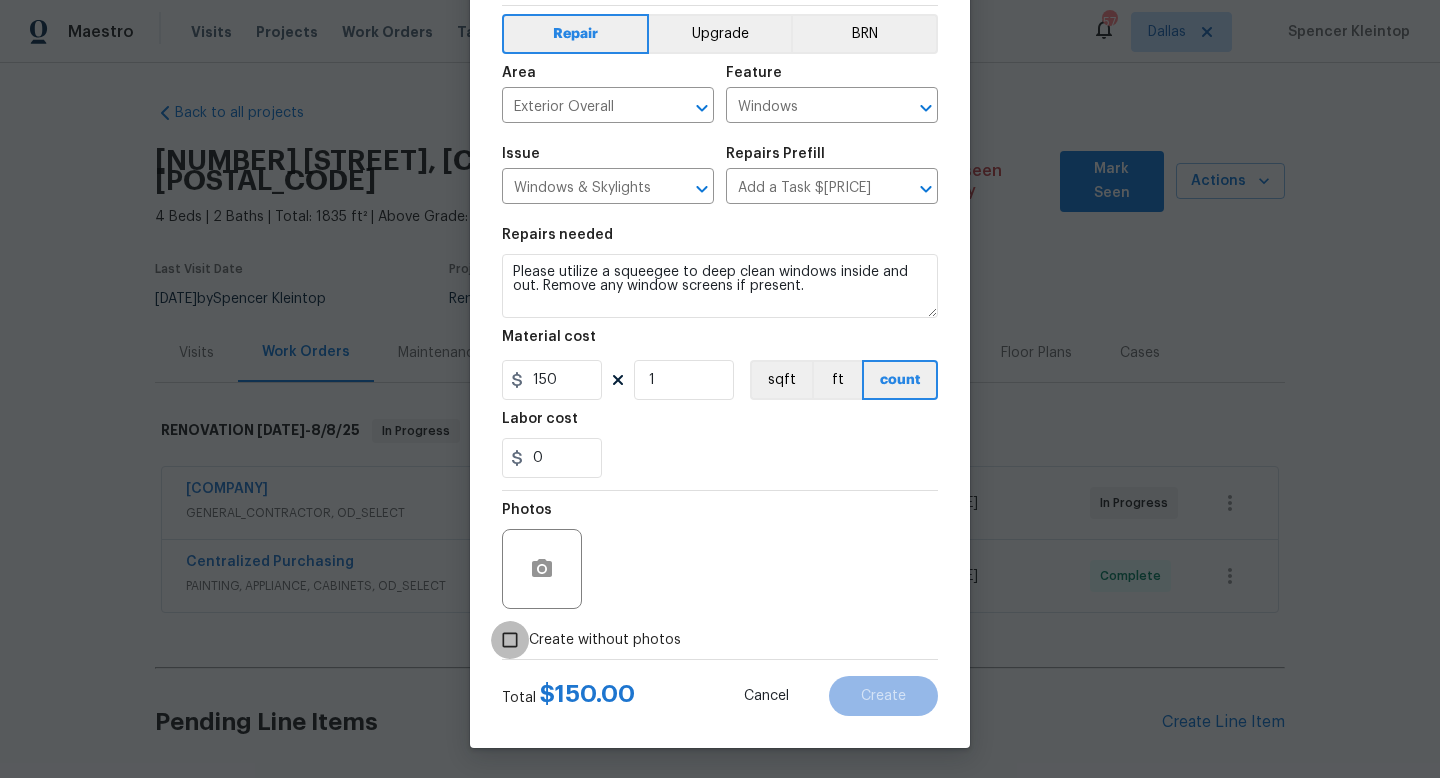 click on "Create without photos" at bounding box center (510, 640) 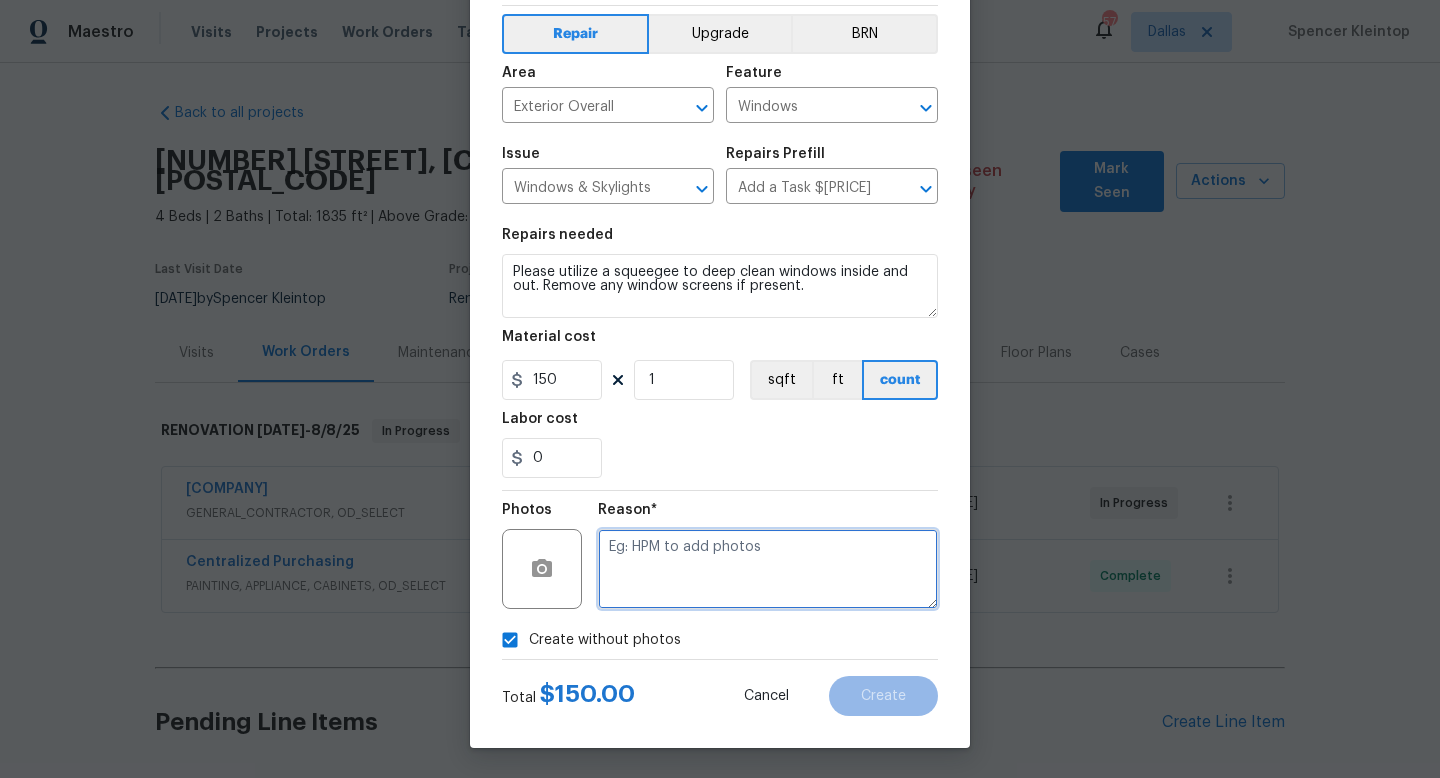 click at bounding box center (768, 569) 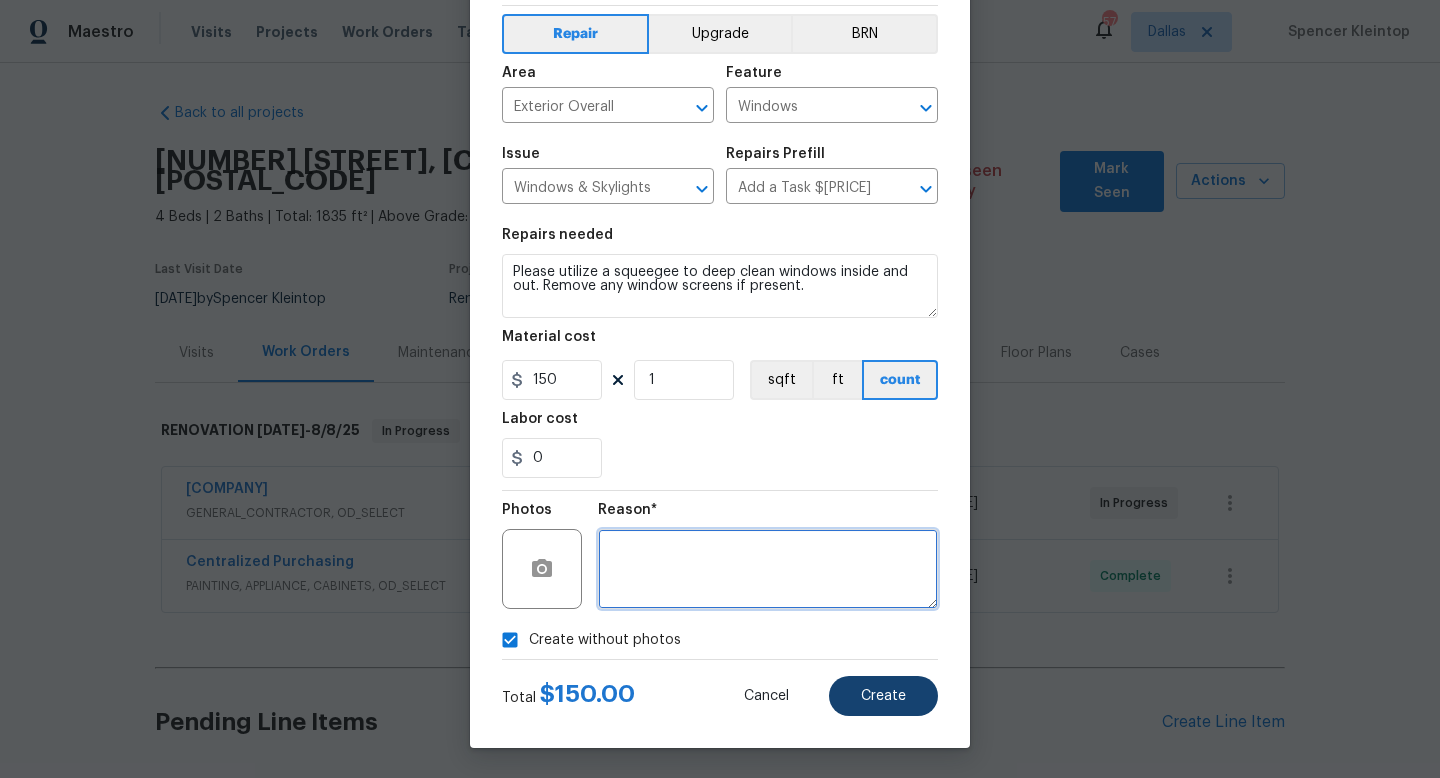 type 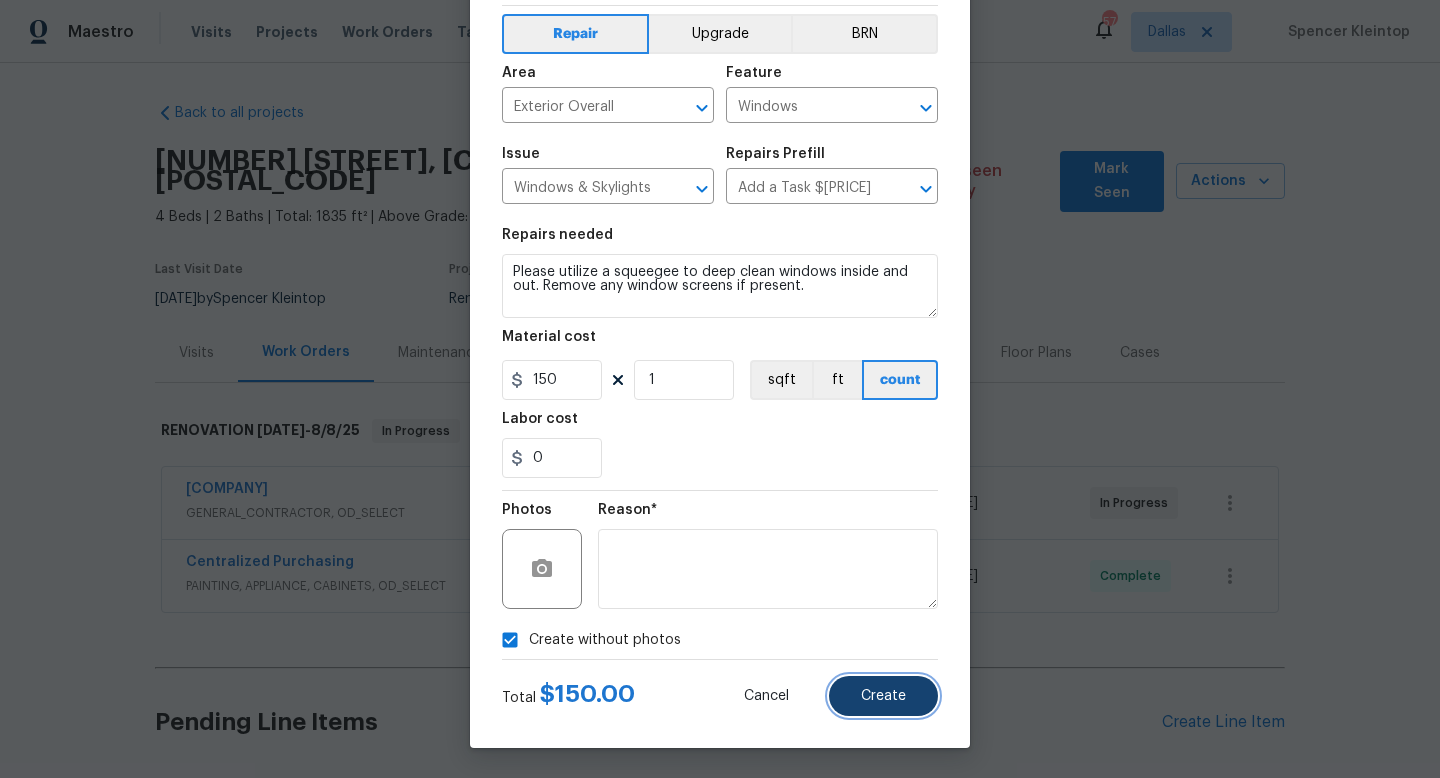 click on "Create" at bounding box center [883, 696] 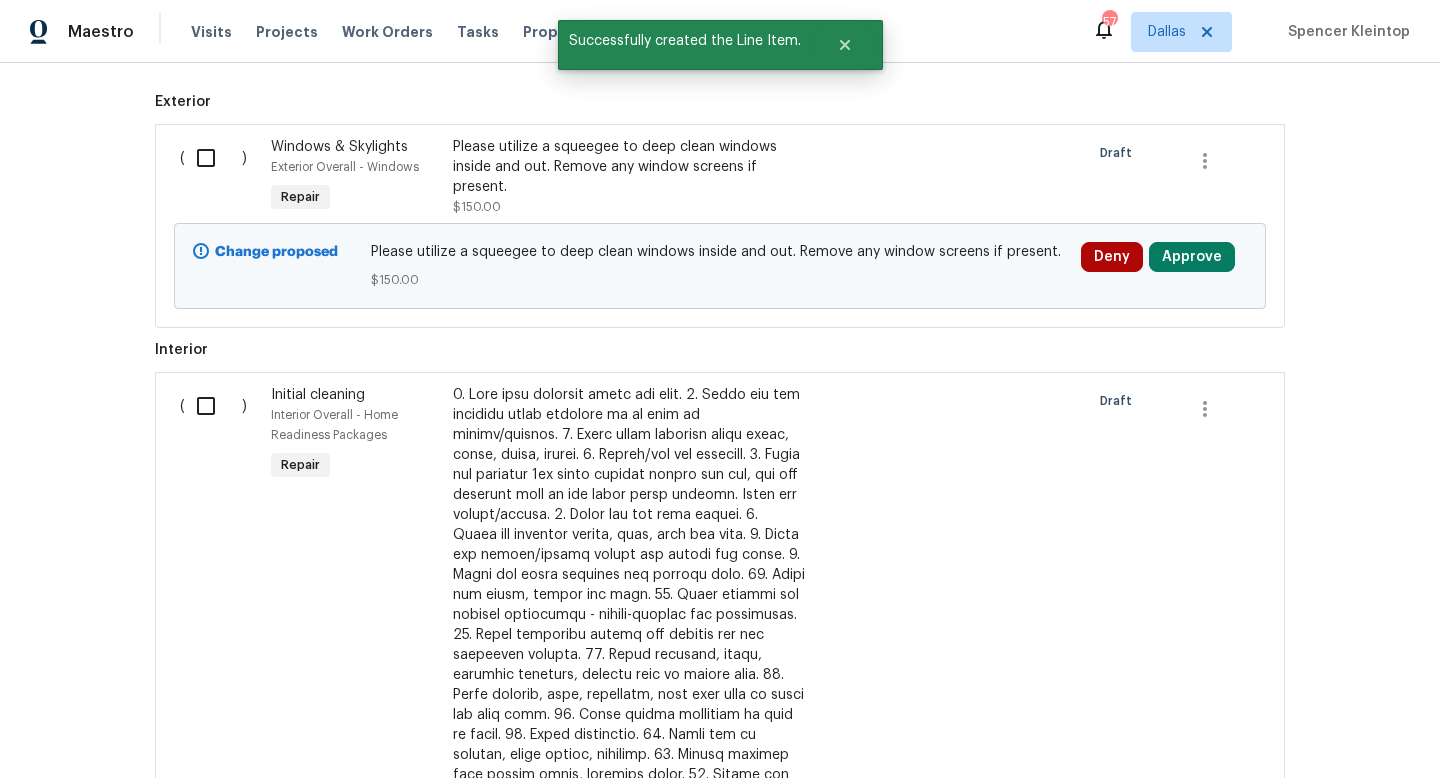 scroll, scrollTop: 671, scrollLeft: 0, axis: vertical 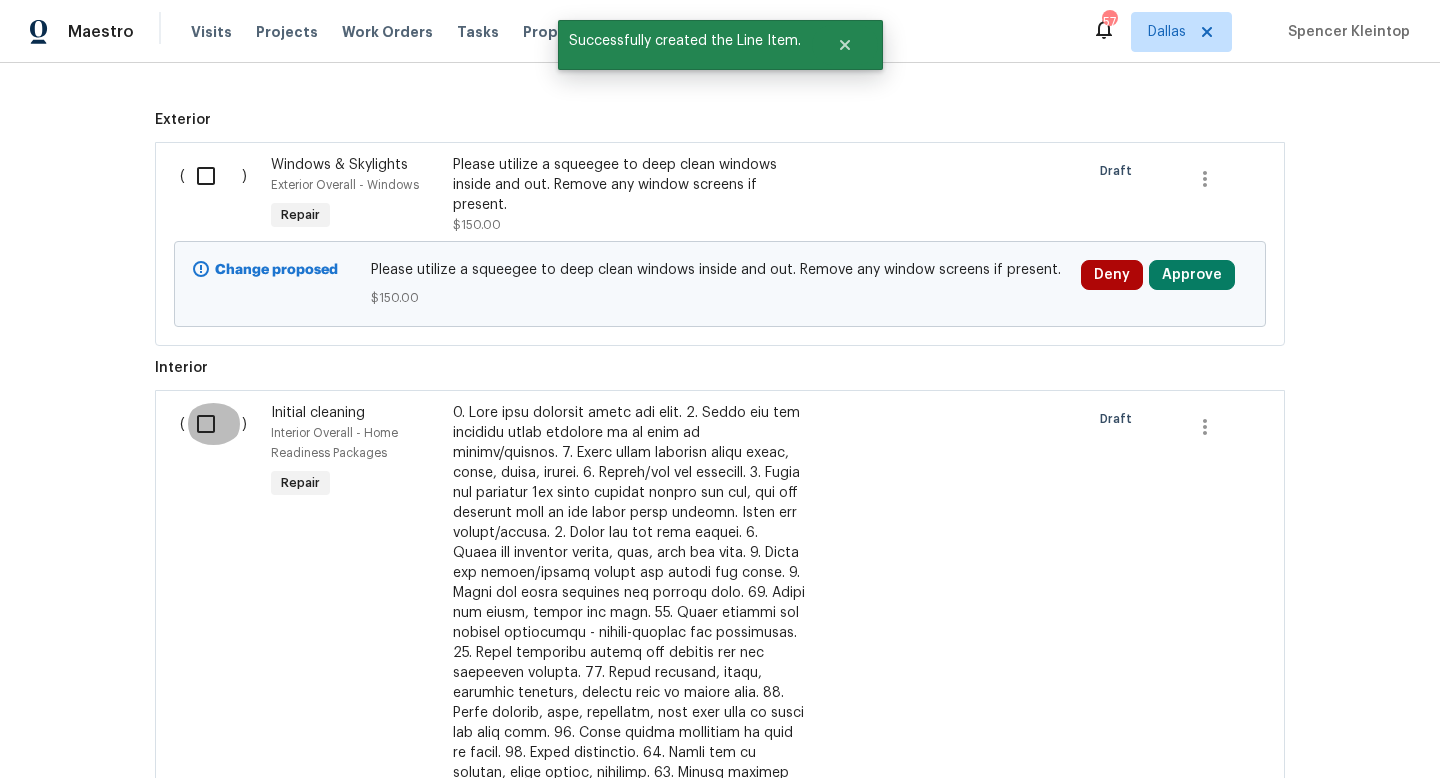 click at bounding box center [213, 424] 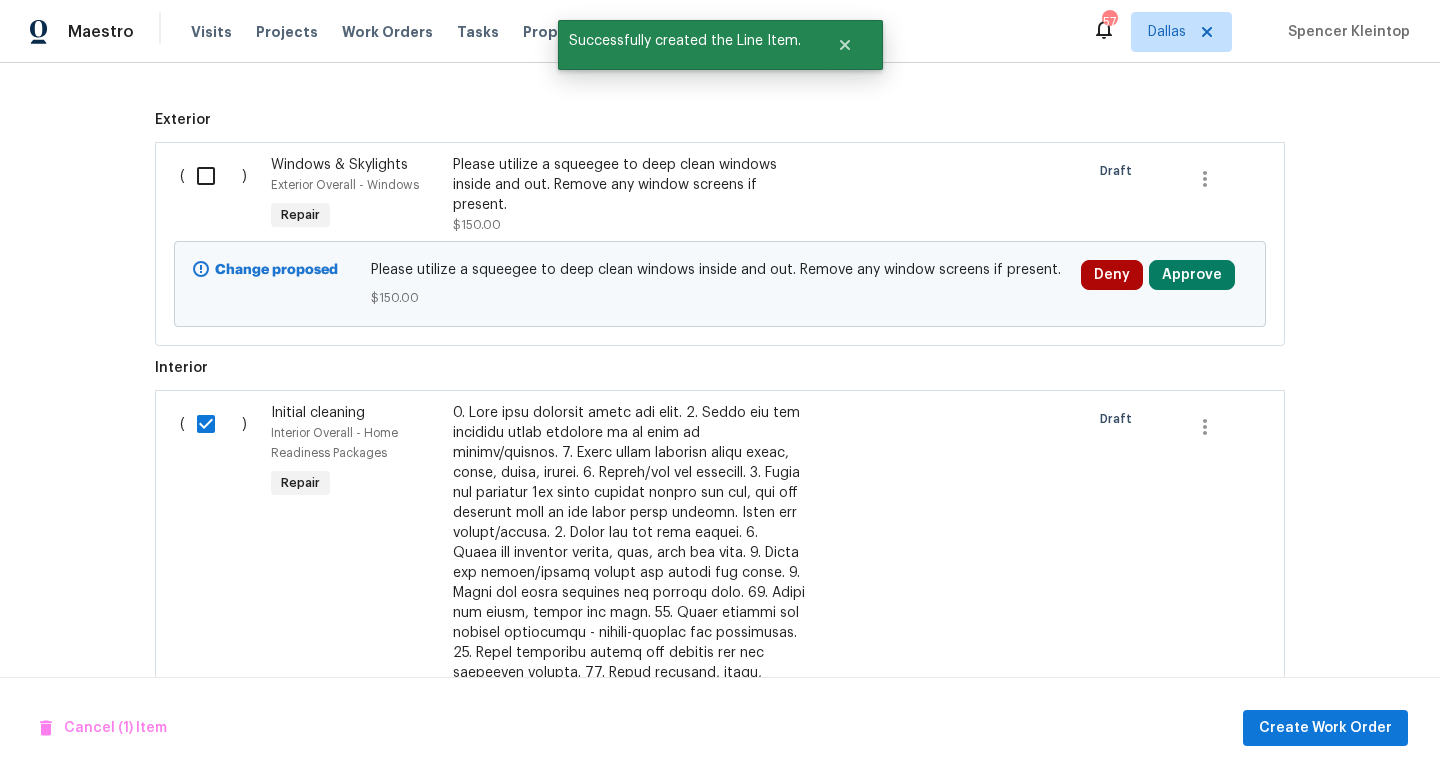 click at bounding box center [213, 176] 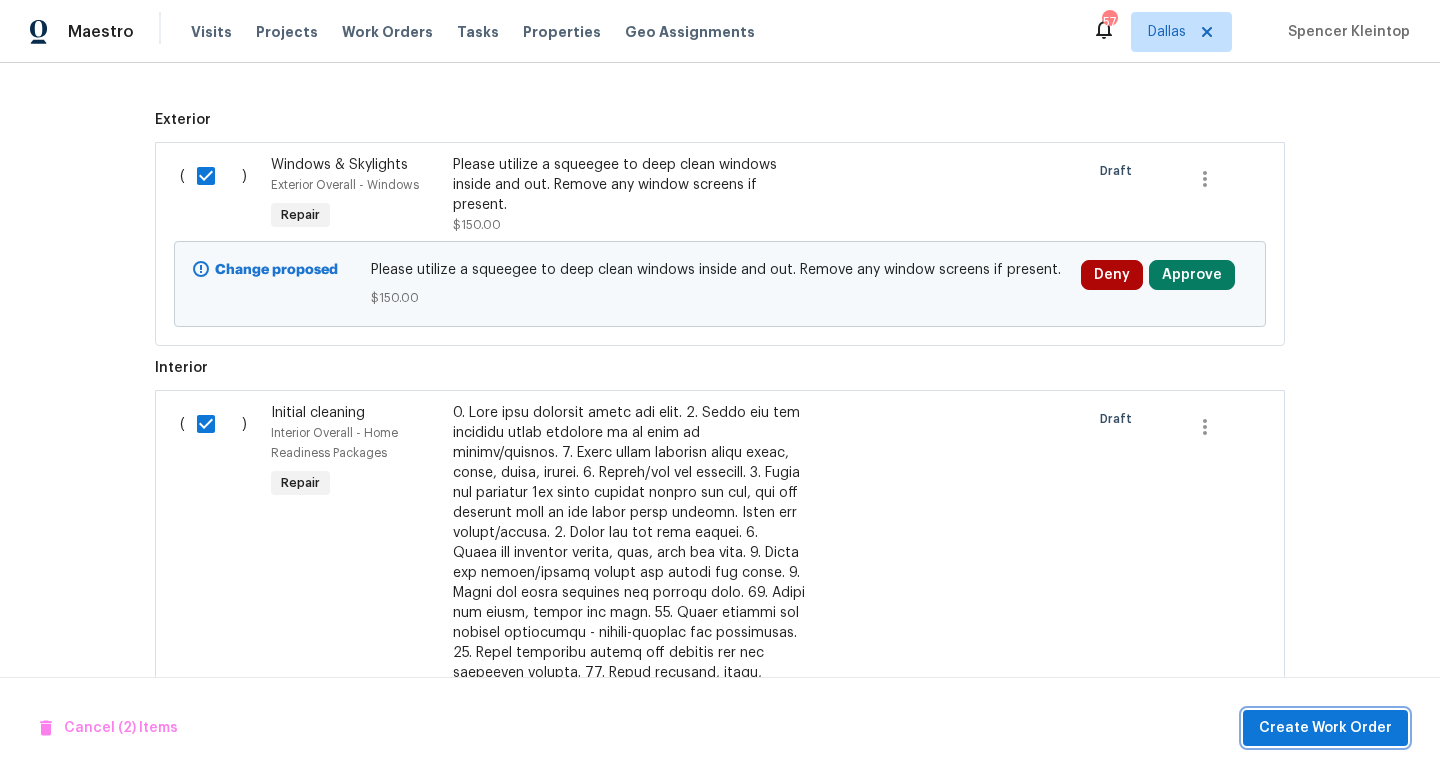 click on "Create Work Order" at bounding box center [1325, 728] 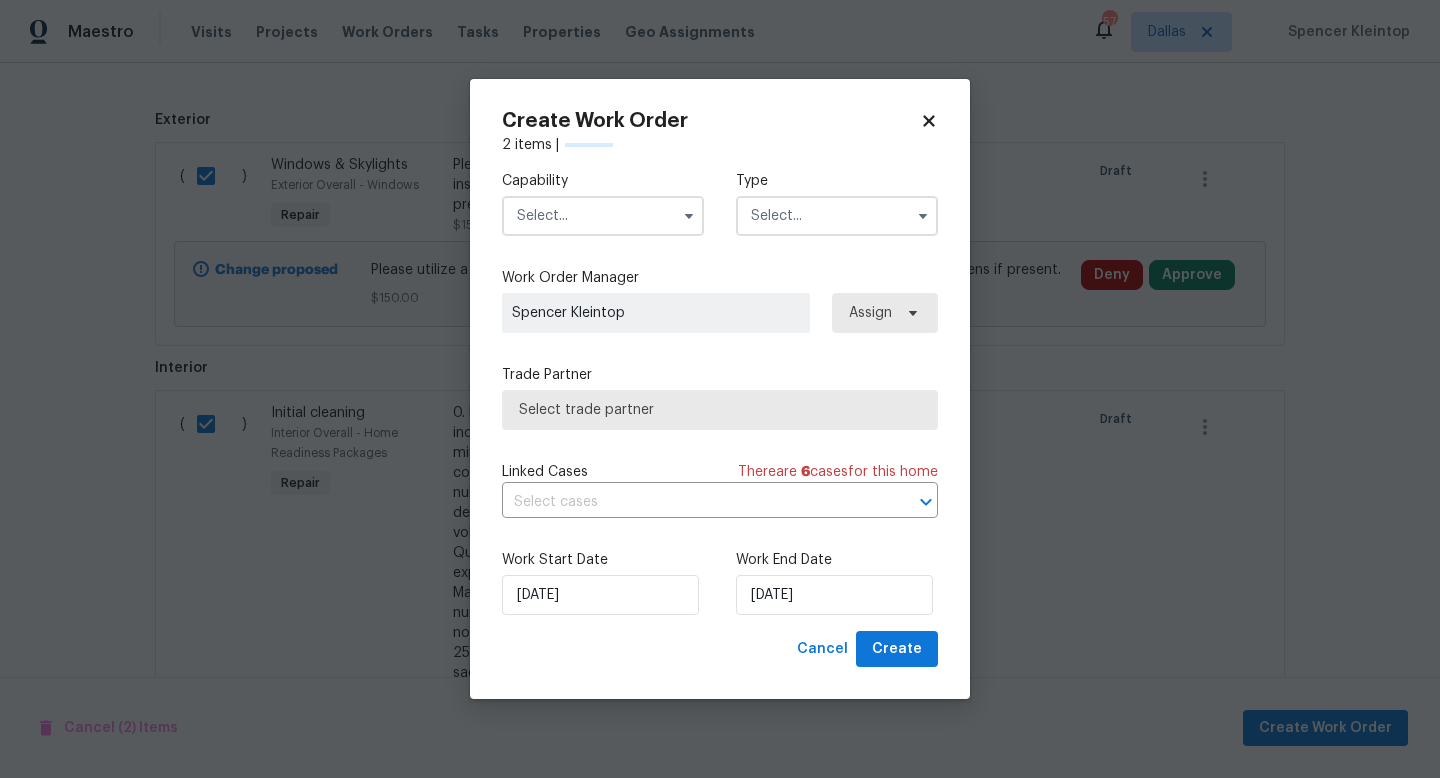 checkbox on "false" 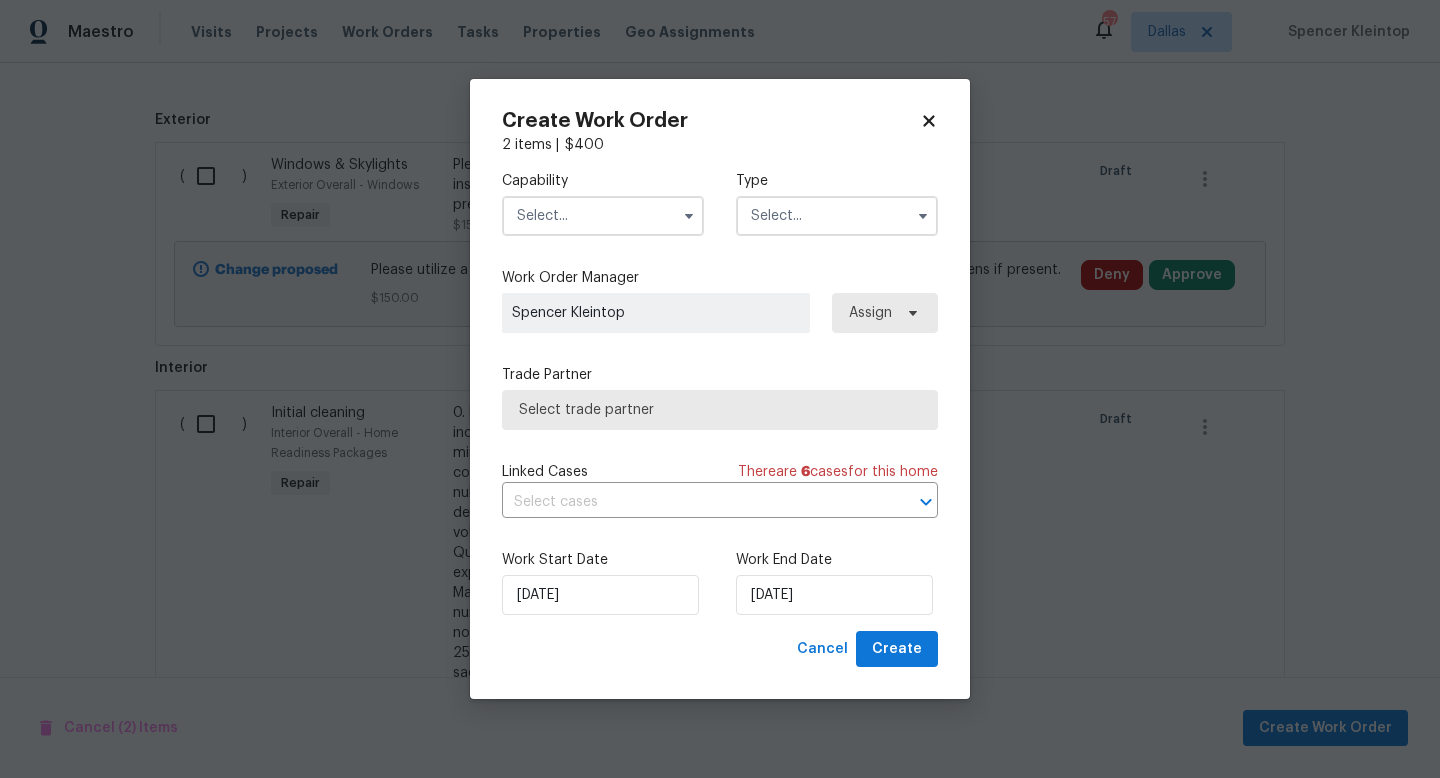click at bounding box center (603, 216) 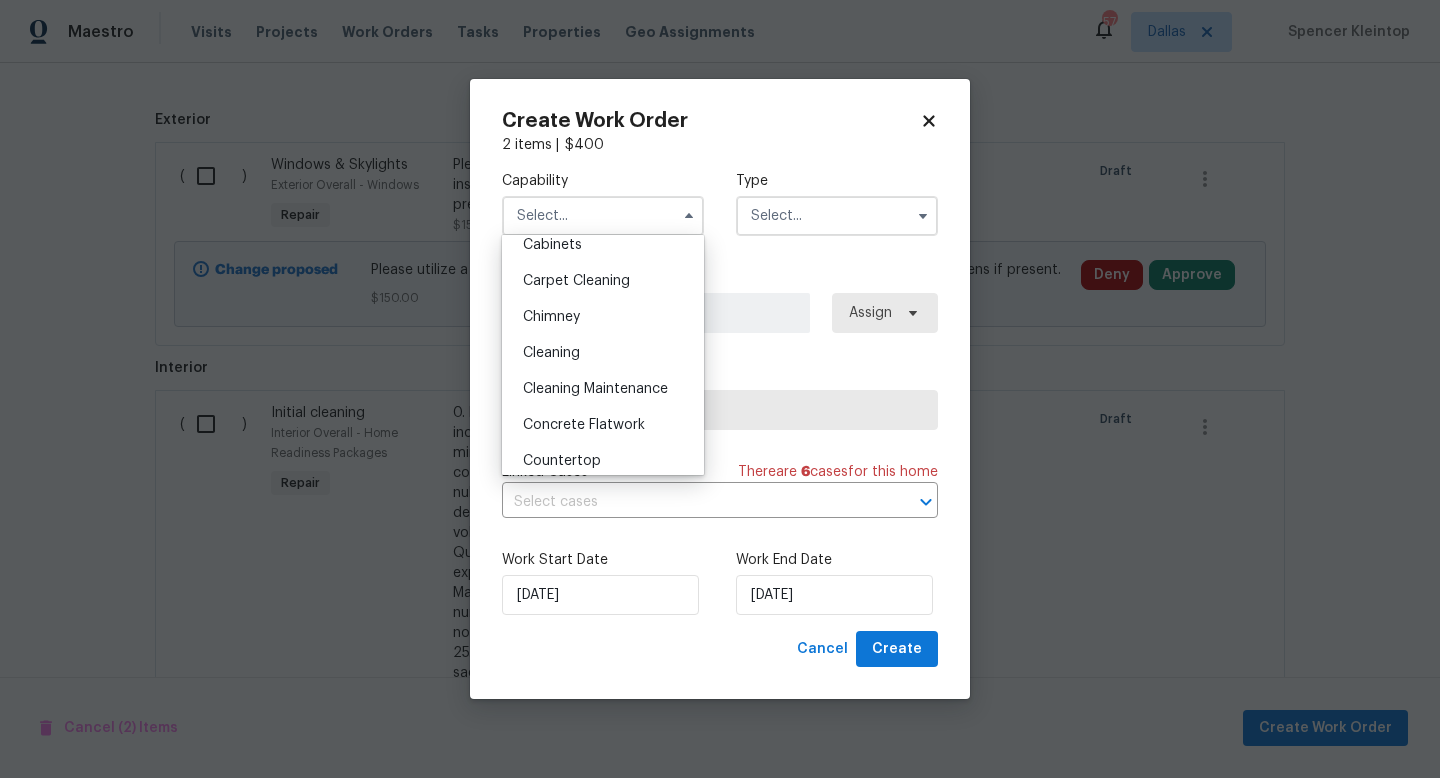 scroll, scrollTop: 194, scrollLeft: 0, axis: vertical 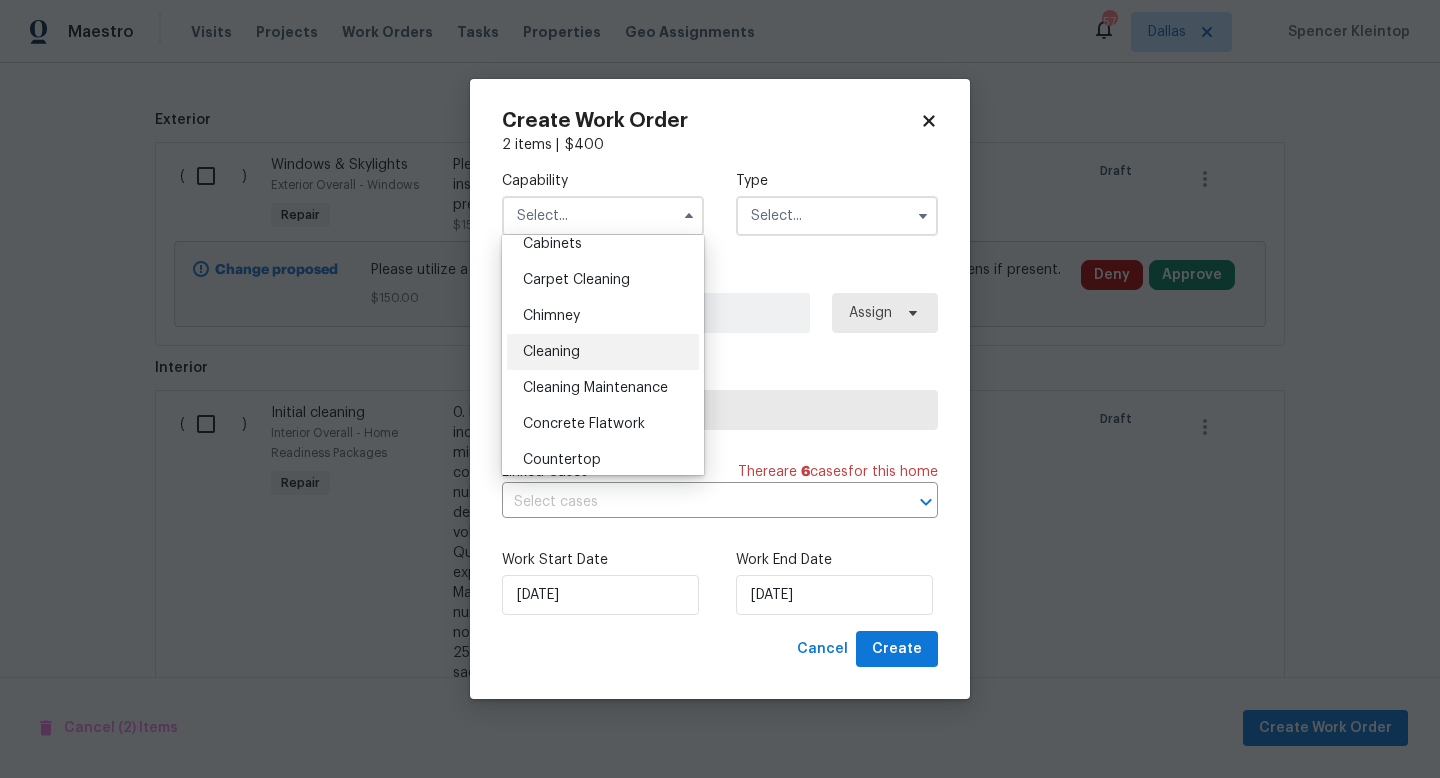 click on "Cleaning" at bounding box center (603, 352) 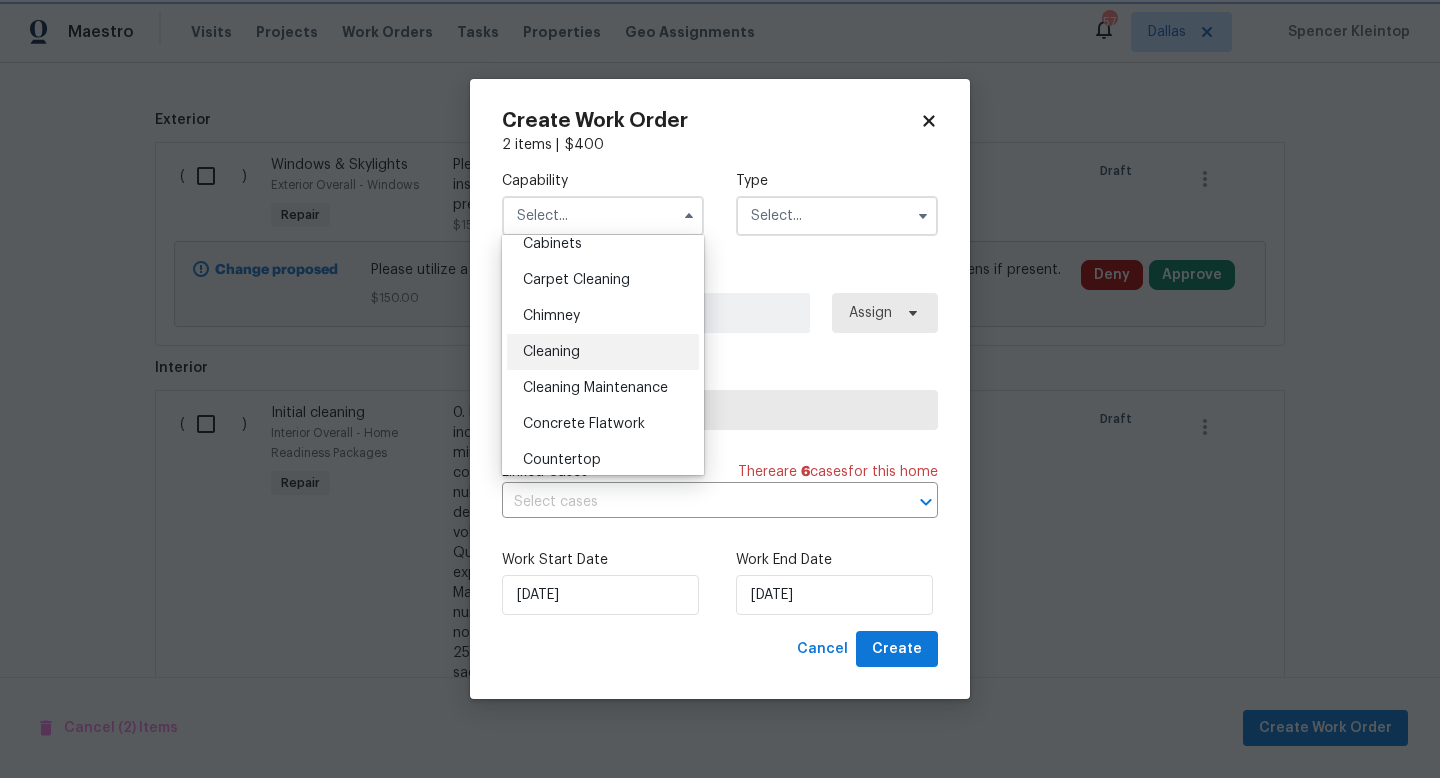 type on "Cleaning" 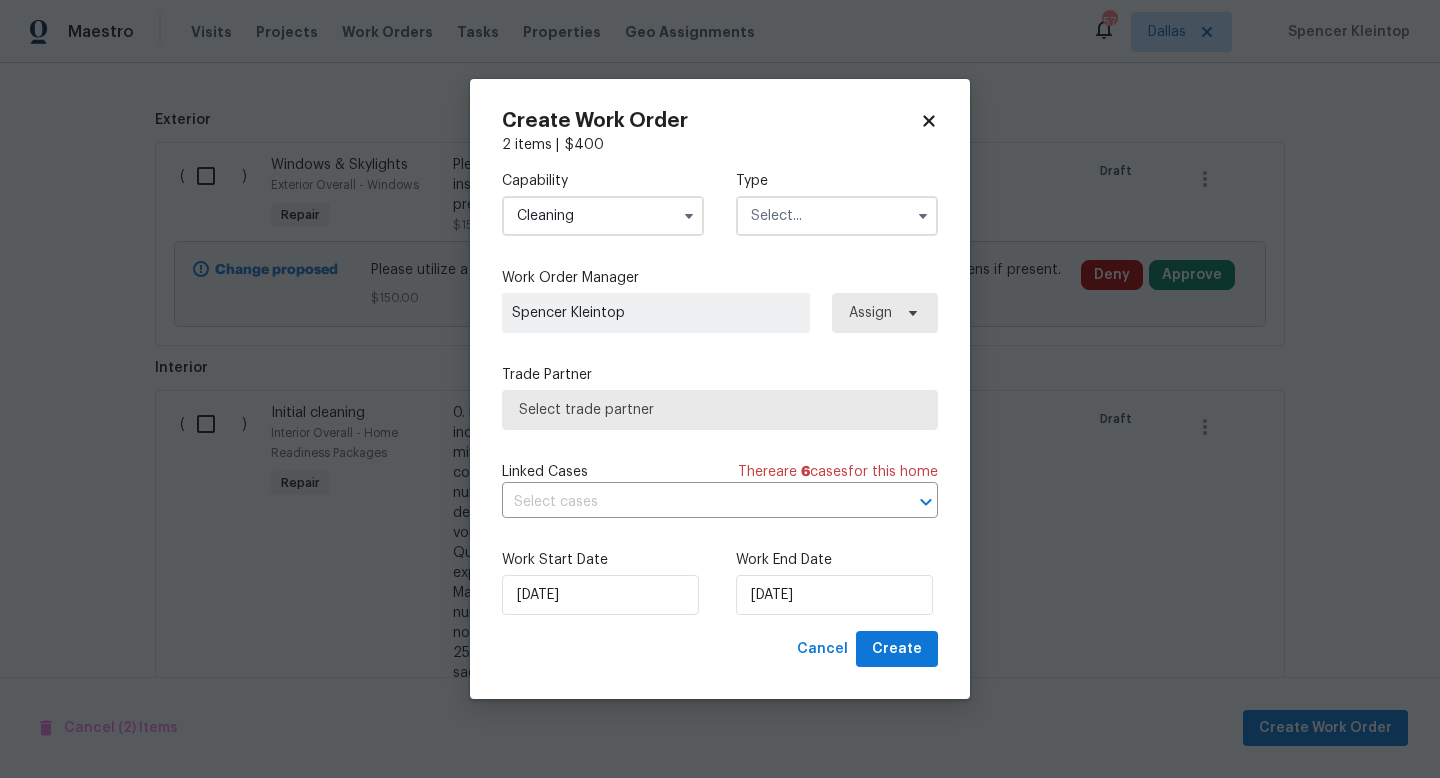 click at bounding box center (837, 216) 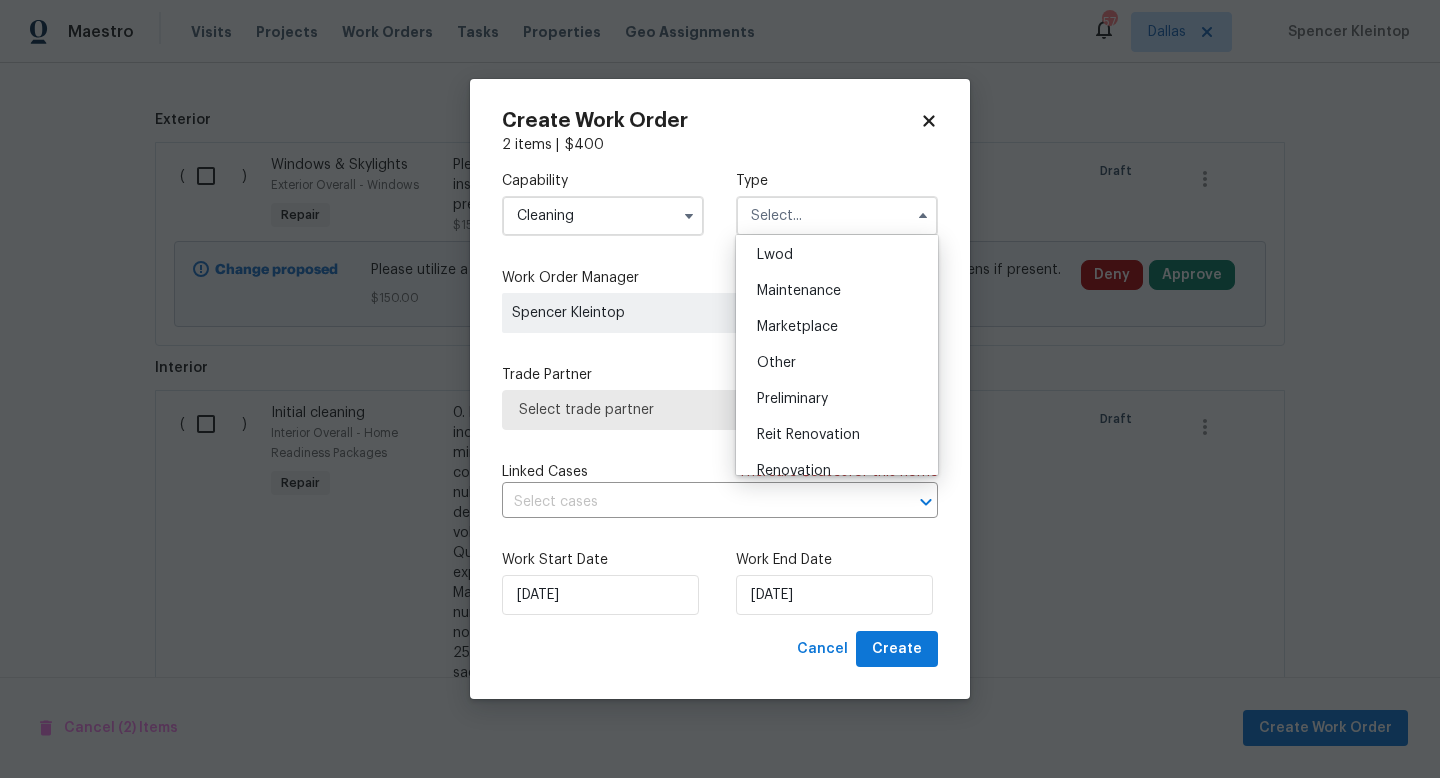 scroll, scrollTop: 303, scrollLeft: 0, axis: vertical 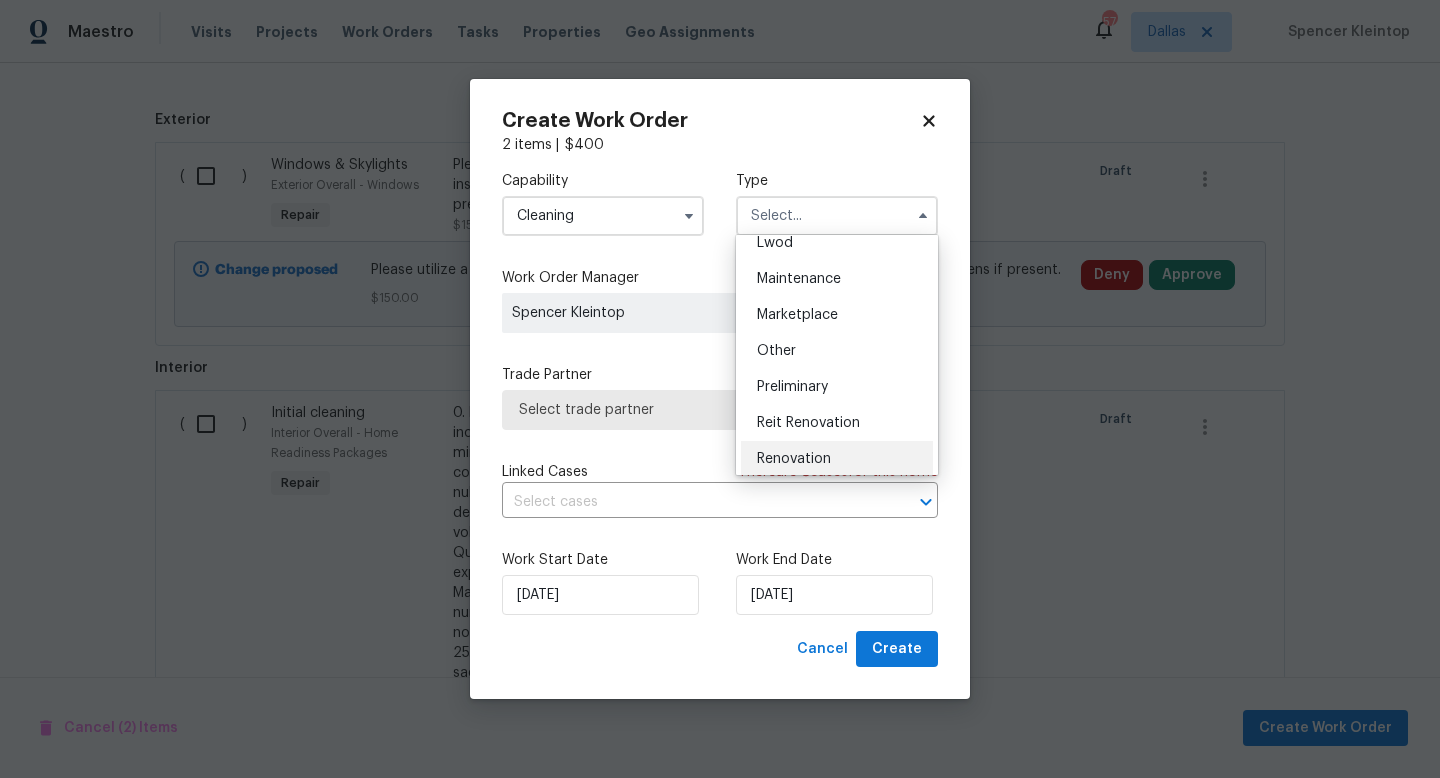 click on "Renovation" at bounding box center (794, 459) 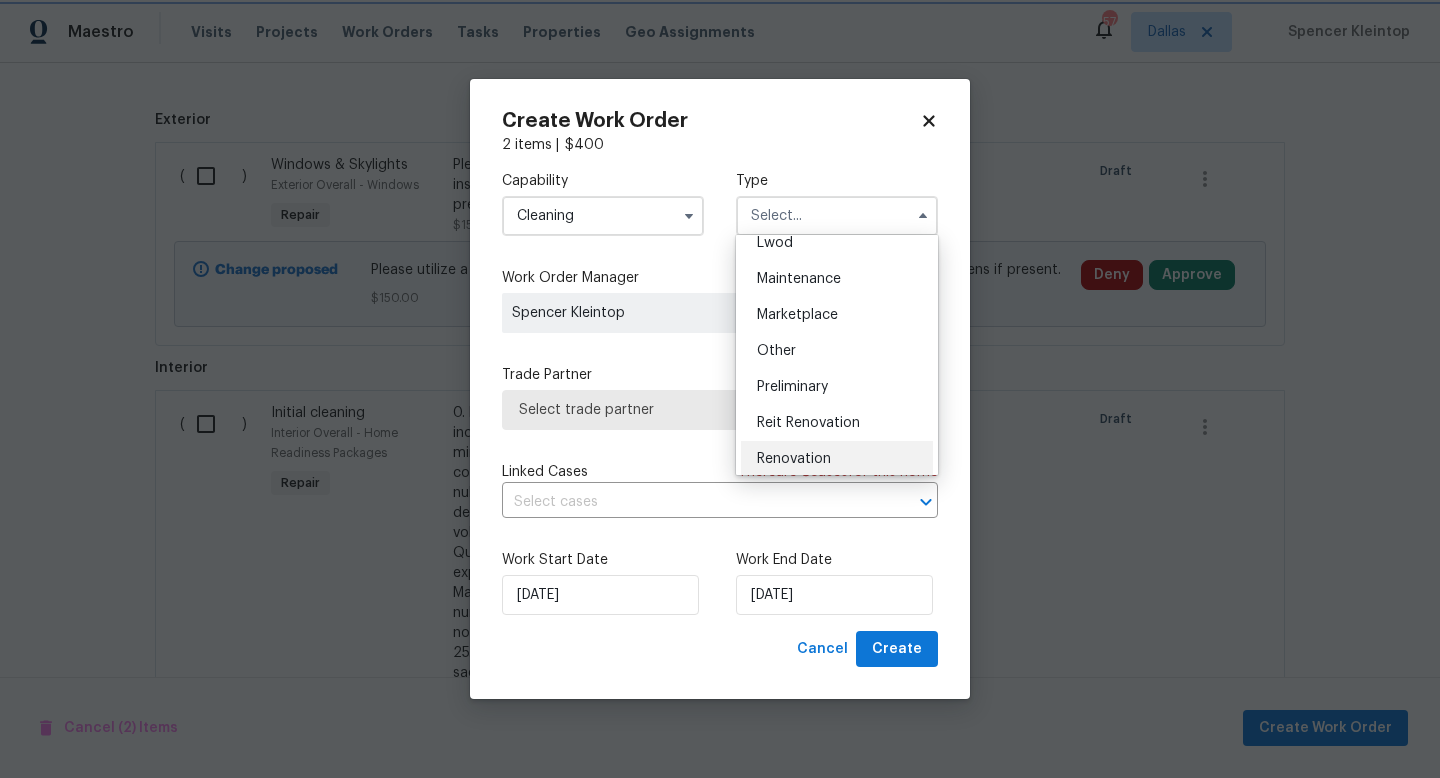 type on "Renovation" 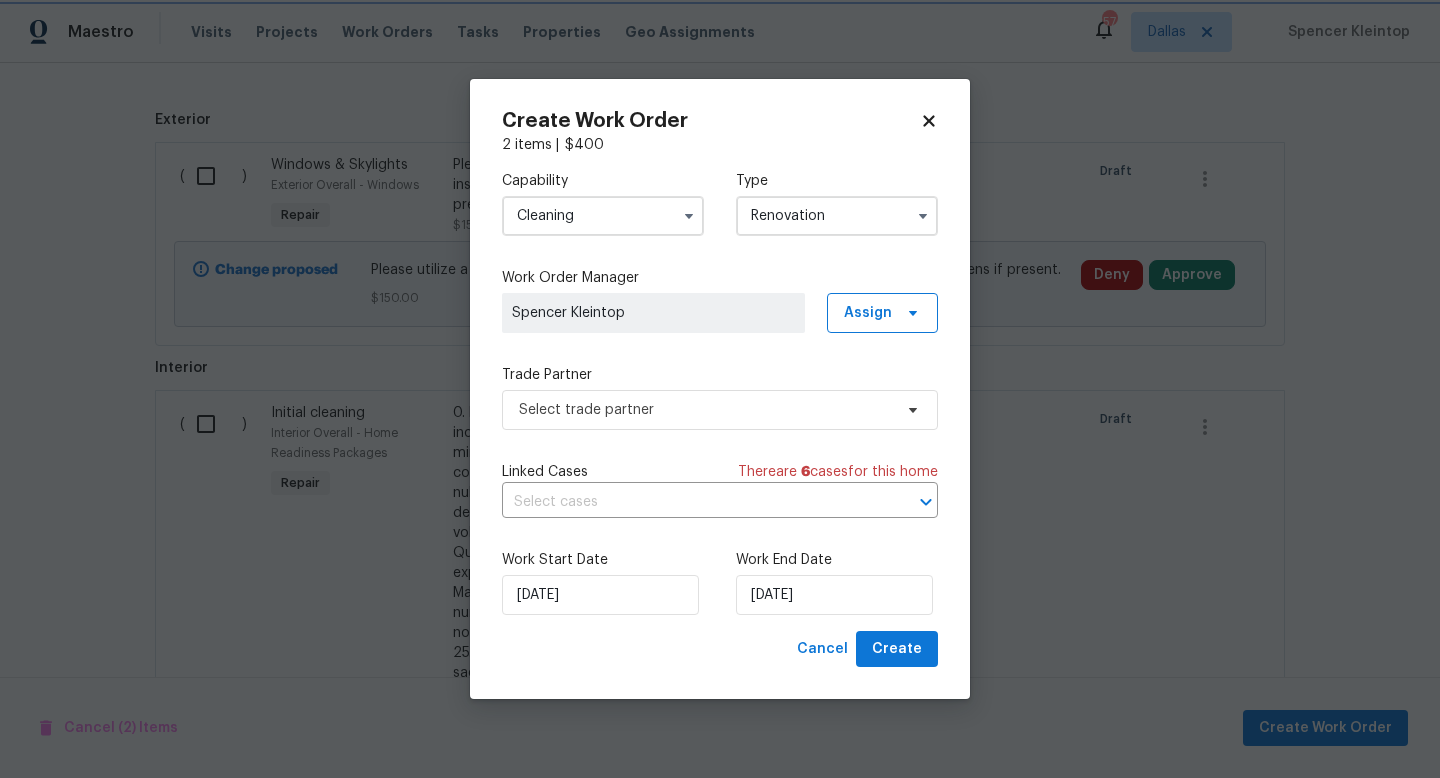 scroll, scrollTop: 0, scrollLeft: 0, axis: both 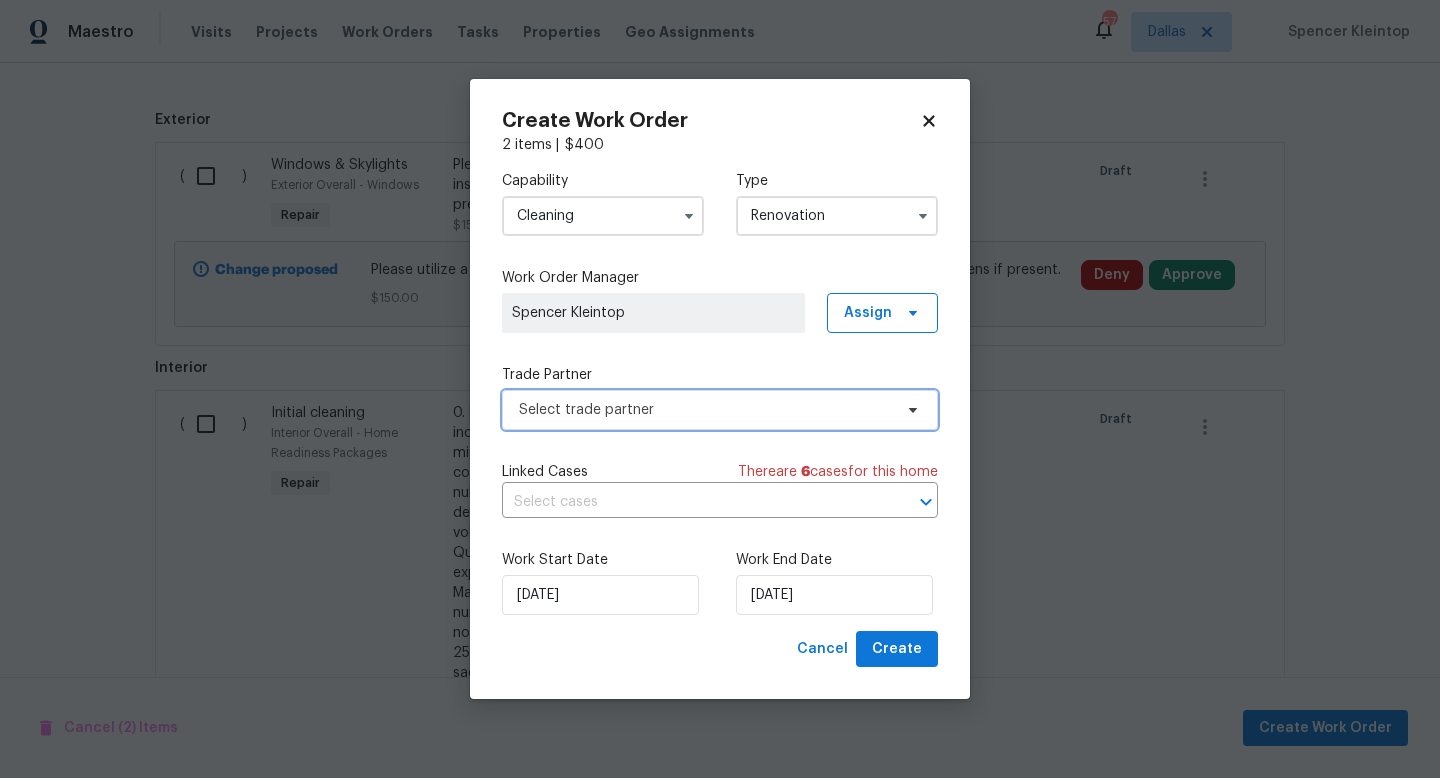 click on "Select trade partner" at bounding box center (705, 410) 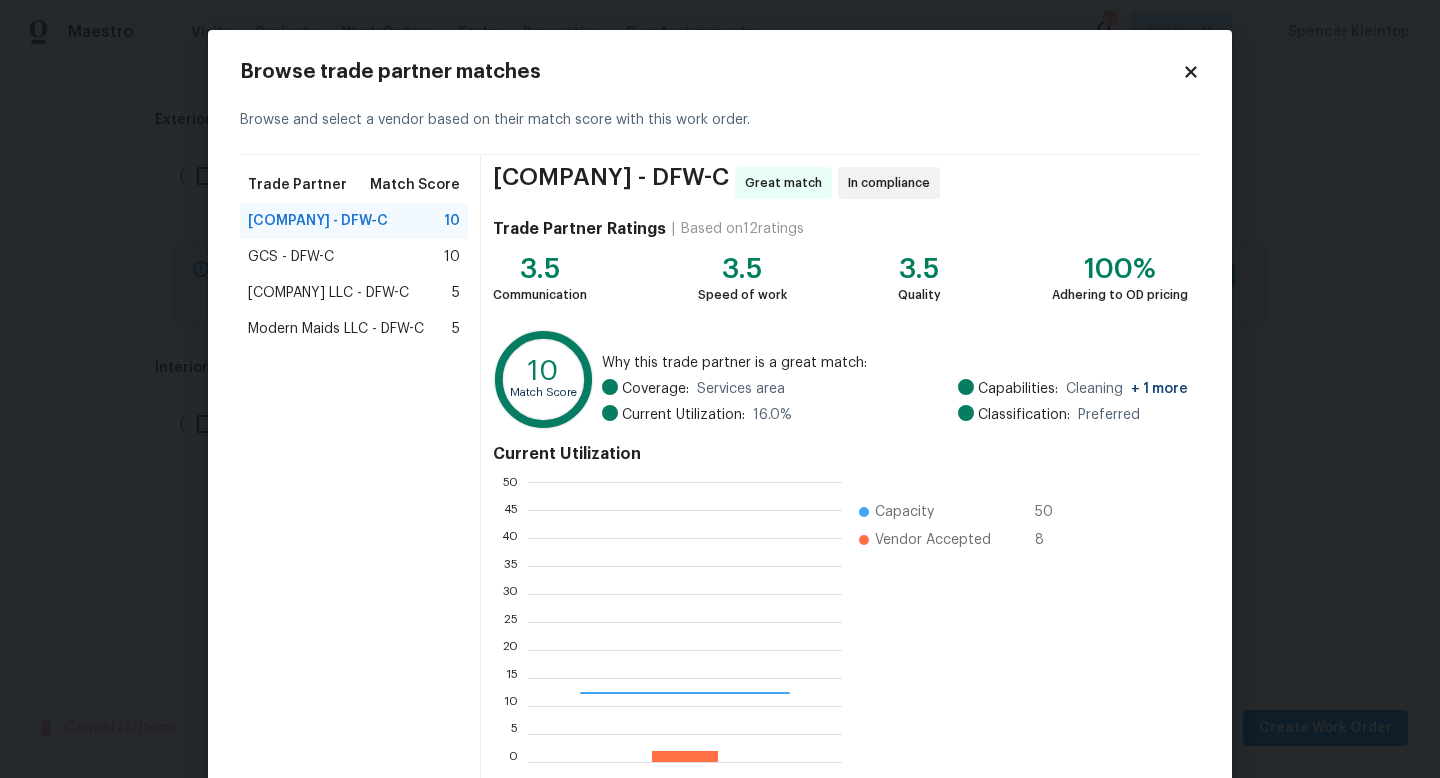 scroll, scrollTop: 2, scrollLeft: 1, axis: both 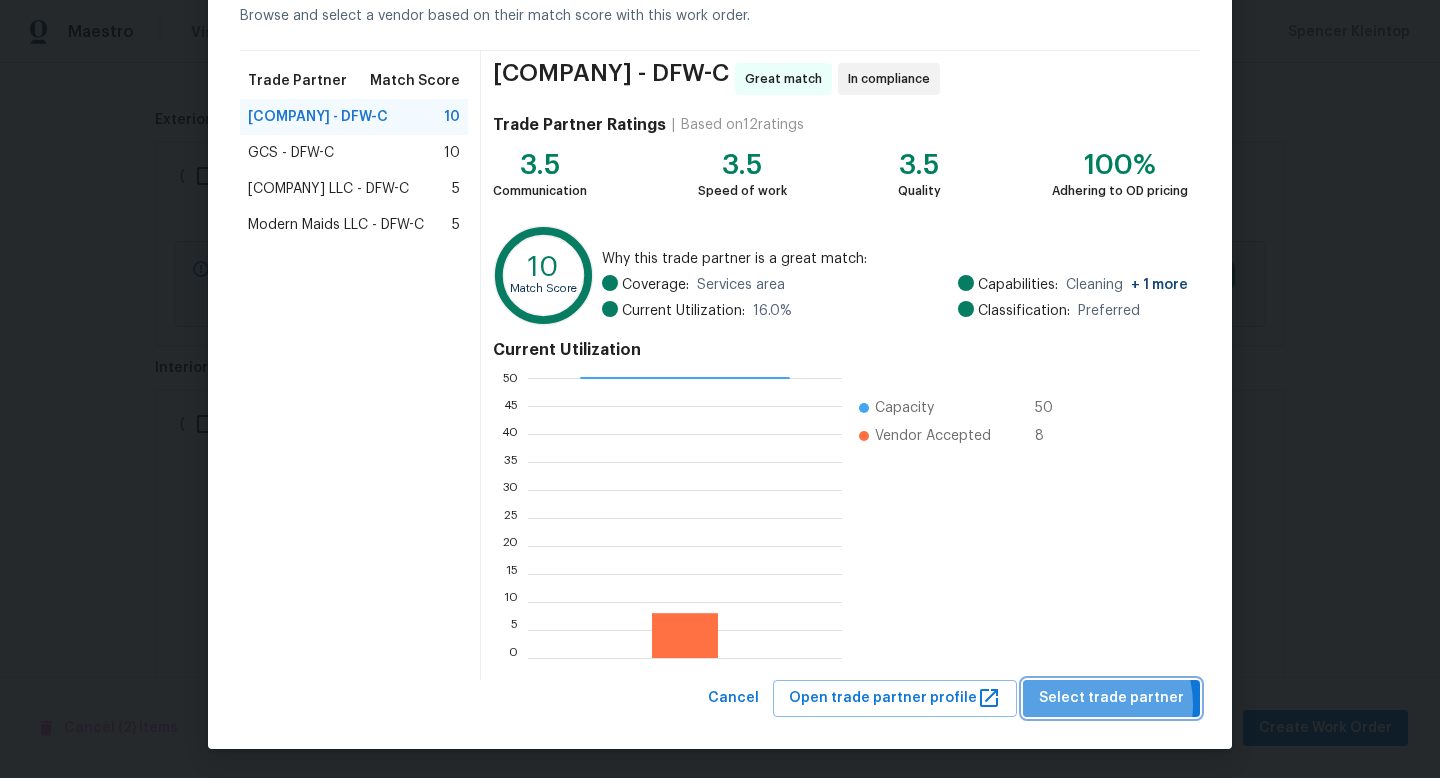 click on "Select trade partner" at bounding box center [1111, 698] 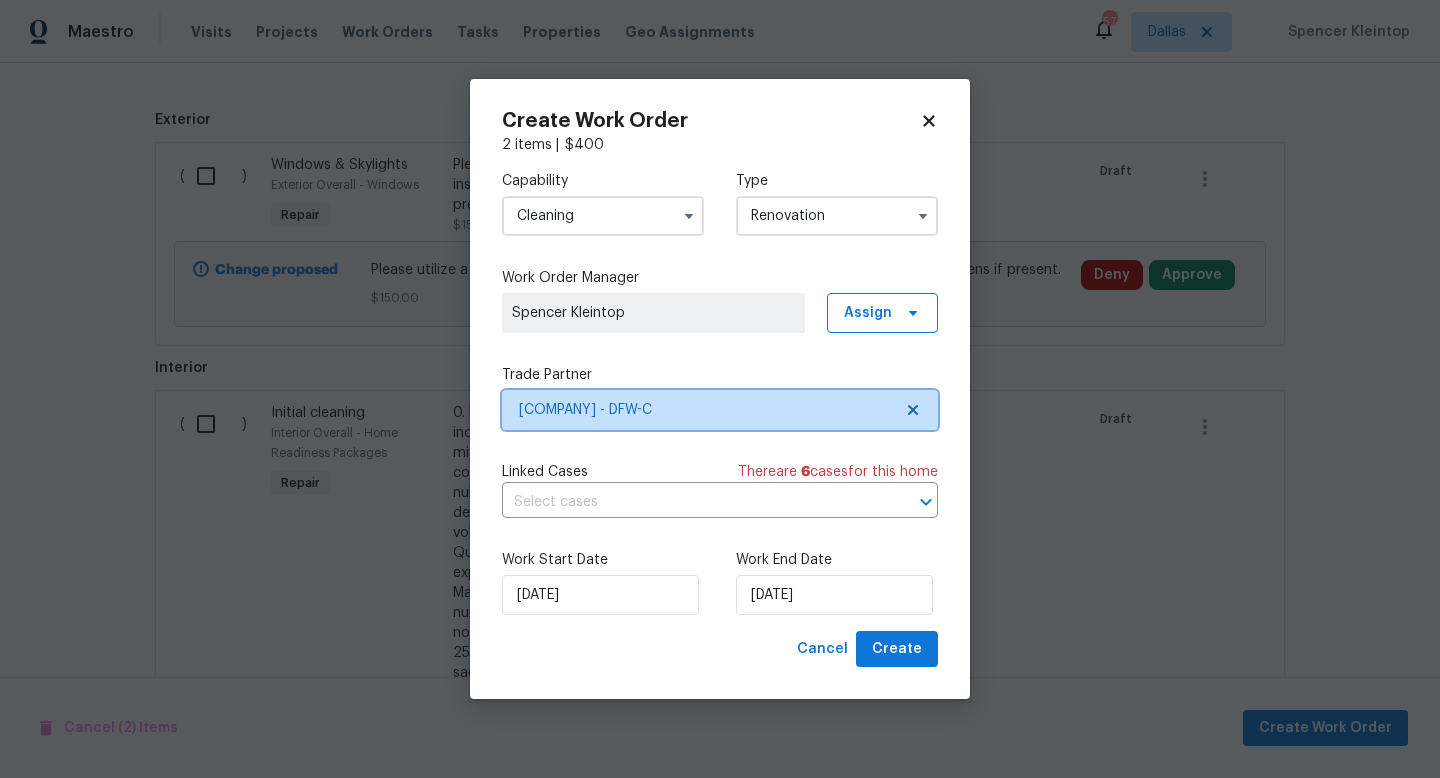 scroll, scrollTop: 0, scrollLeft: 0, axis: both 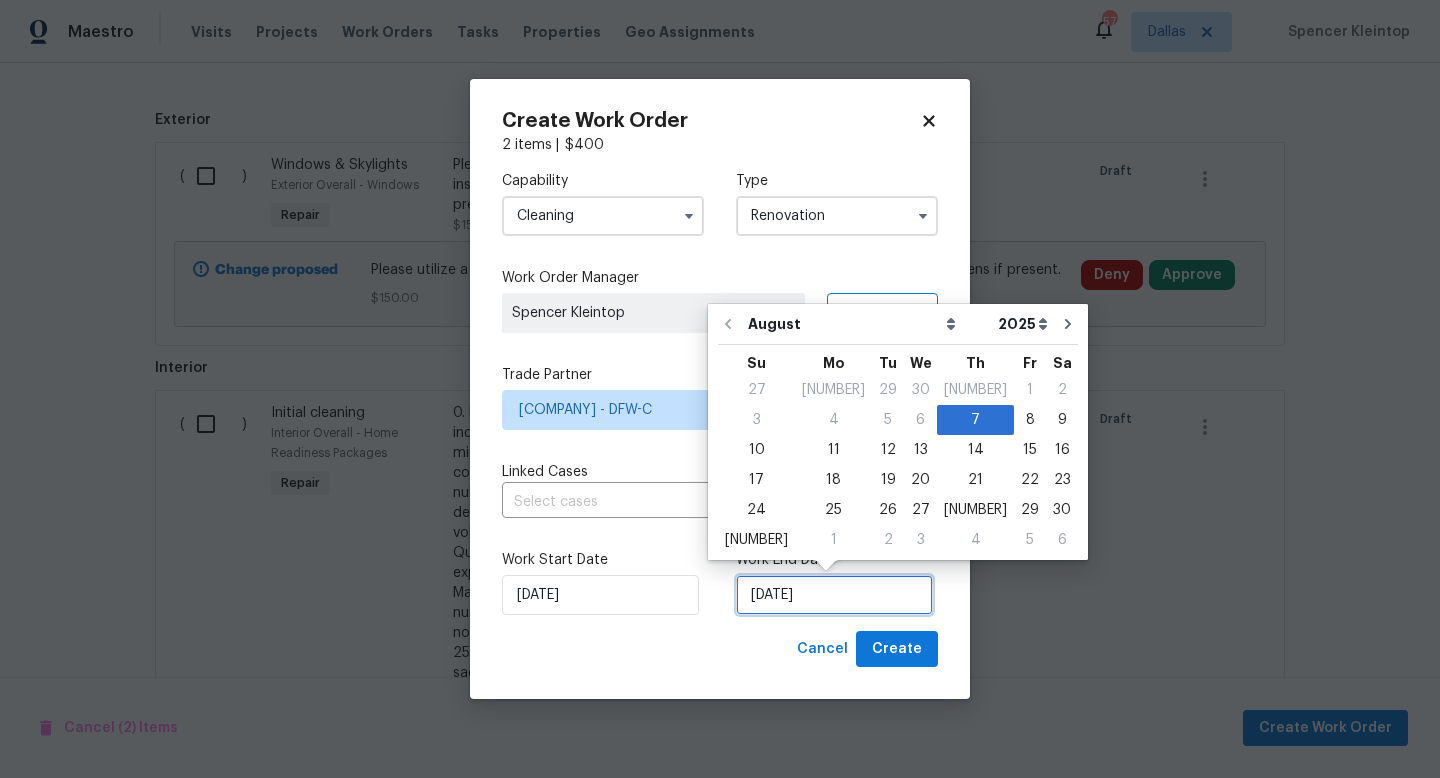 click on "[DATE]" at bounding box center [834, 595] 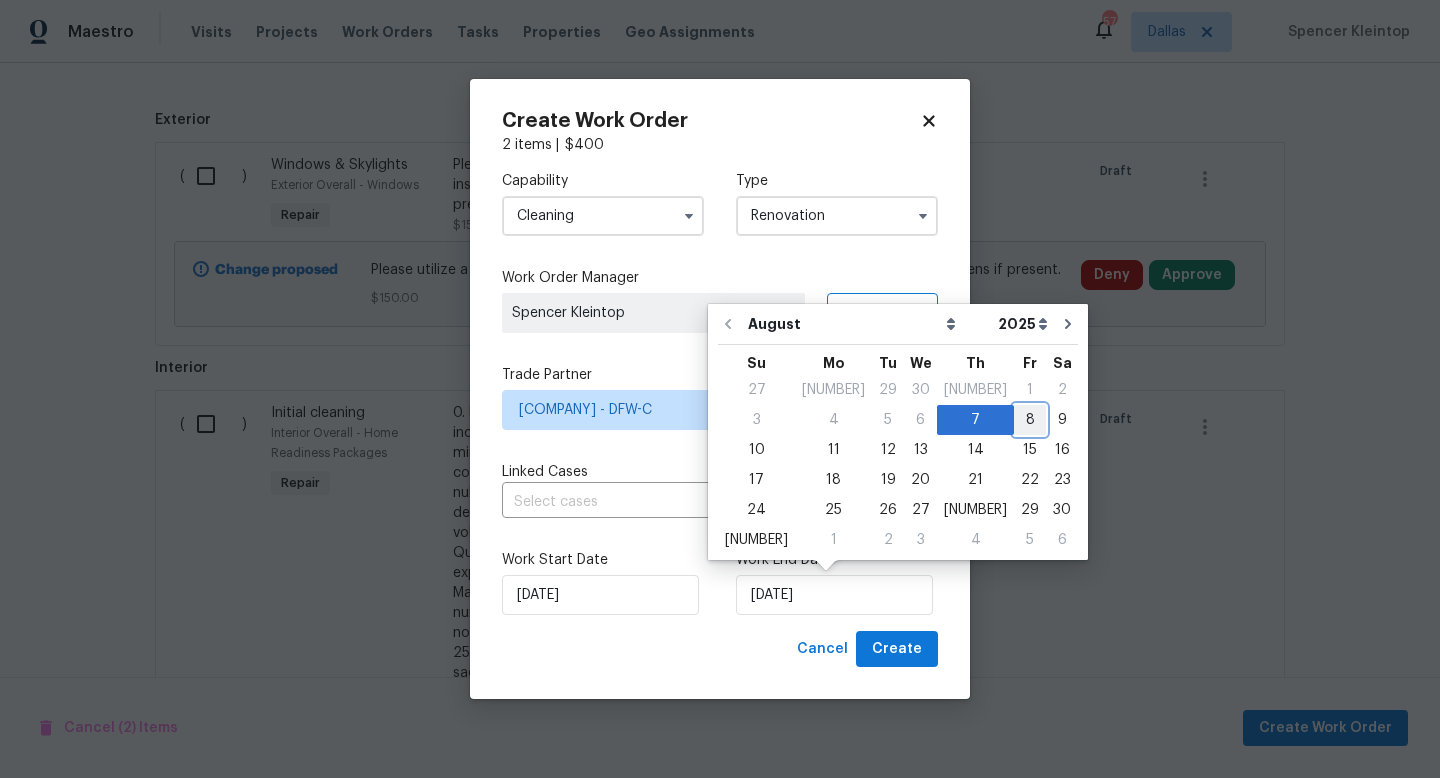 click on "8" at bounding box center (1030, 420) 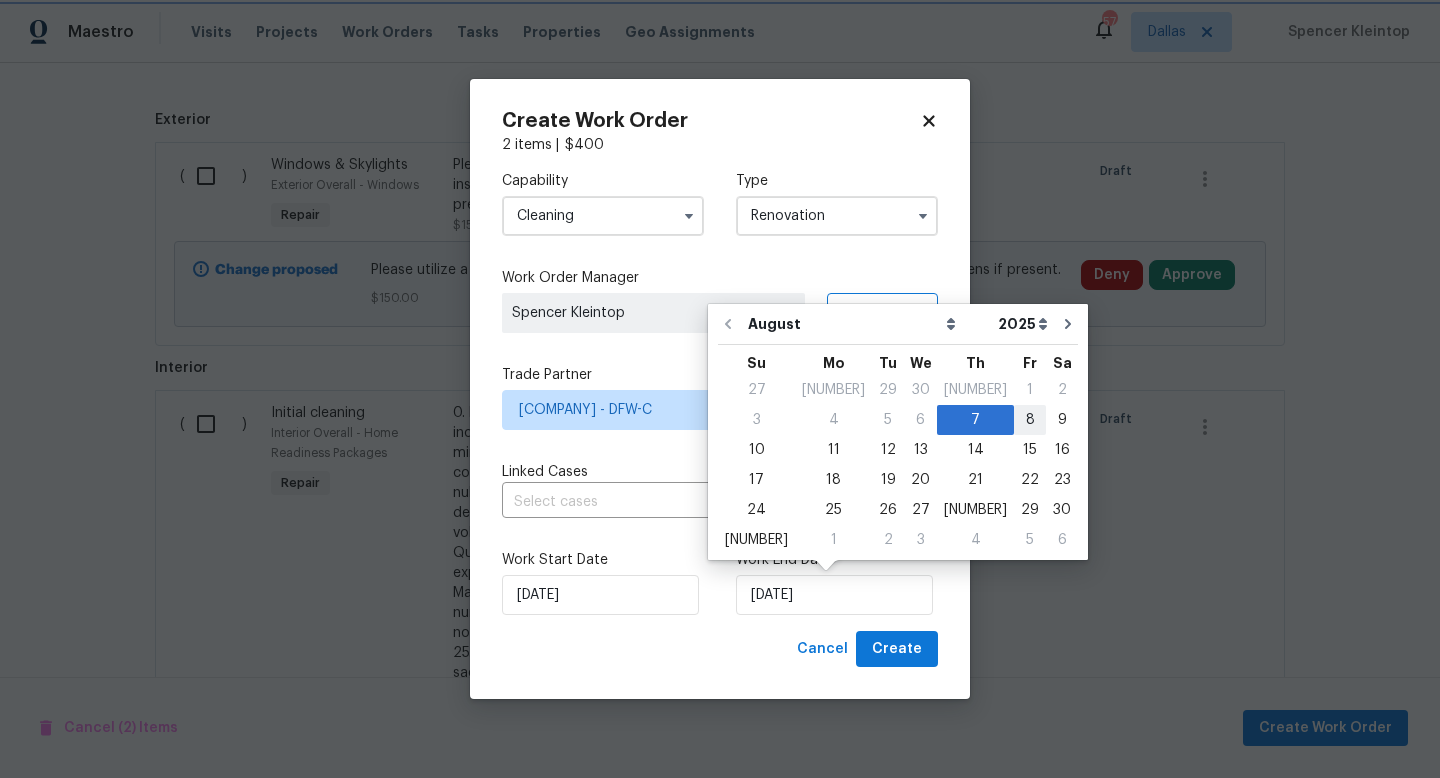 type on "[DATE]" 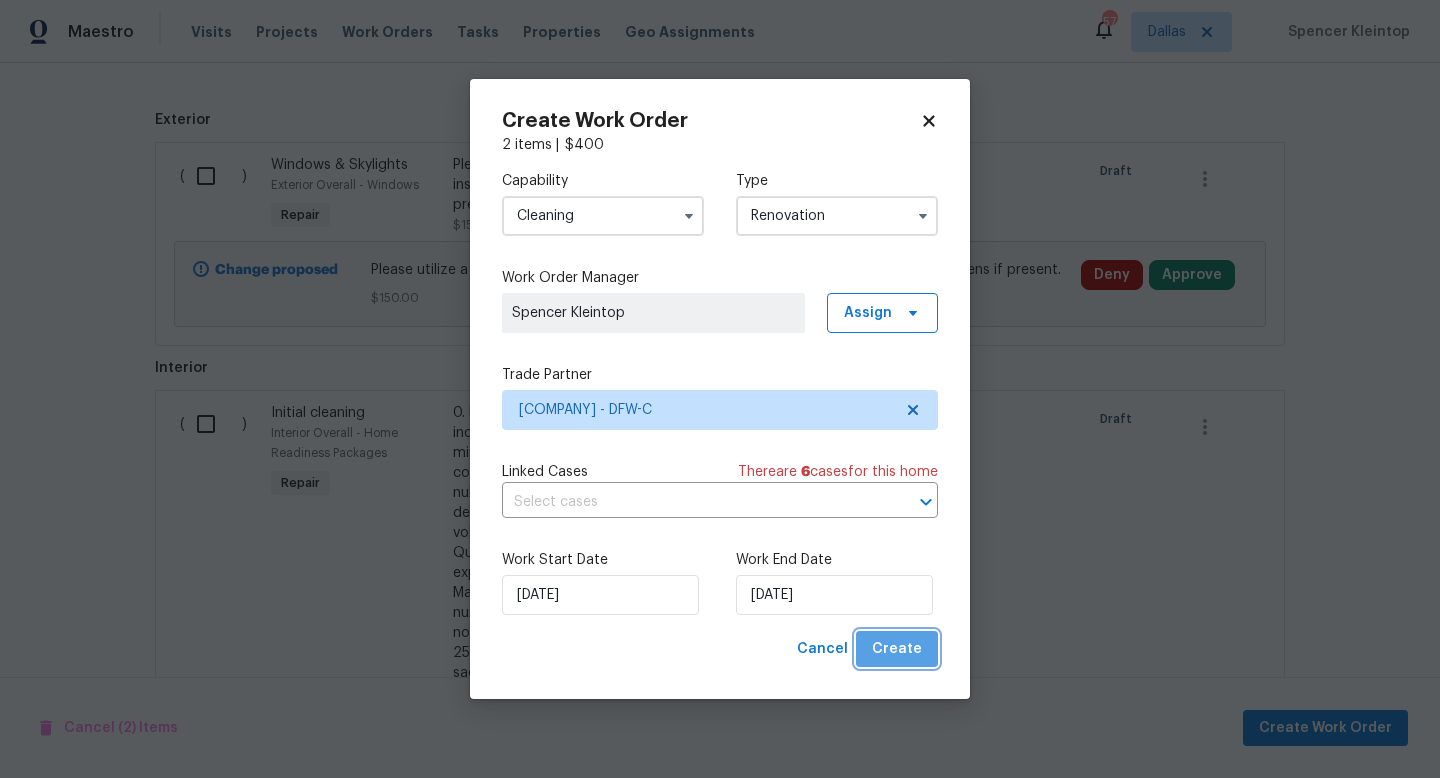 click on "Create" at bounding box center (897, 649) 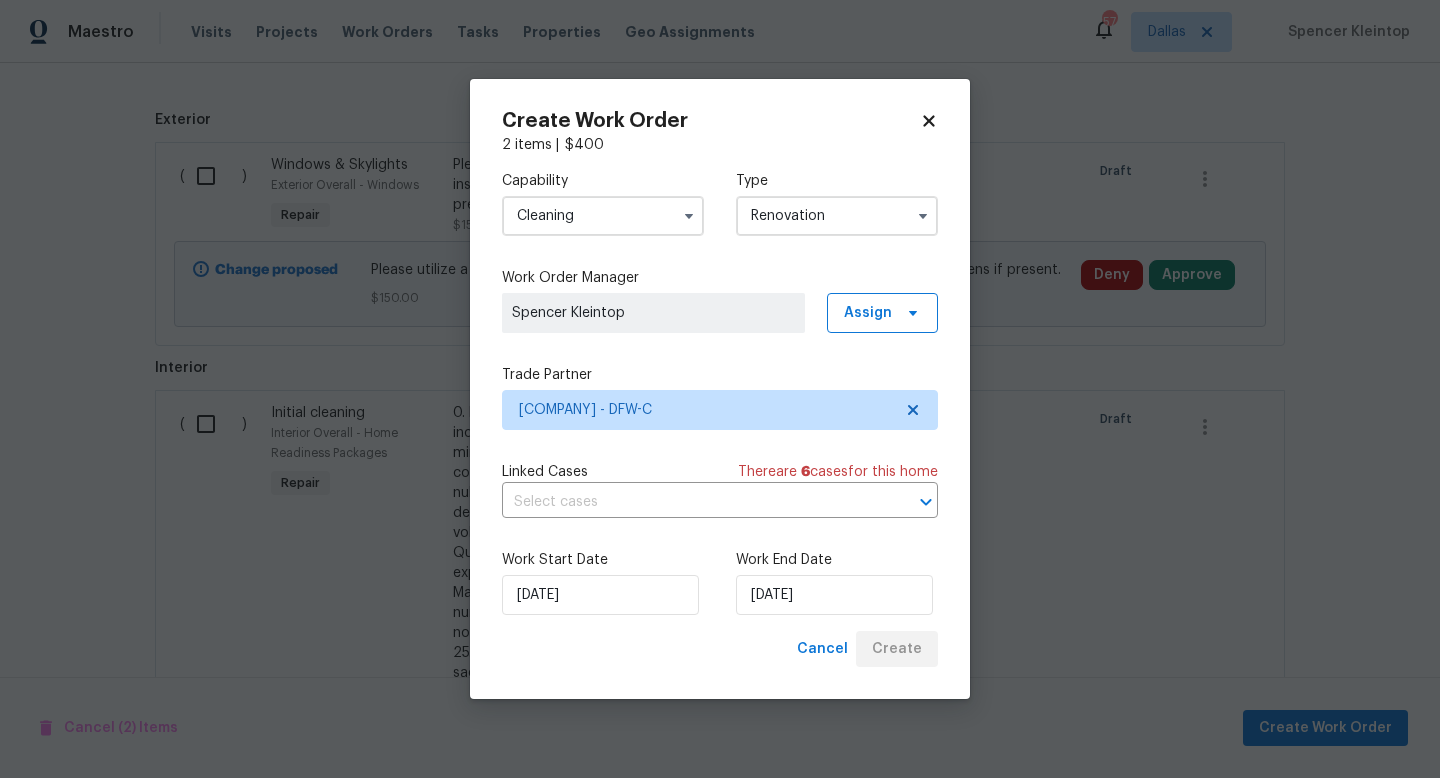 scroll, scrollTop: 200, scrollLeft: 0, axis: vertical 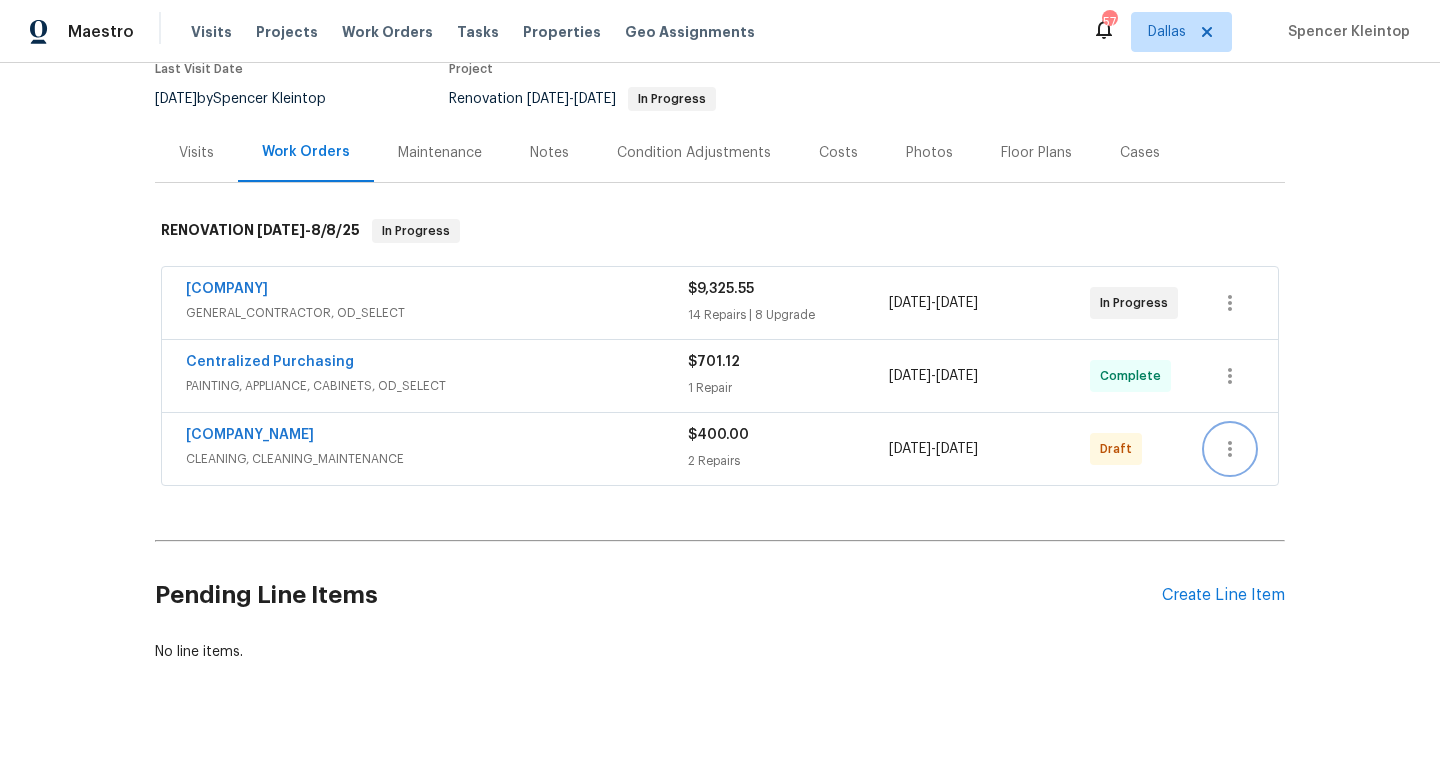 click 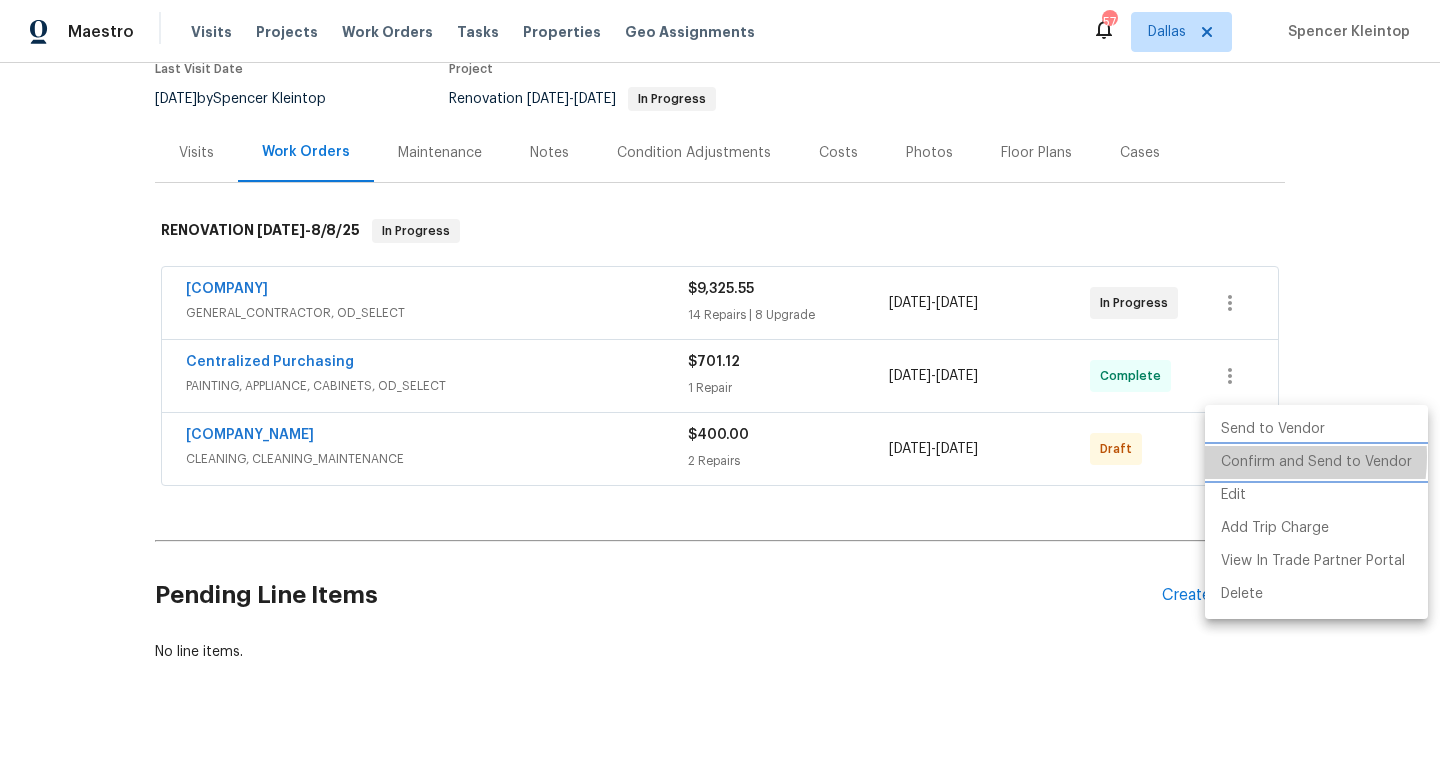 click on "Confirm and Send to Vendor" at bounding box center (1316, 462) 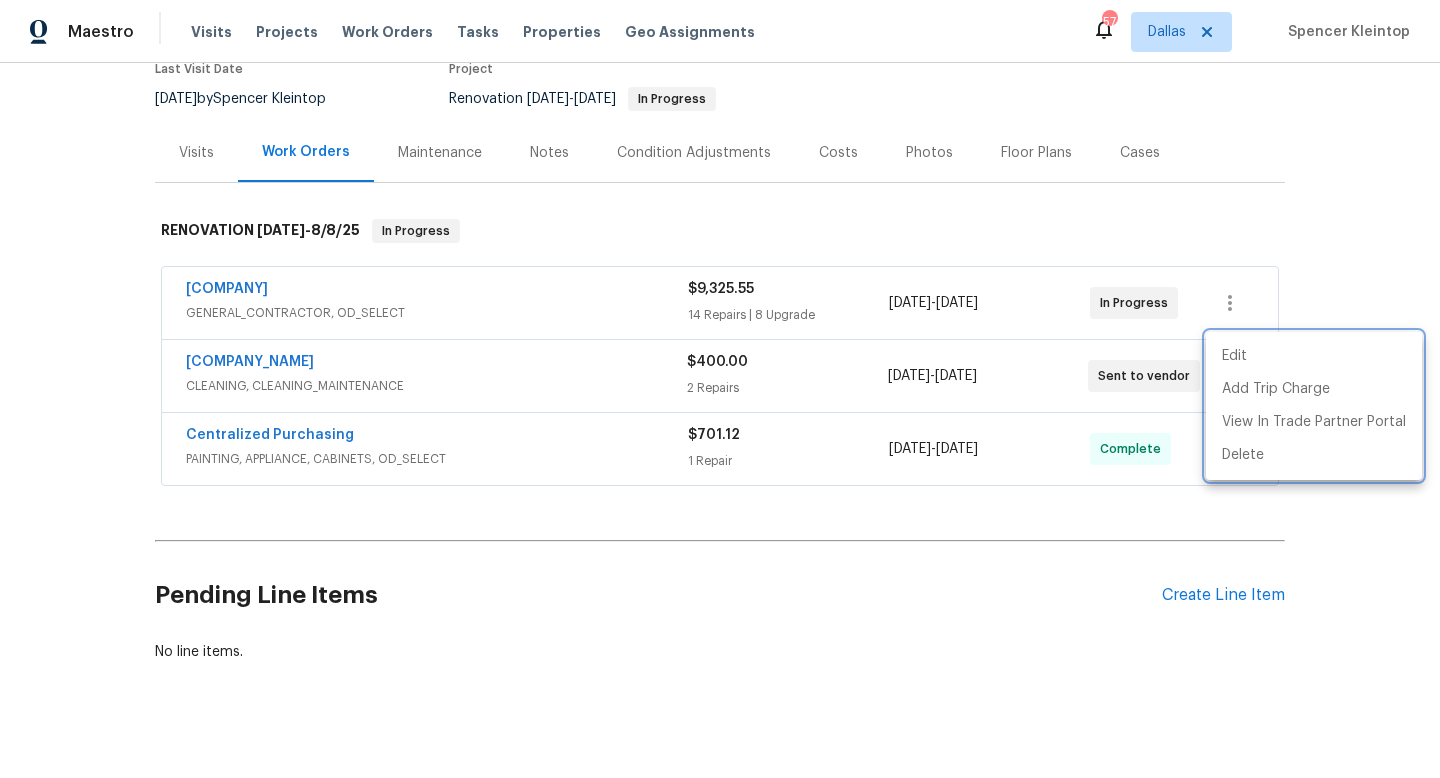 click at bounding box center (720, 389) 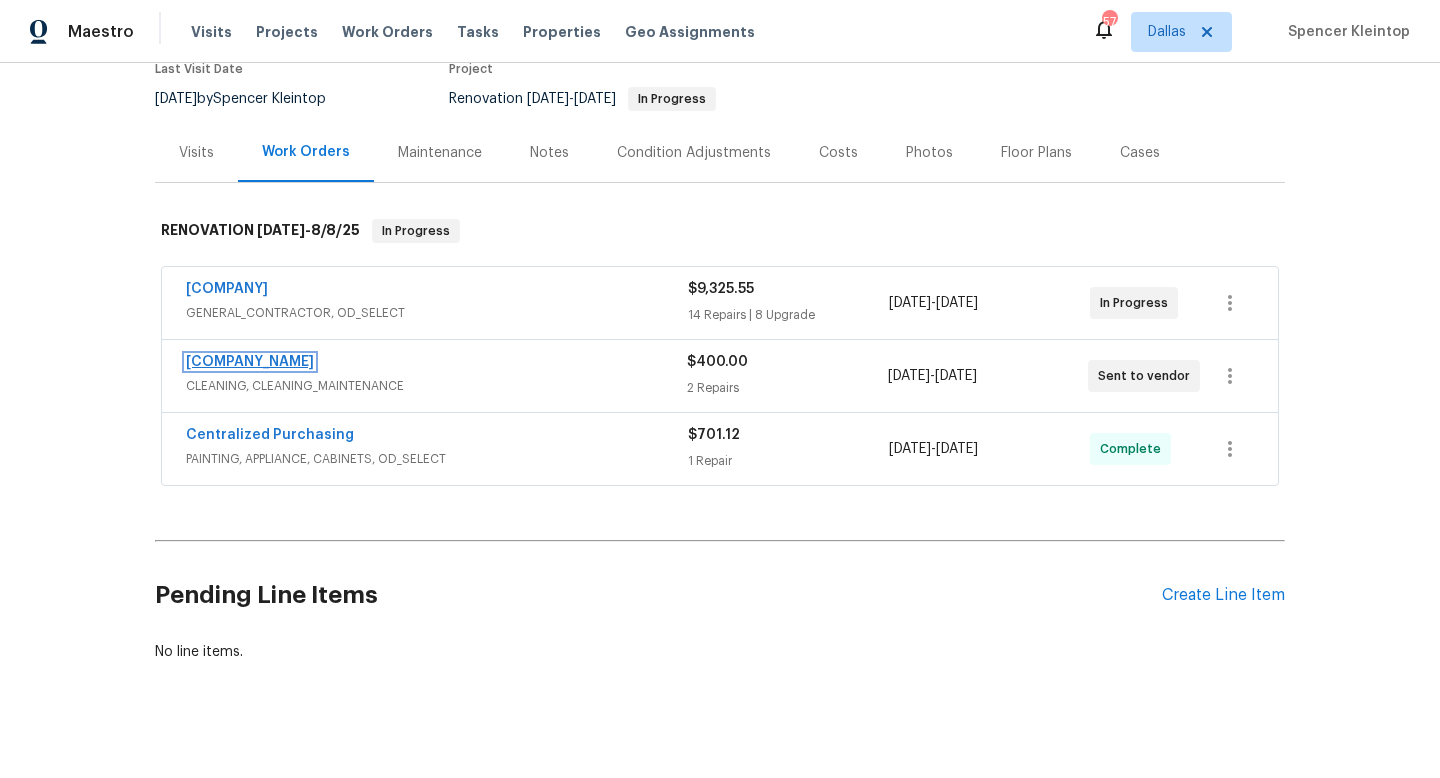 click on "[COMPANY_NAME]" at bounding box center (250, 362) 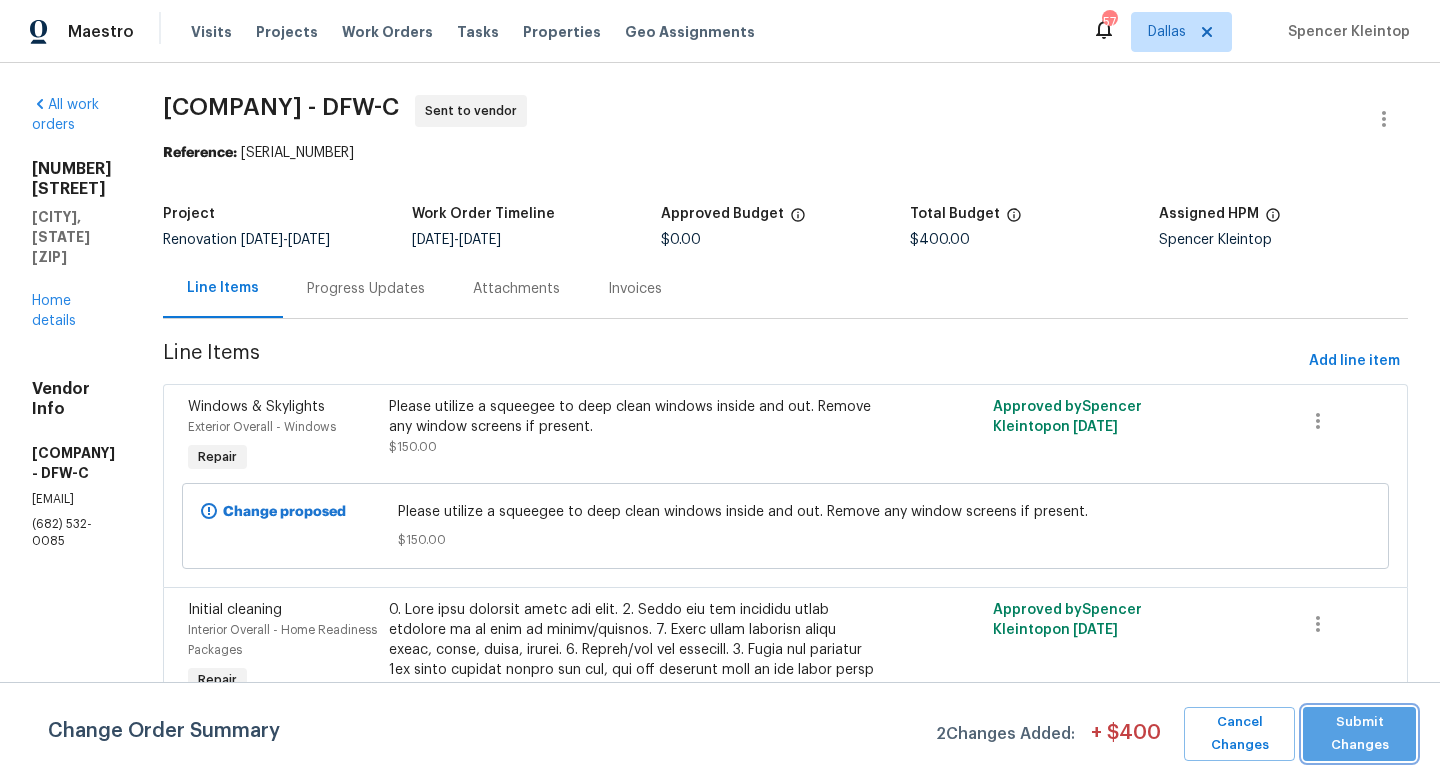 click on "Submit Changes" at bounding box center [1359, 734] 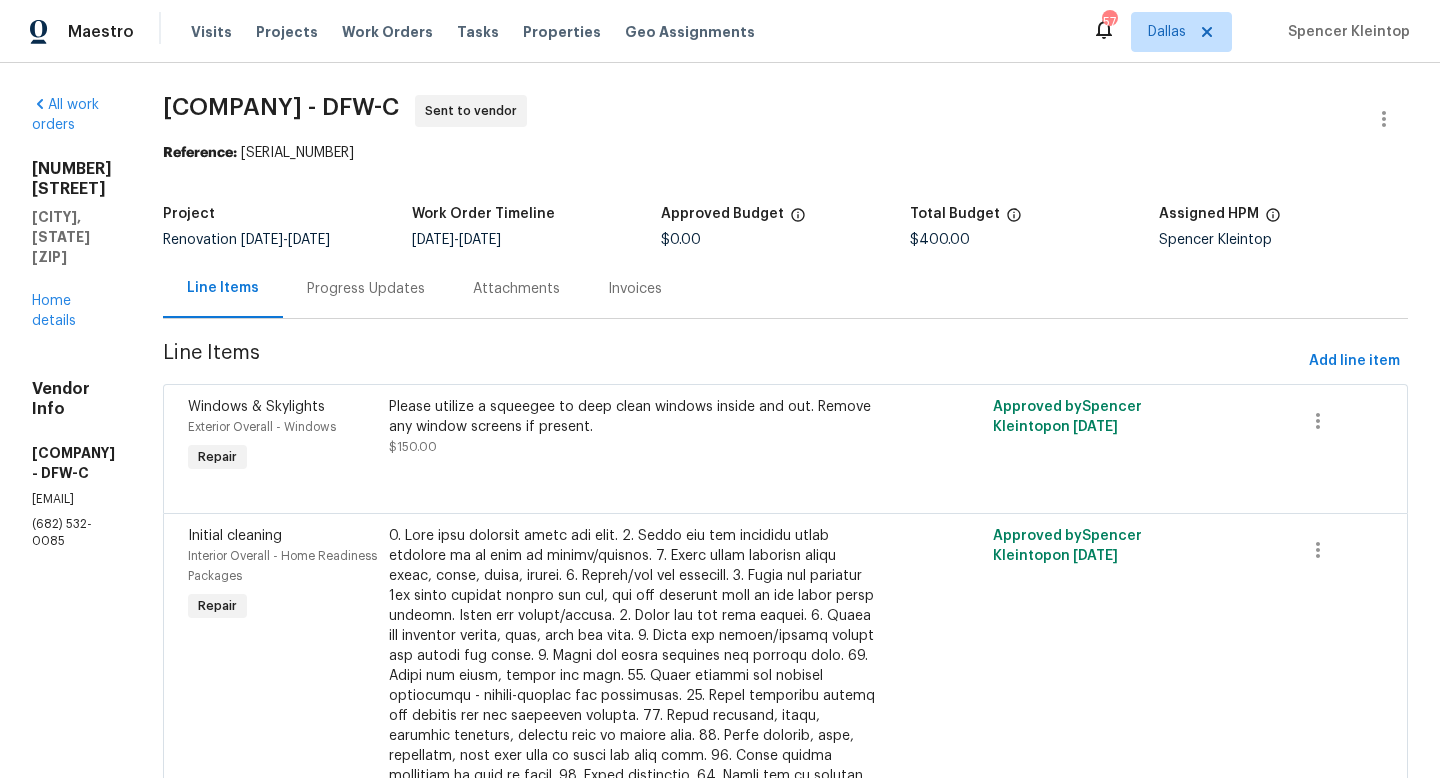 click on "Progress Updates" at bounding box center [366, 289] 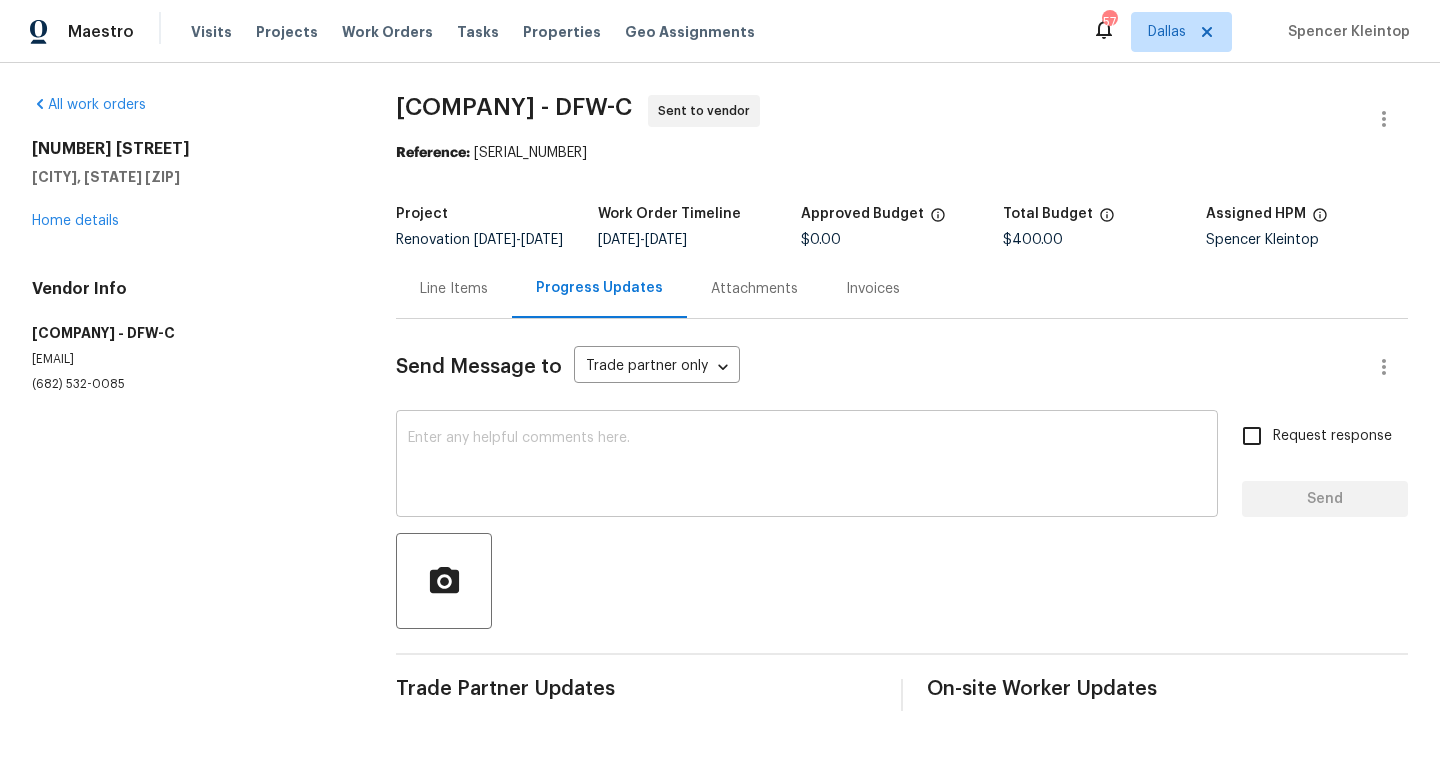 click at bounding box center (807, 466) 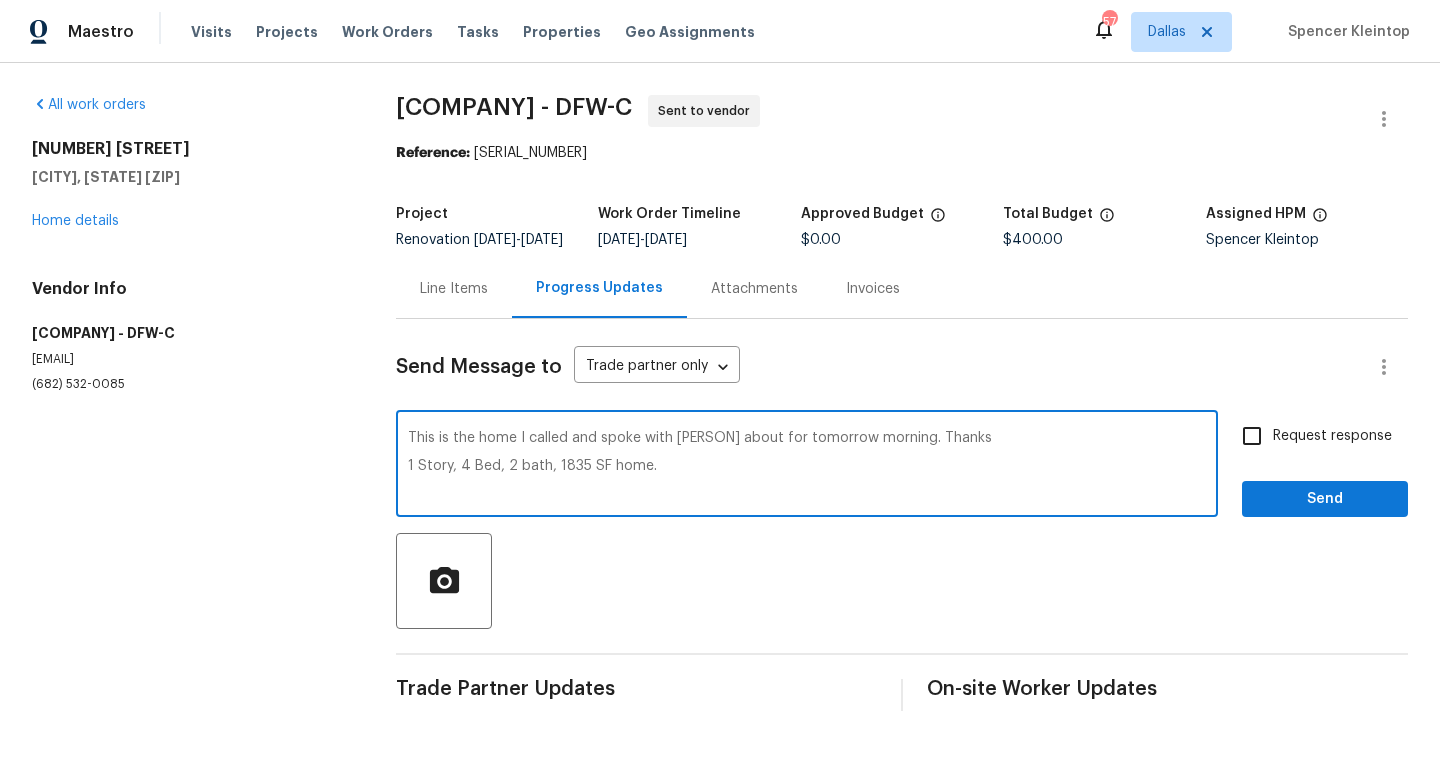 type on "This is the home I called and spoke with [PERSON] about for tomorrow morning. Thanks
1 Story, 4 Bed, 2 bath, 1835 SF home." 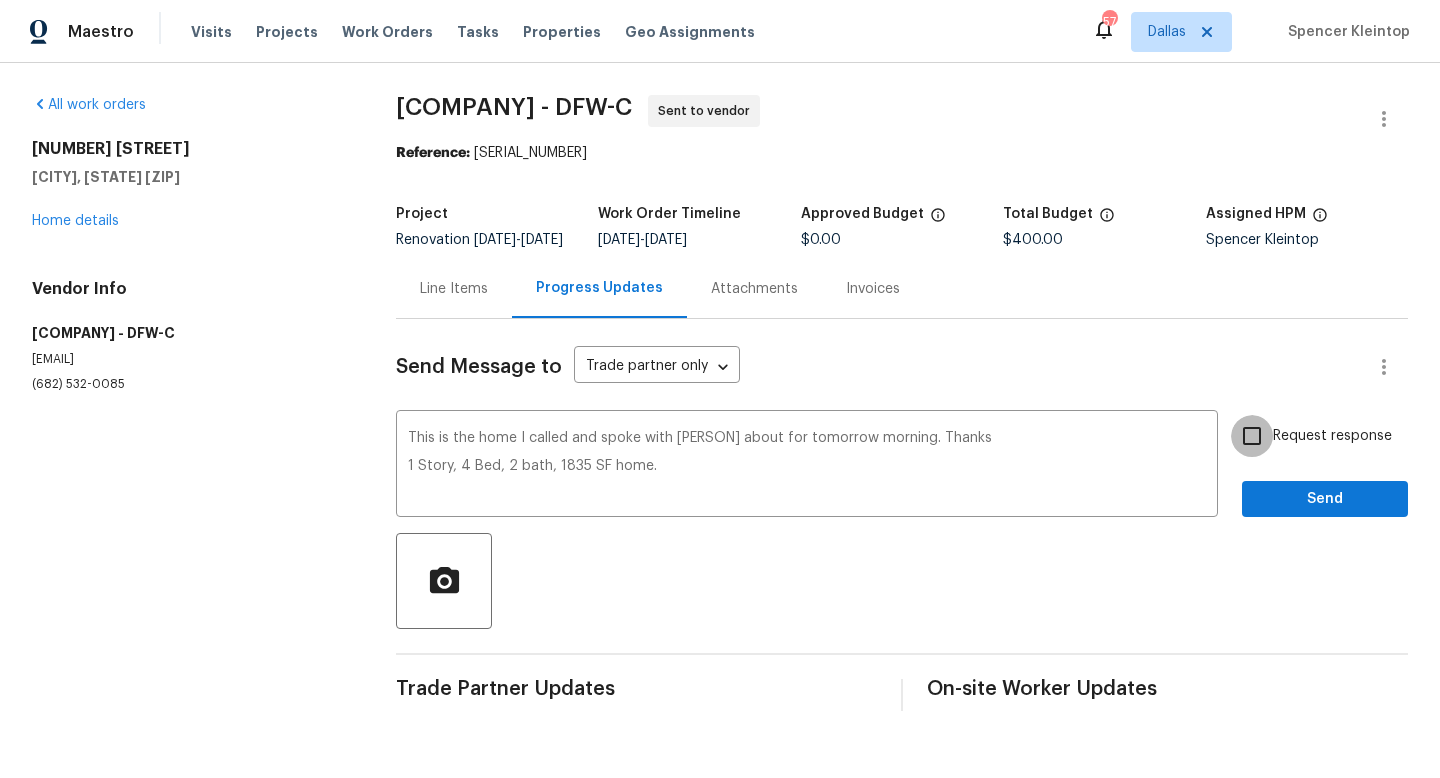 click on "Request response" at bounding box center [1252, 436] 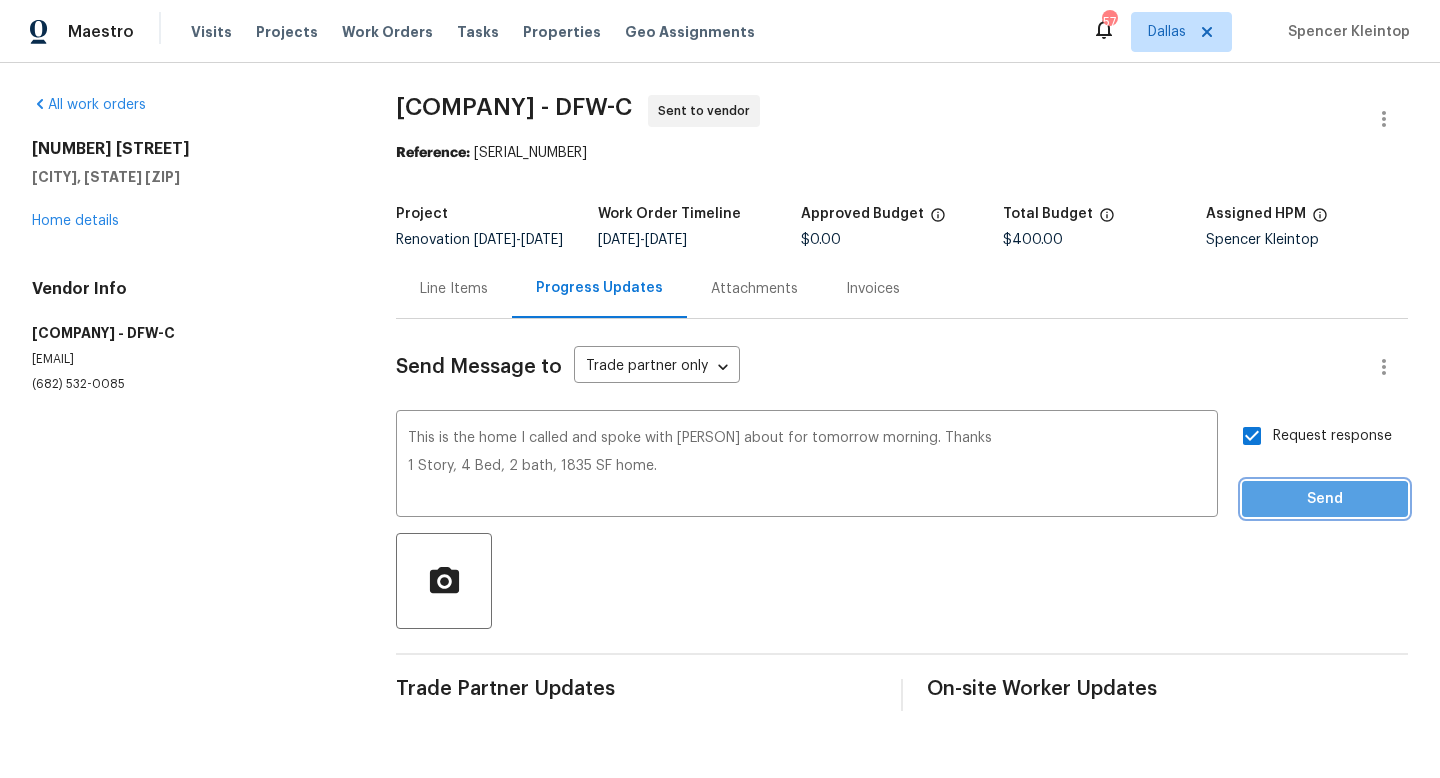 click on "Send" at bounding box center (1325, 499) 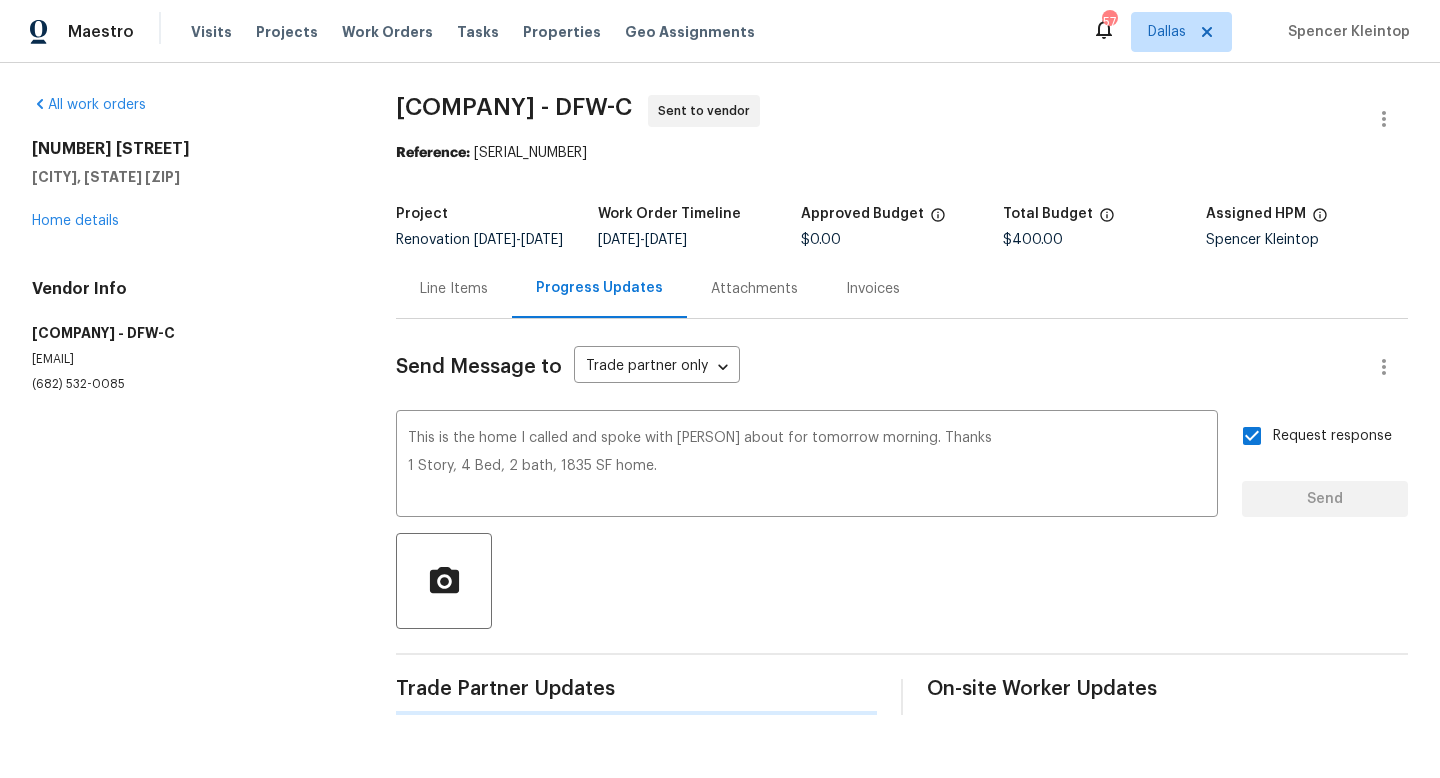 type 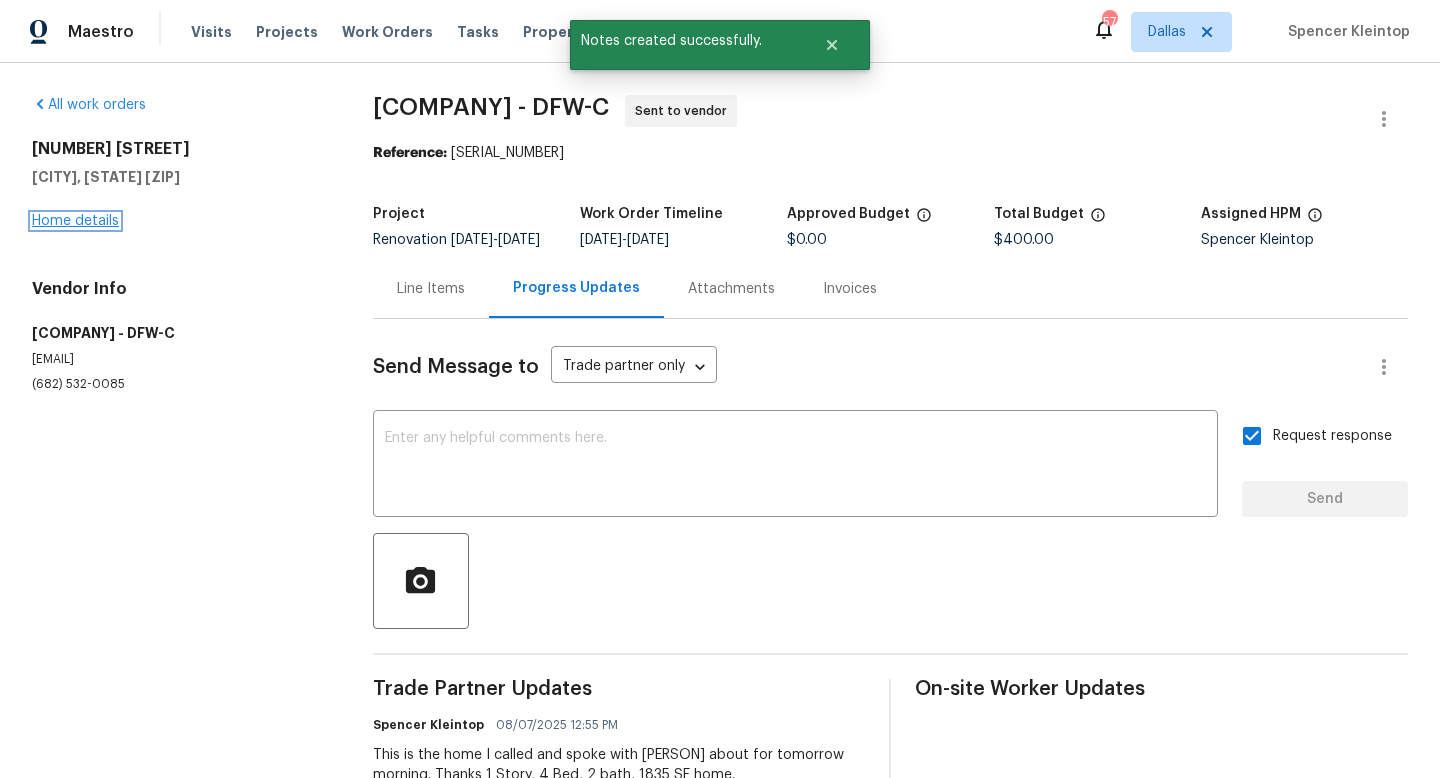 click on "Home details" at bounding box center [75, 221] 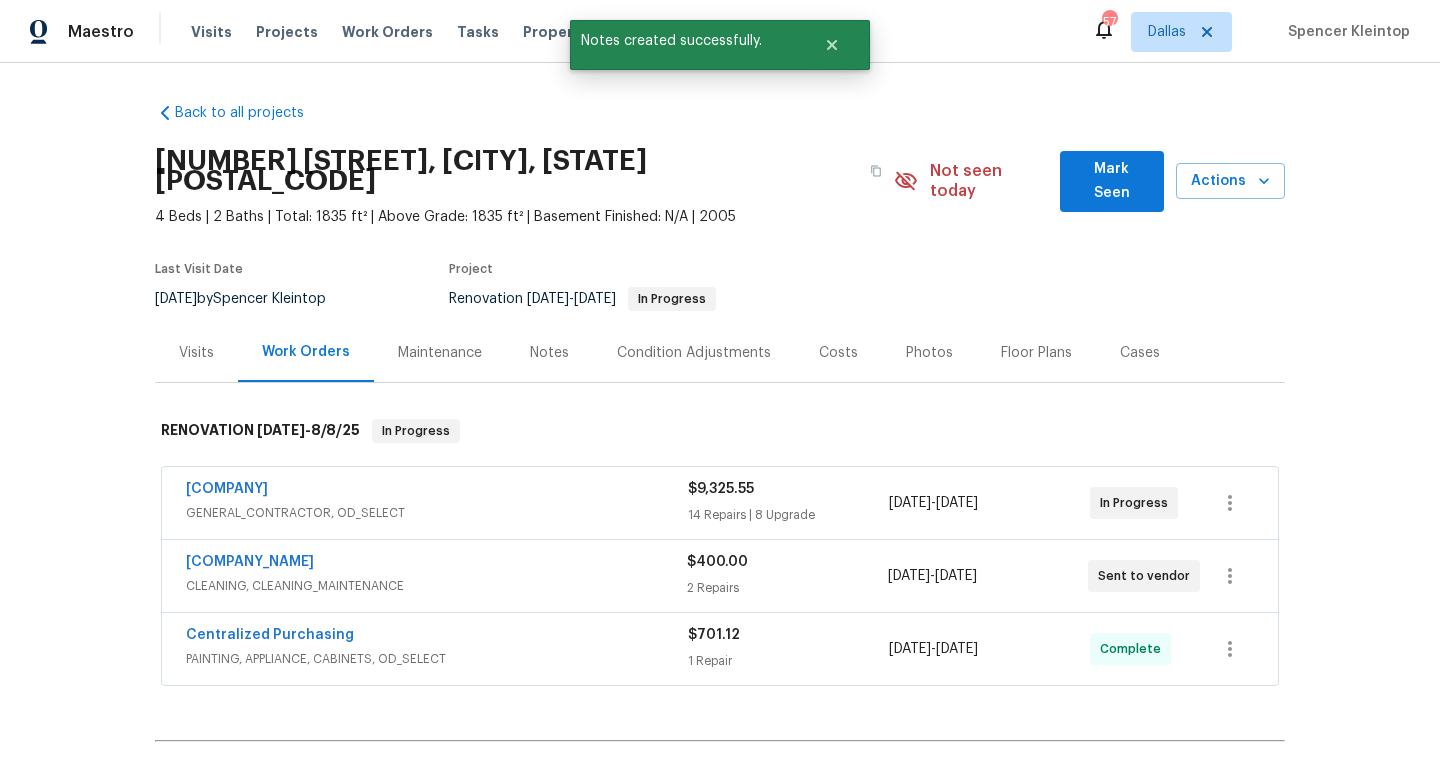 click on "Mark Seen" at bounding box center (1112, 181) 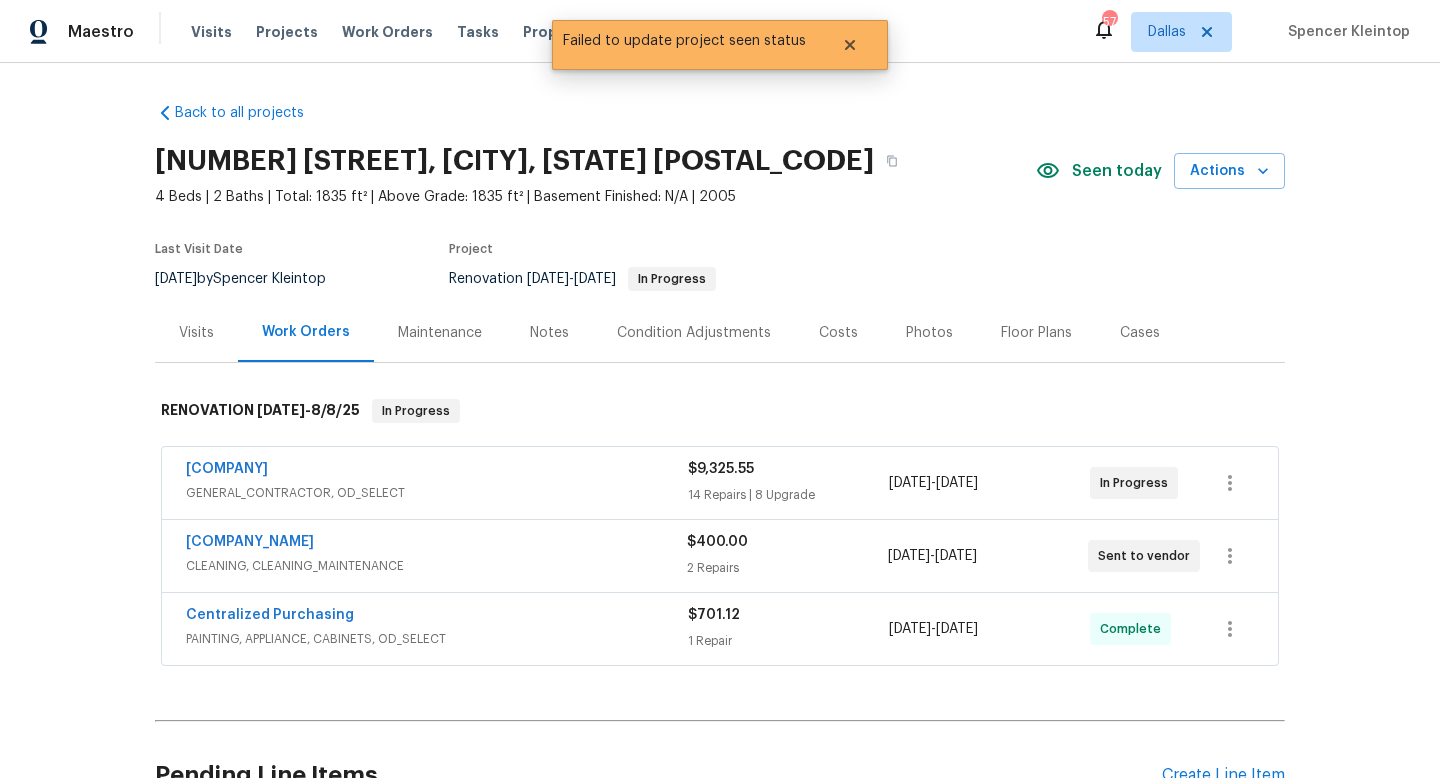 click on "[NUMBER] [STREET], [CITY], [STATE] [ZIP] 4 Beds | 2 Baths | Total: 1835 ft² | Above Grade: 1835 ft² | Basement Finished: N/A | 2005 Seen today Actions Last Visit Date 8/5/2025  by  [NAME]   Project Renovation   7/30/2025  -  8/8/2025 In Progress" at bounding box center (720, 219) 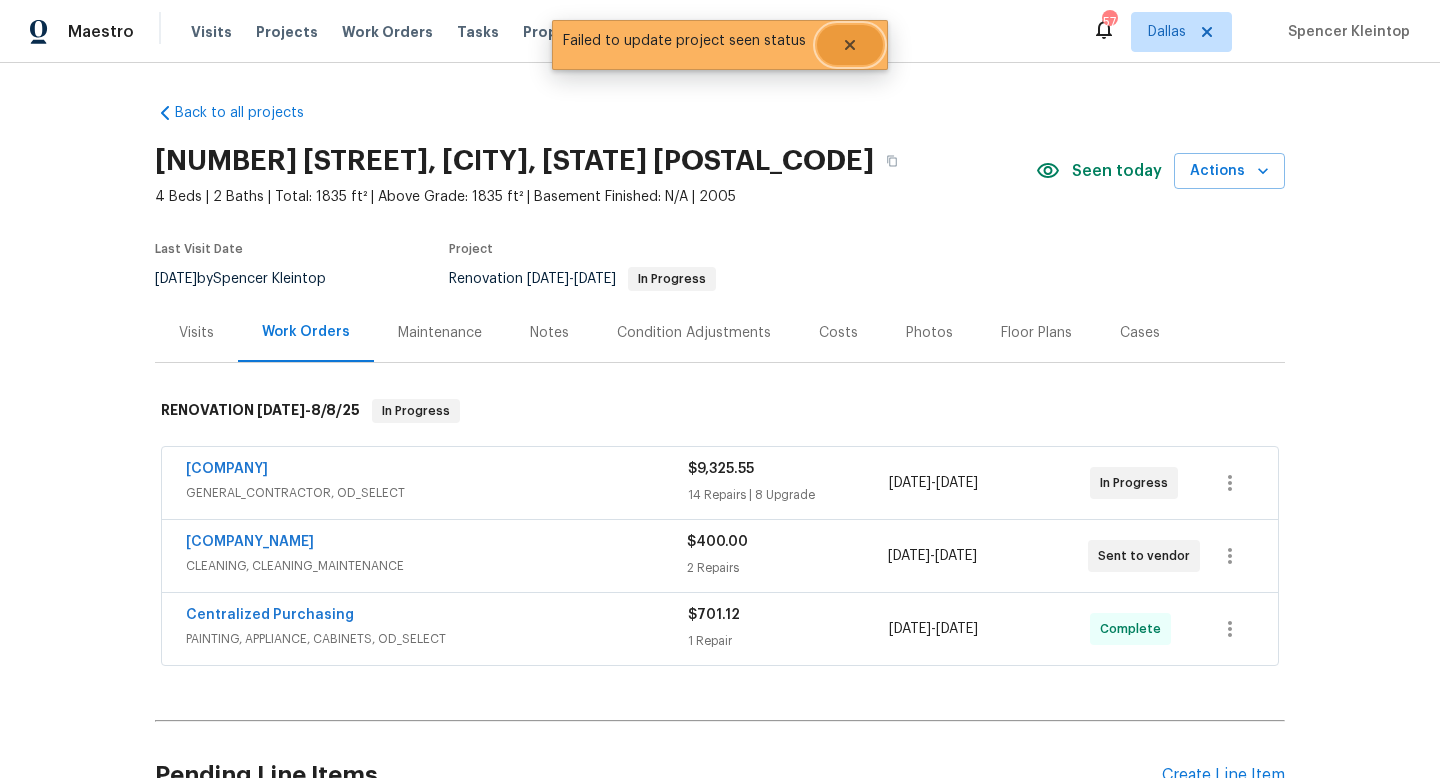 click 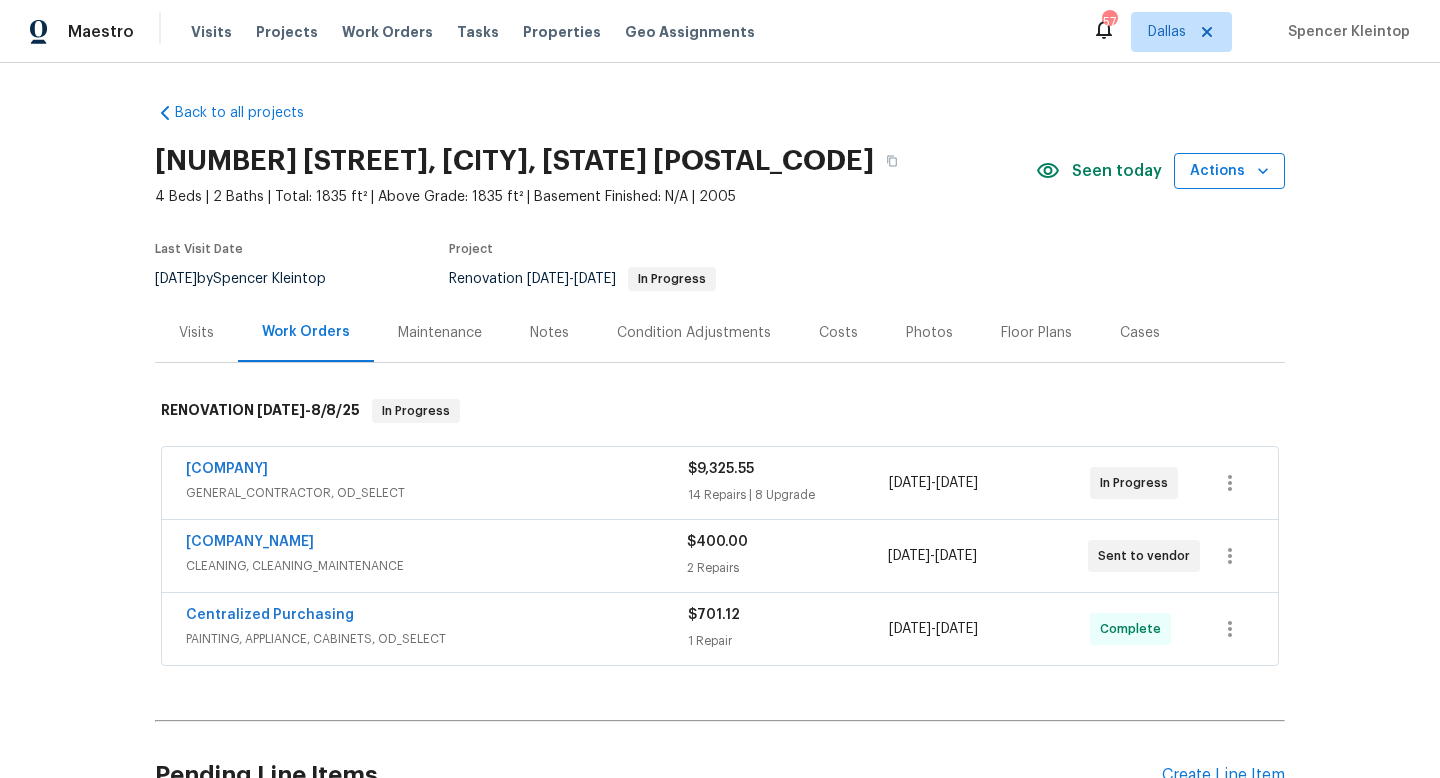 click on "Actions" at bounding box center [1229, 171] 